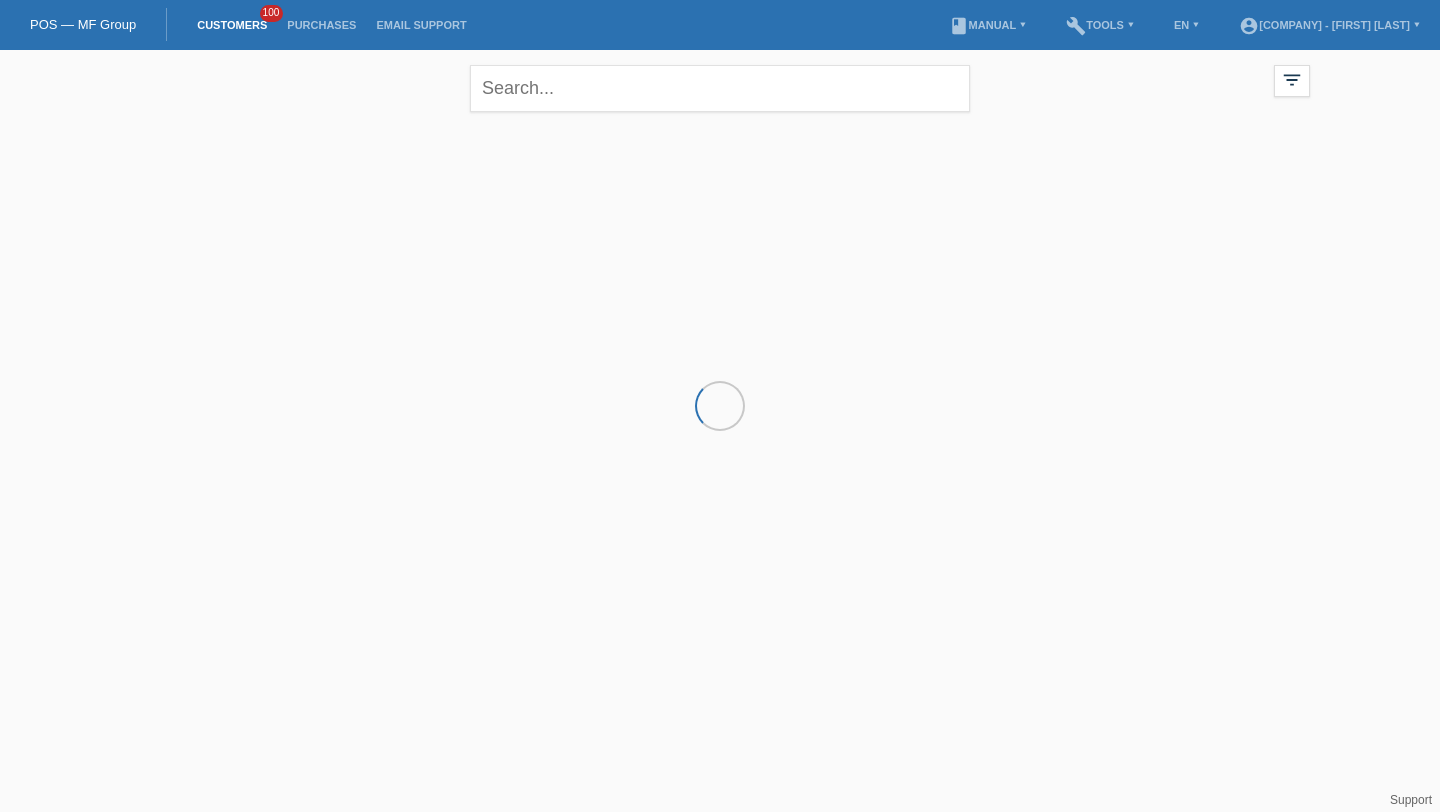 scroll, scrollTop: 0, scrollLeft: 0, axis: both 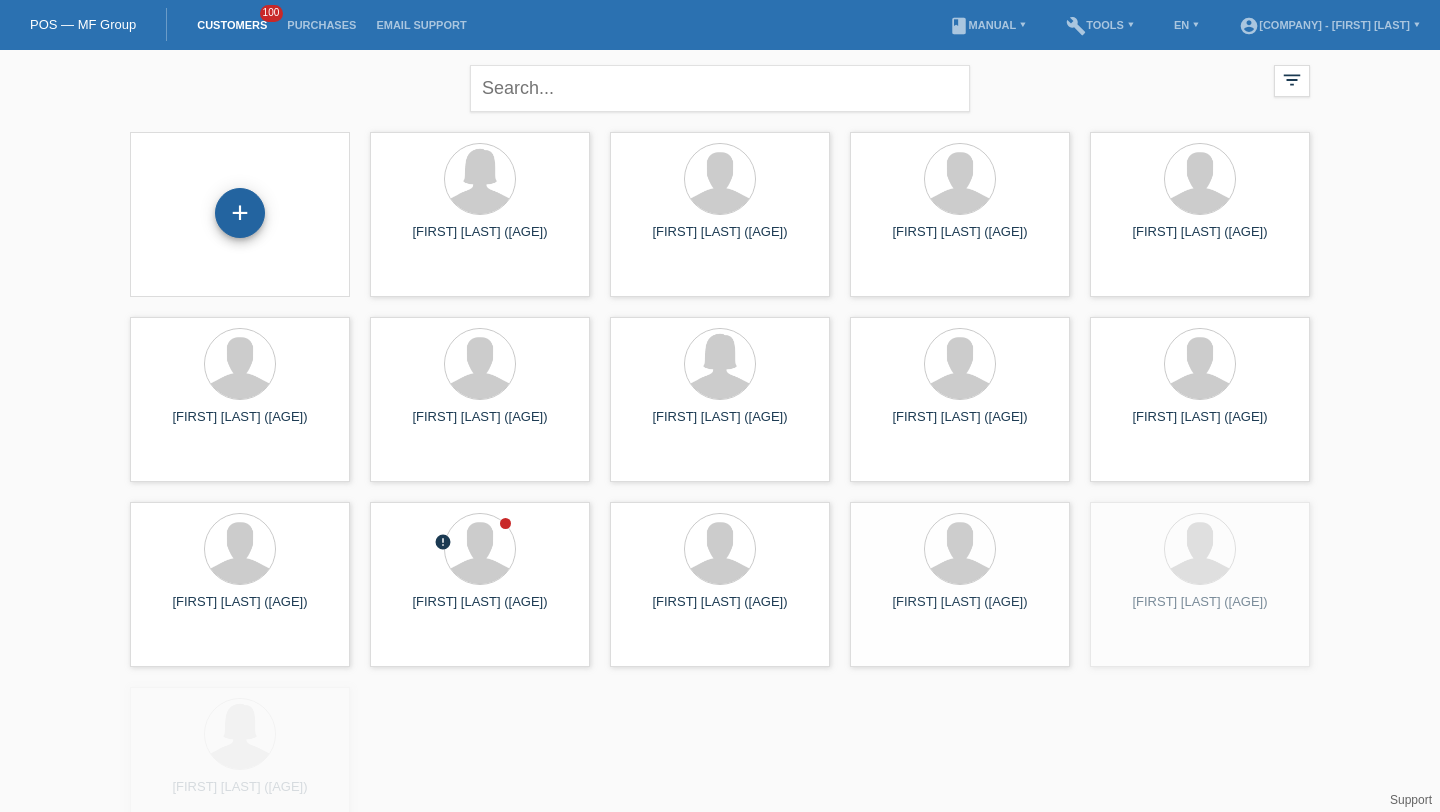 click on "+" at bounding box center [240, 213] 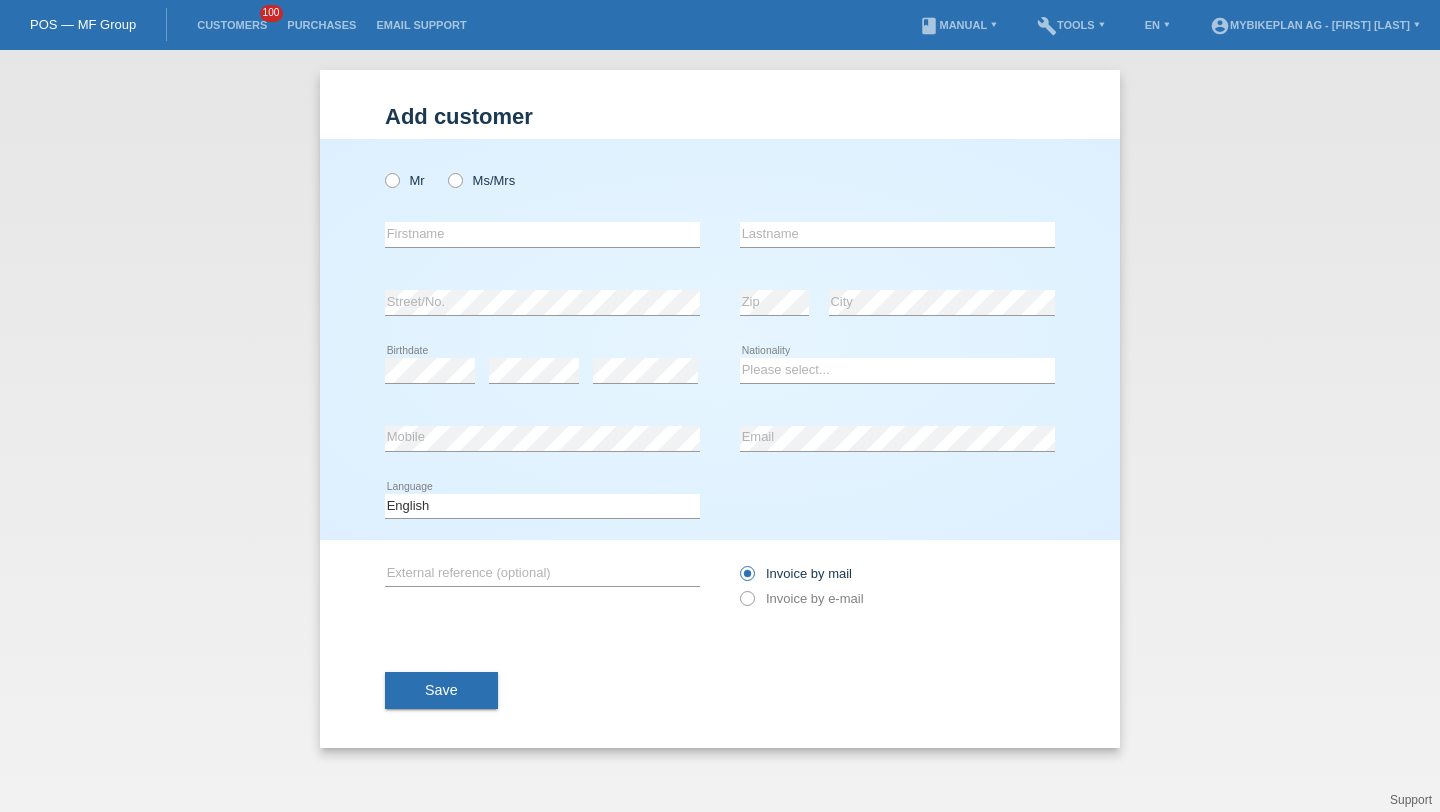 scroll, scrollTop: 0, scrollLeft: 0, axis: both 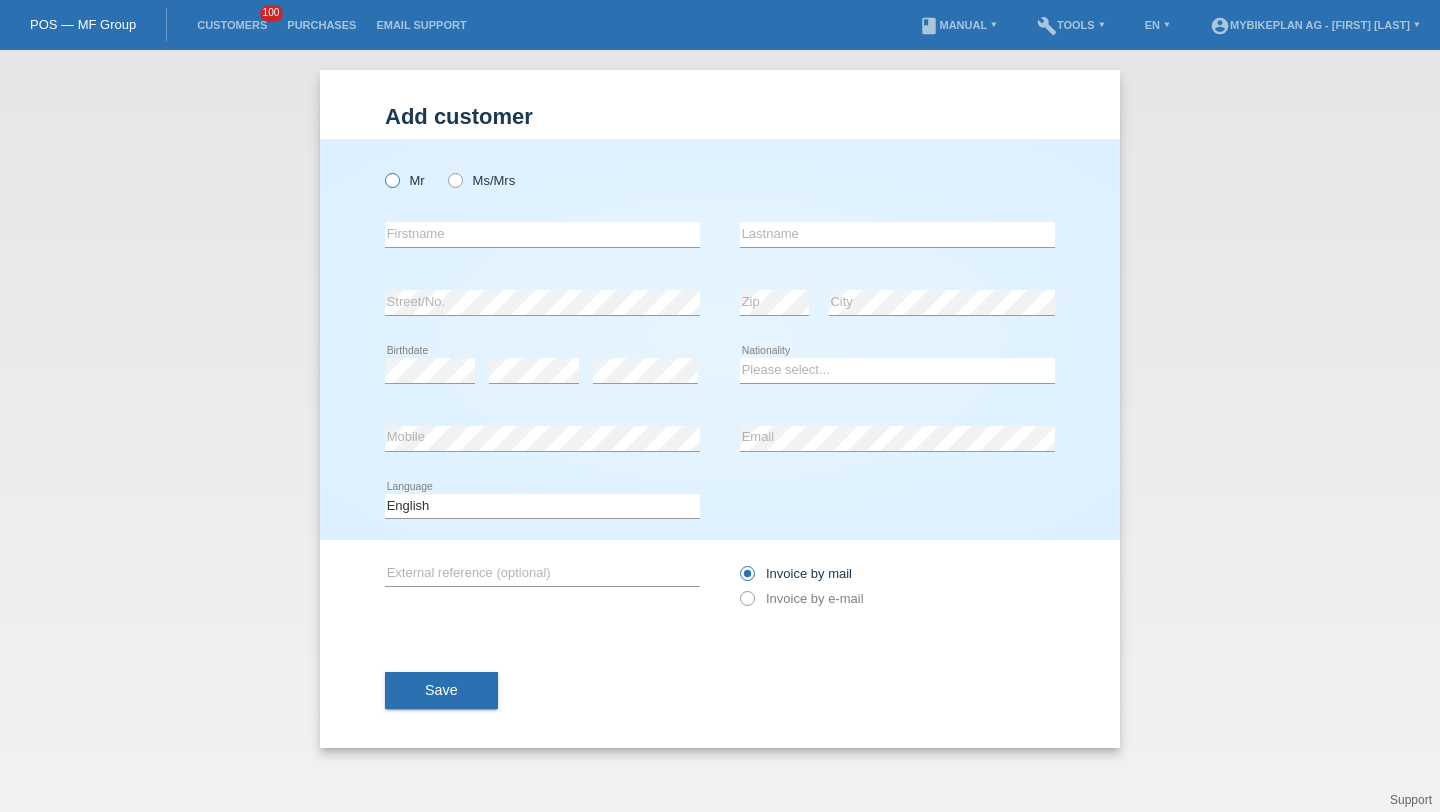 click on "Mr" at bounding box center [405, 180] 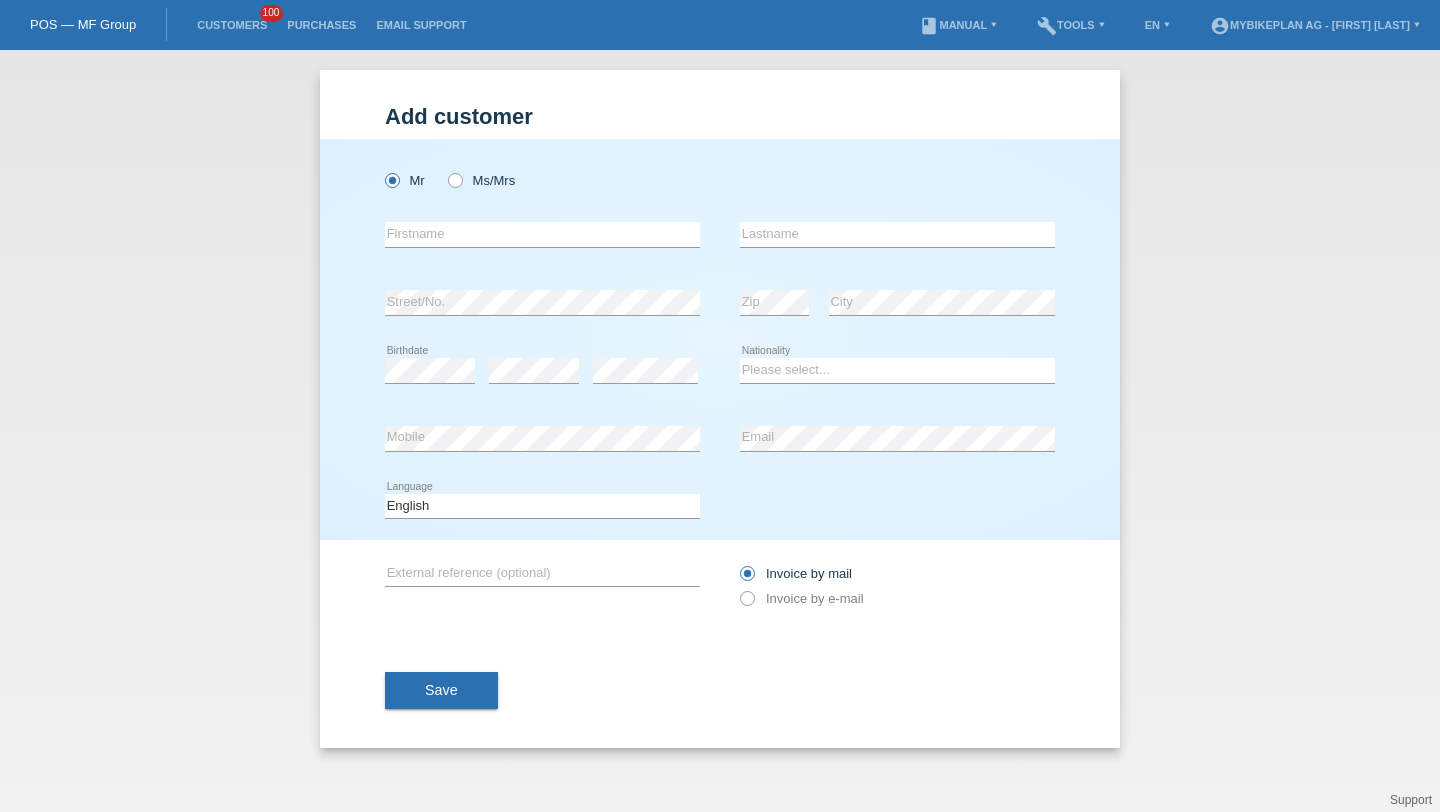 click on "error
Firstname" at bounding box center (542, 235) 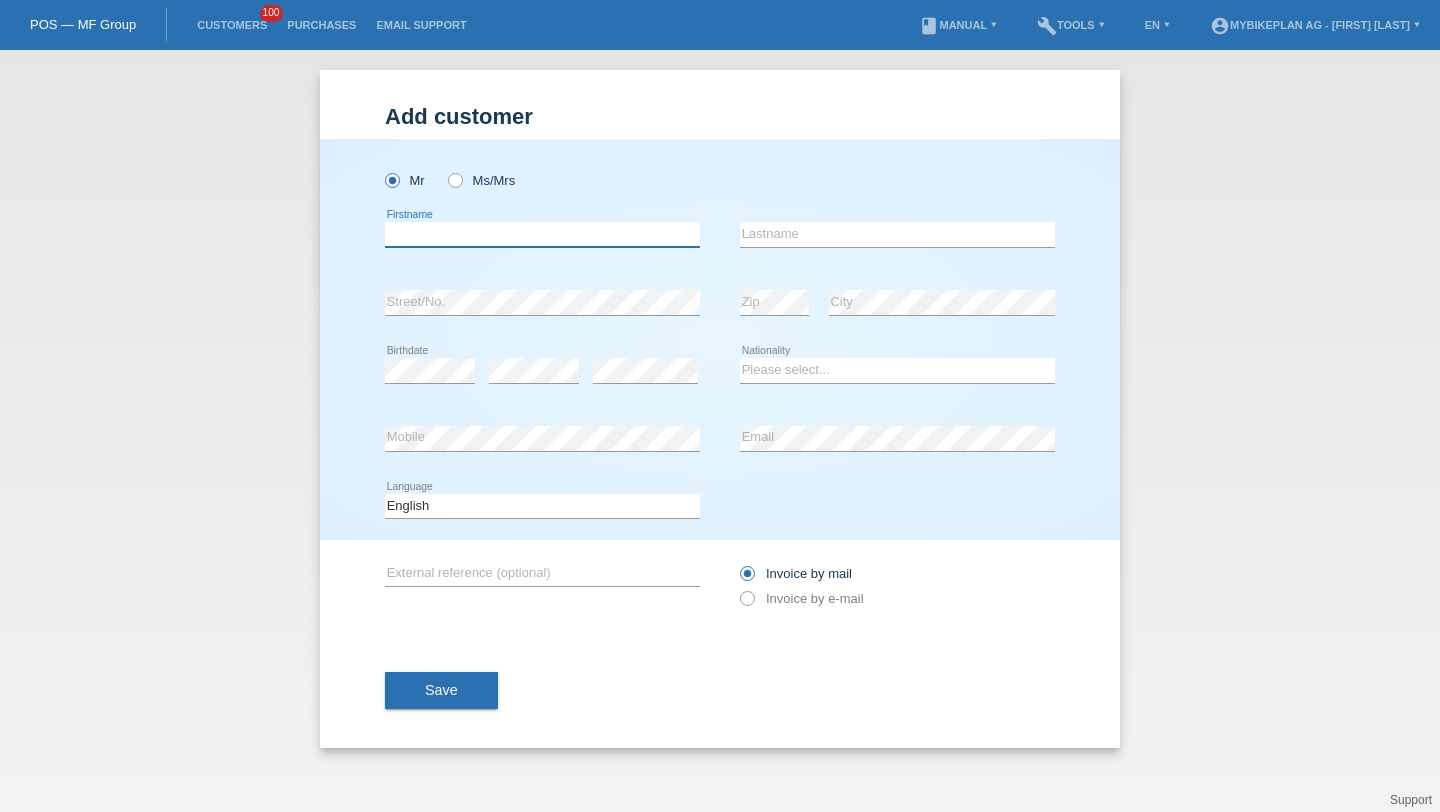 click at bounding box center [542, 234] 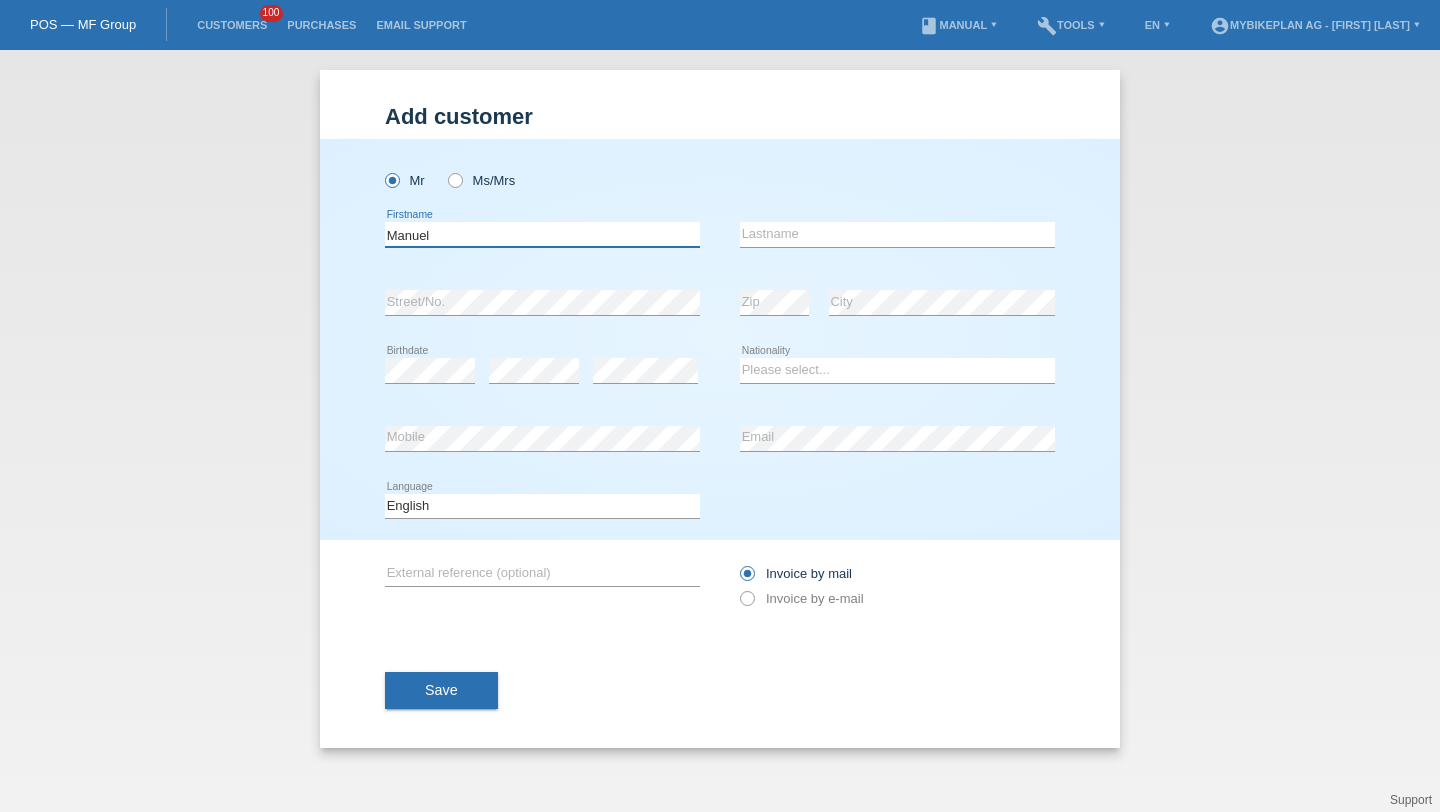 type on "Manuel" 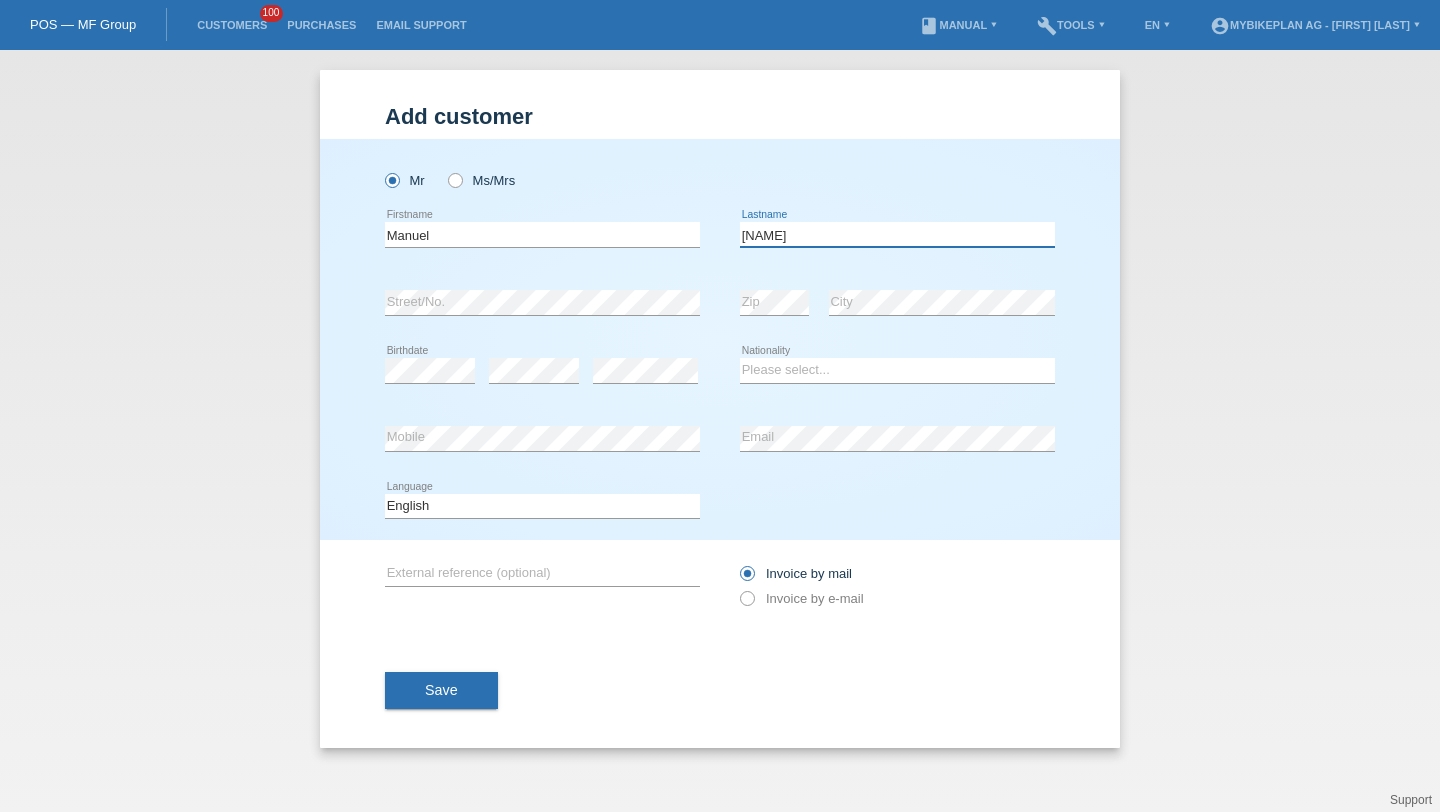 type on "Welter" 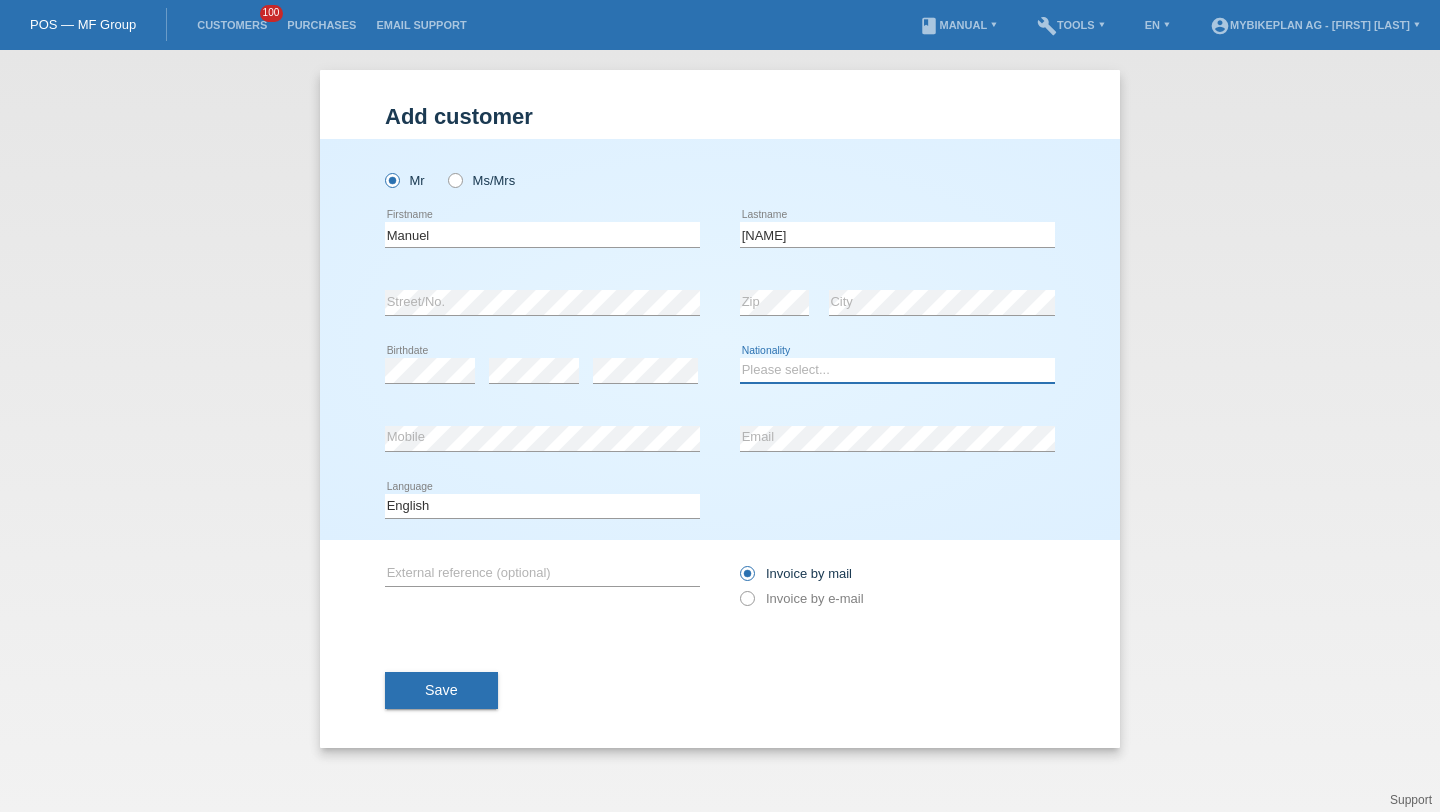 click on "Please select...
Switzerland
Austria
Germany
Liechtenstein
------------
Afghanistan
Åland Islands
Albania
Algeria
American Samoa Andorra Angola Anguilla Antarctica Antigua and Barbuda Argentina Armenia" at bounding box center [897, 370] 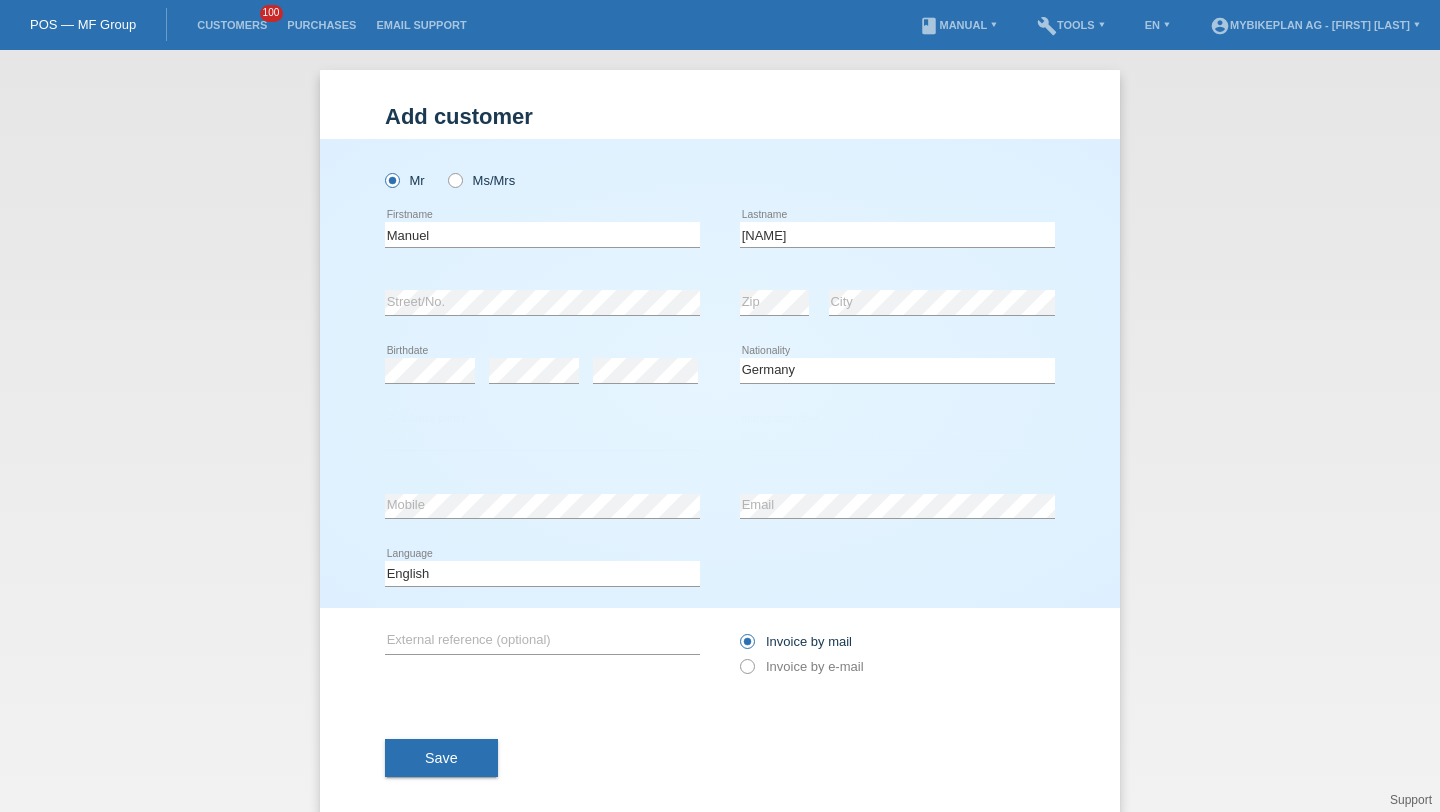 click on "Please select...
C
B
B - Refugee status
Other" at bounding box center [542, 438] 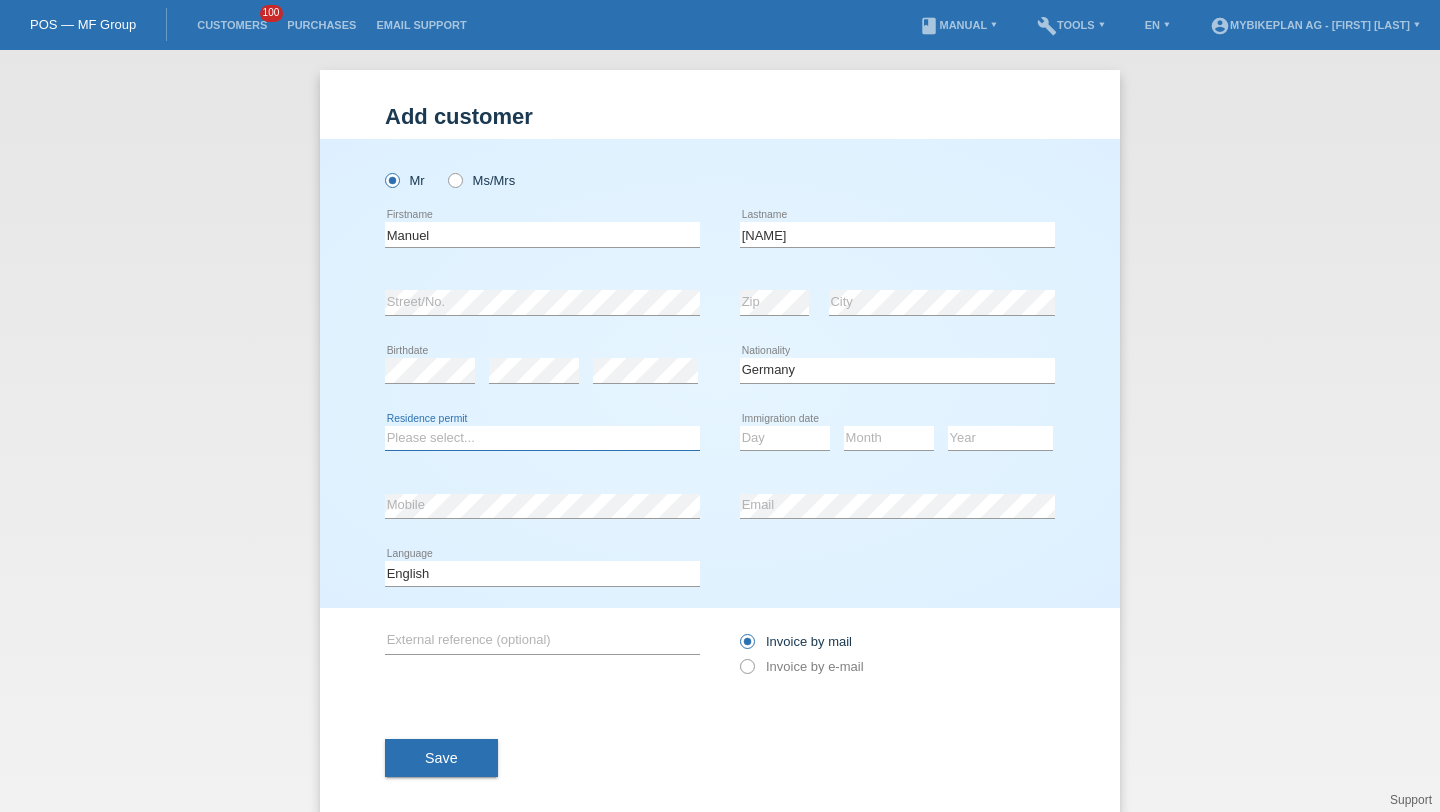 select on "C" 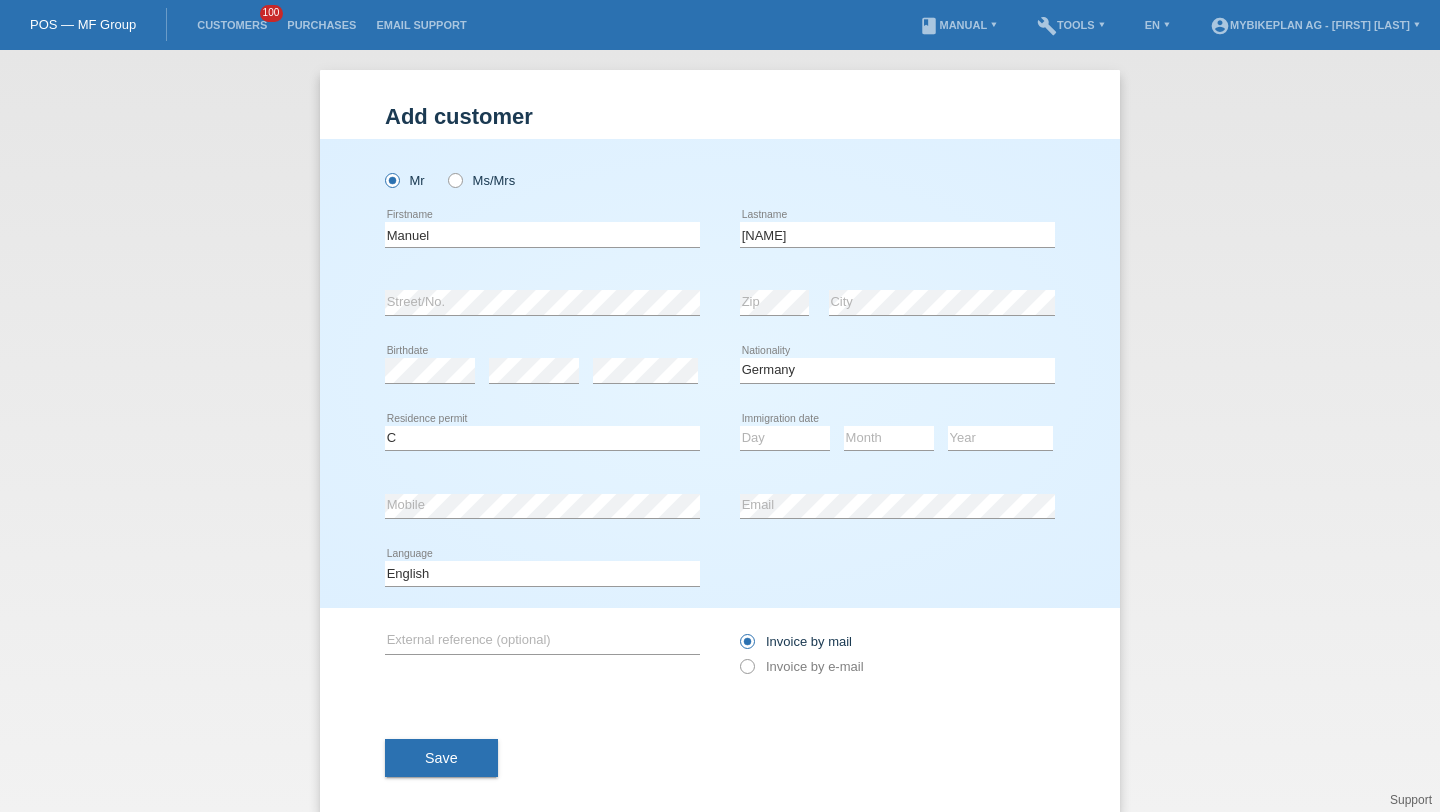 click on "Day
01
02
03
04
05
06
07
08
09 10 11 12 13 14 15 16" at bounding box center [785, 439] 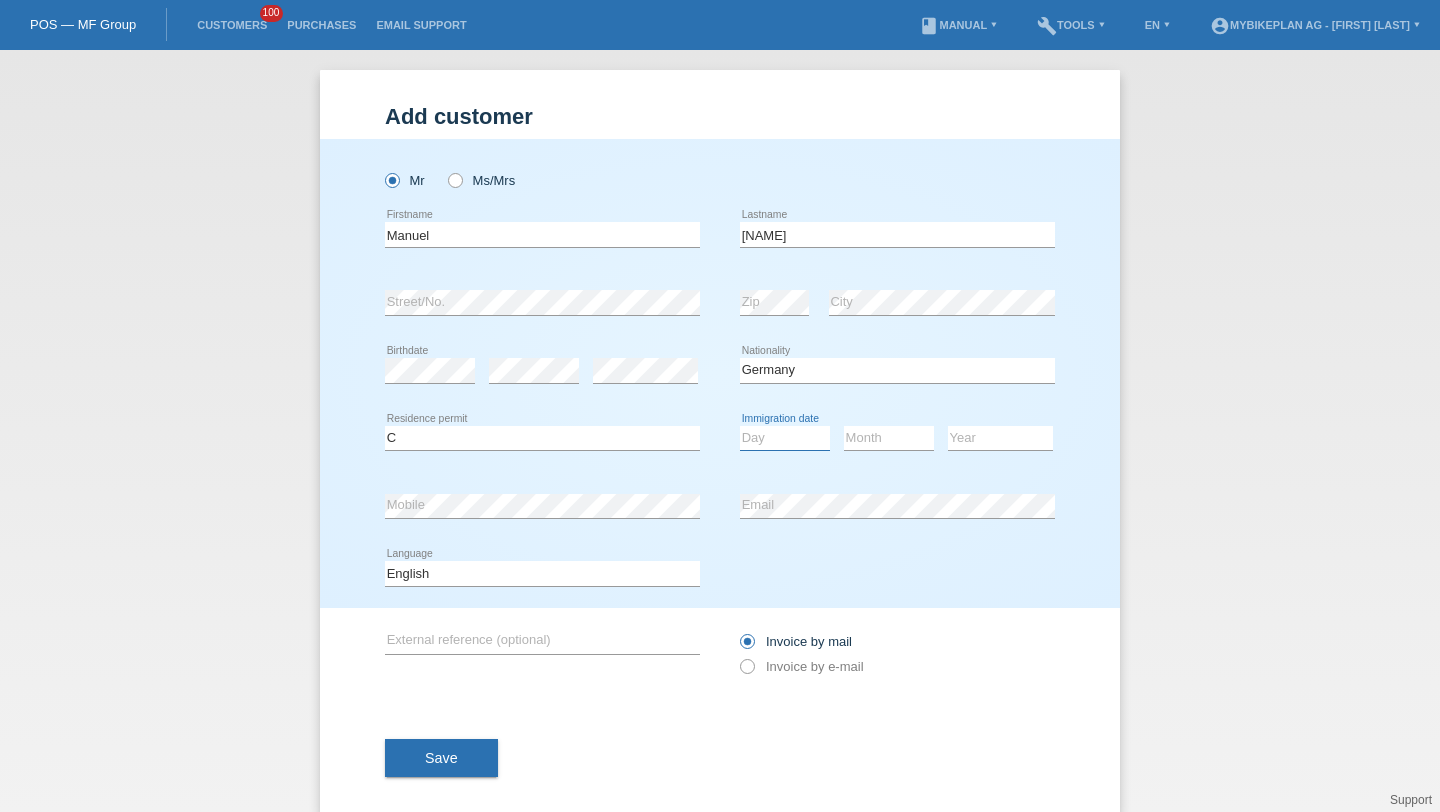 click on "Day
01
02
03
04
05
06
07
08
09
10 11" at bounding box center [785, 438] 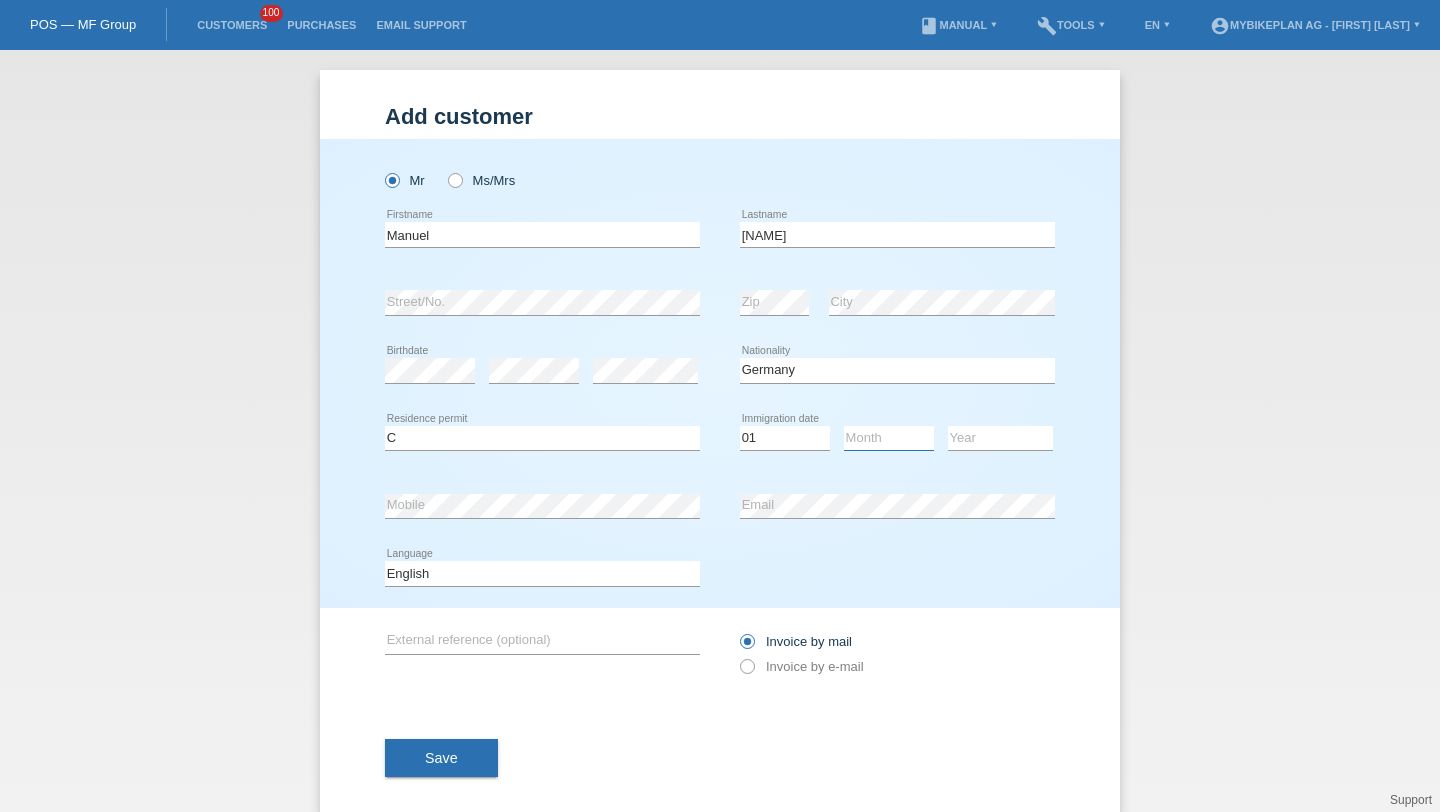 click on "Month
01
02
03
04
05
06
07
08
09
10 11" at bounding box center (889, 438) 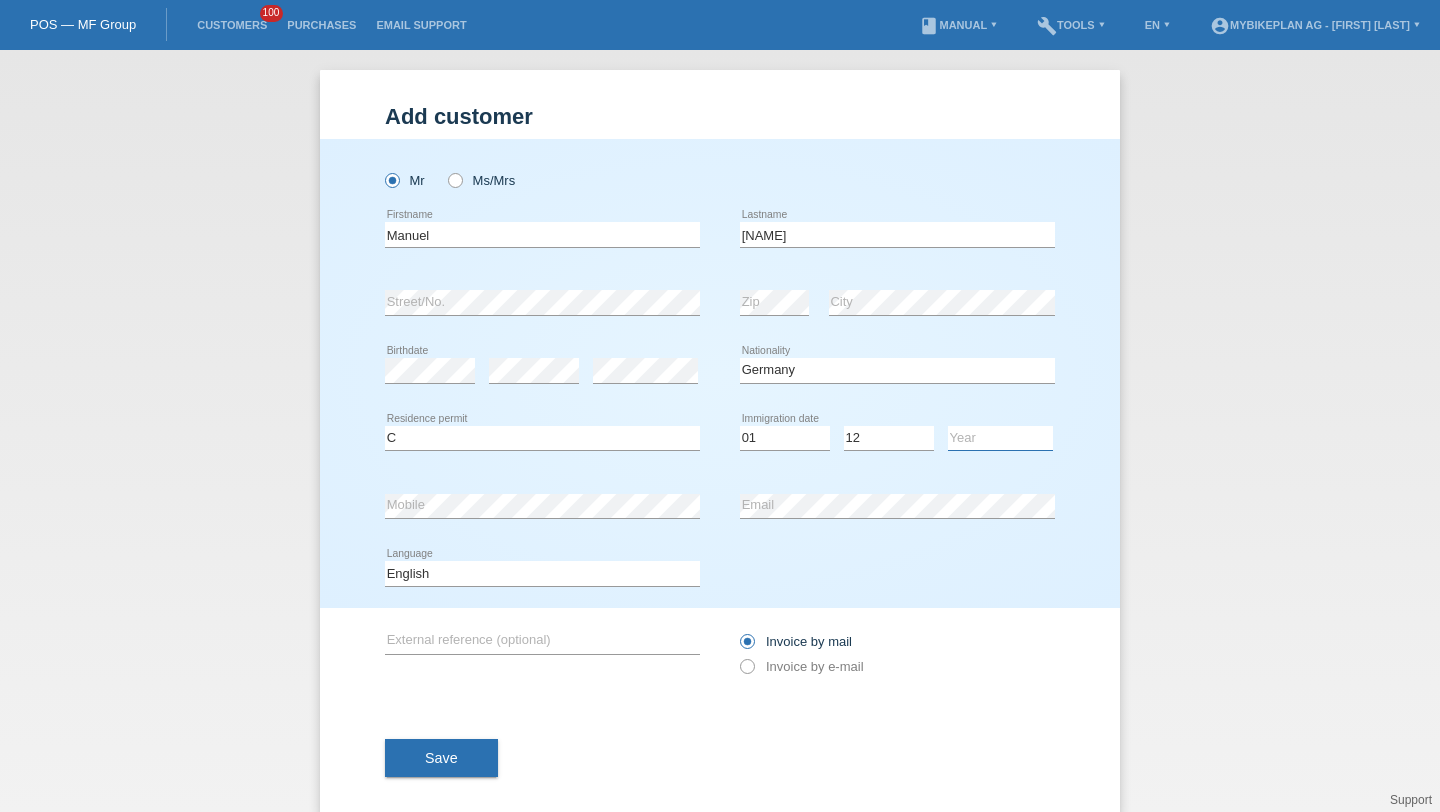 click on "Year
2025
2024
2023
2022
2021
2020
2019
2018
2017 2016 2015 2014 2013 2012 2011 2010 2009 2008 2007 2006 2005 2004 2003 2002 2001" at bounding box center [1000, 438] 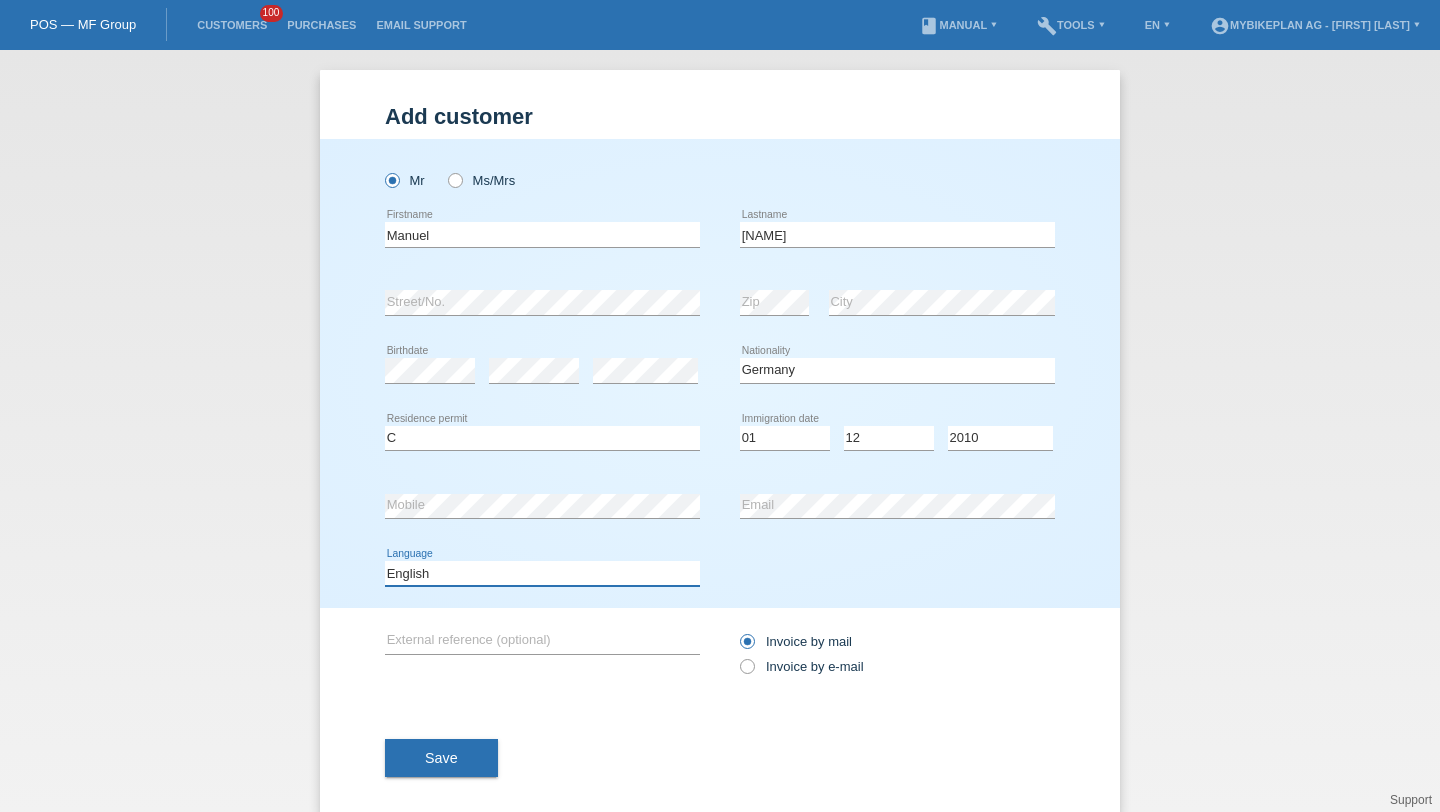 click on "Deutsch
Français
Italiano
English" at bounding box center [542, 573] 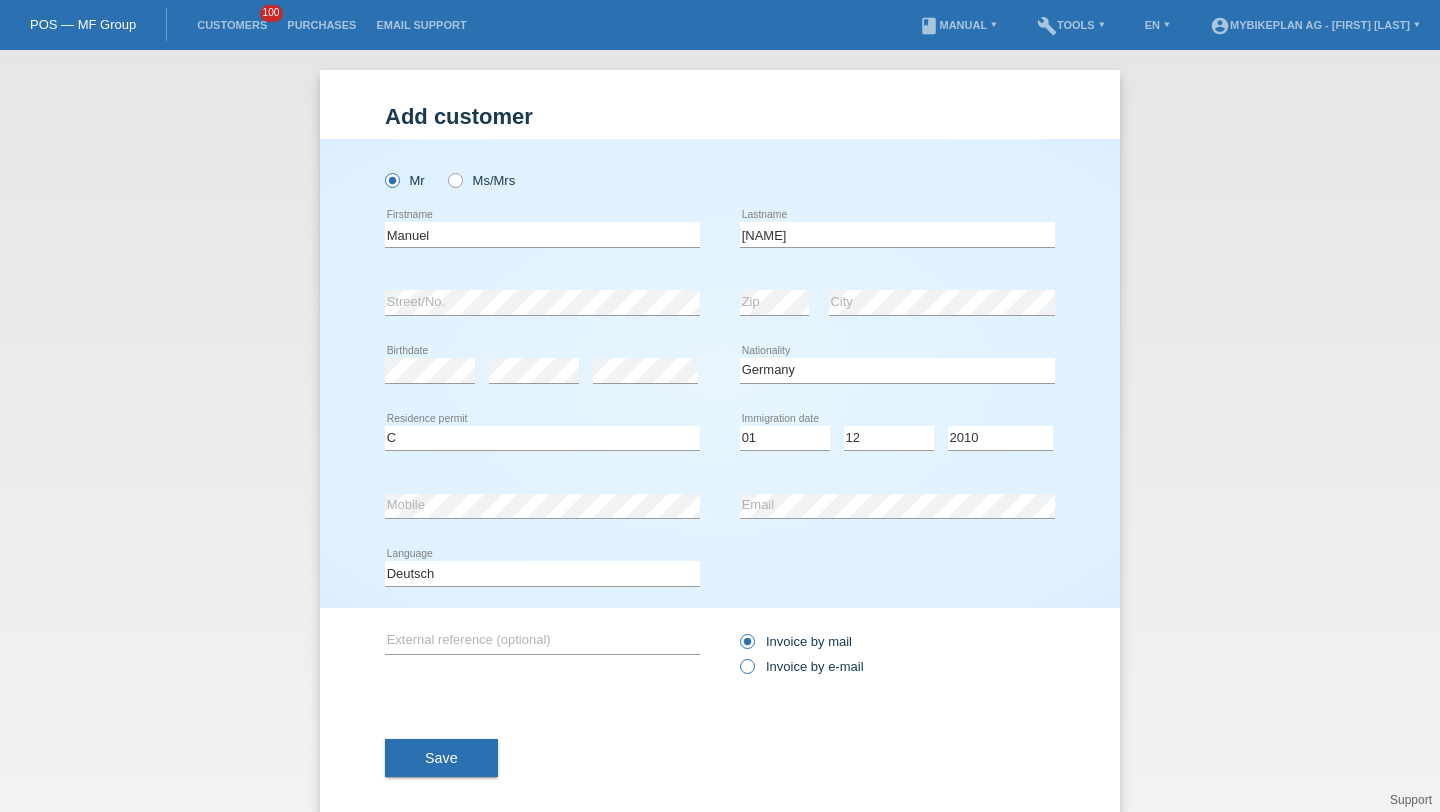 click on "Invoice by e-mail" at bounding box center (802, 666) 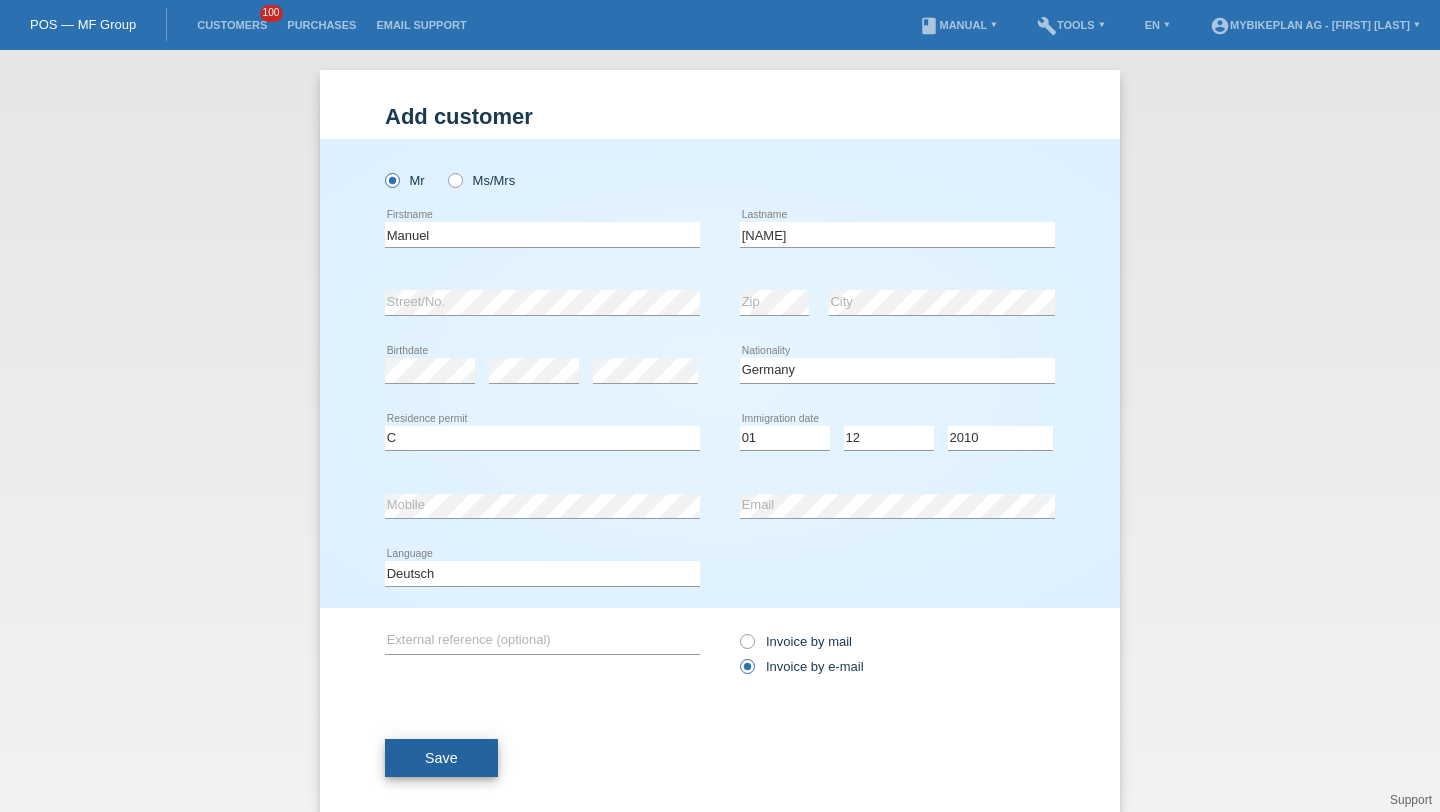 click on "Save" at bounding box center (441, 758) 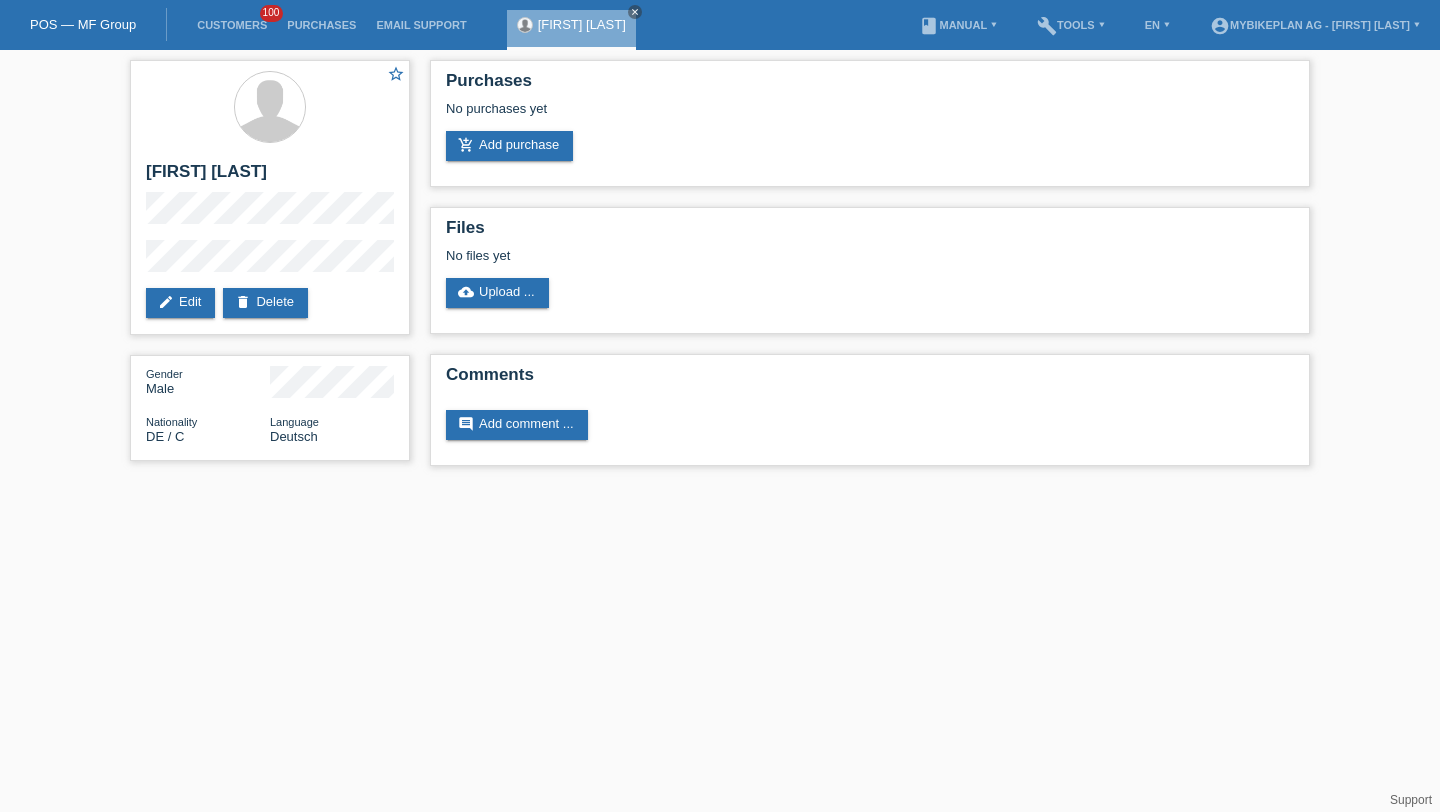 scroll, scrollTop: 0, scrollLeft: 0, axis: both 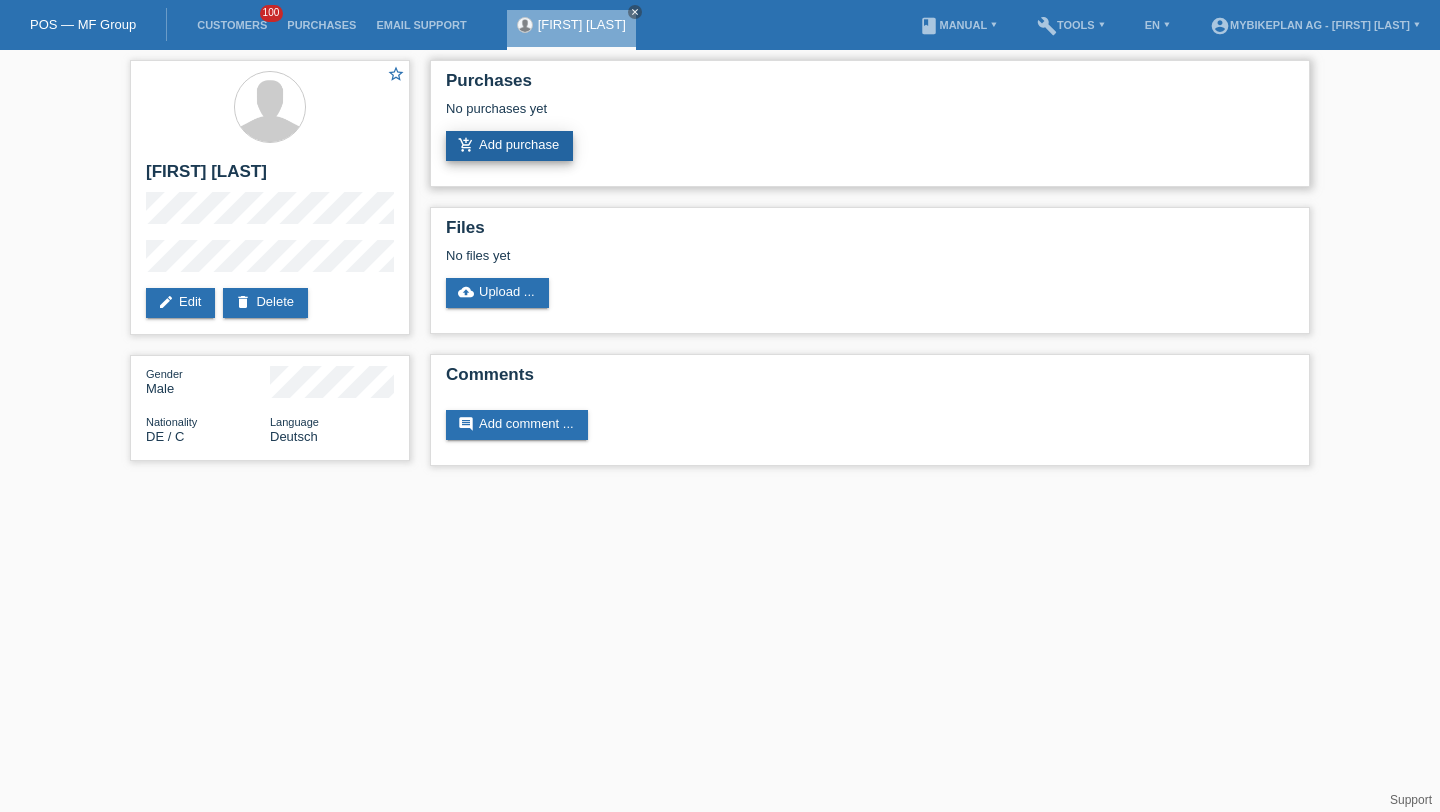 click on "add_shopping_cart  Add purchase" at bounding box center (509, 146) 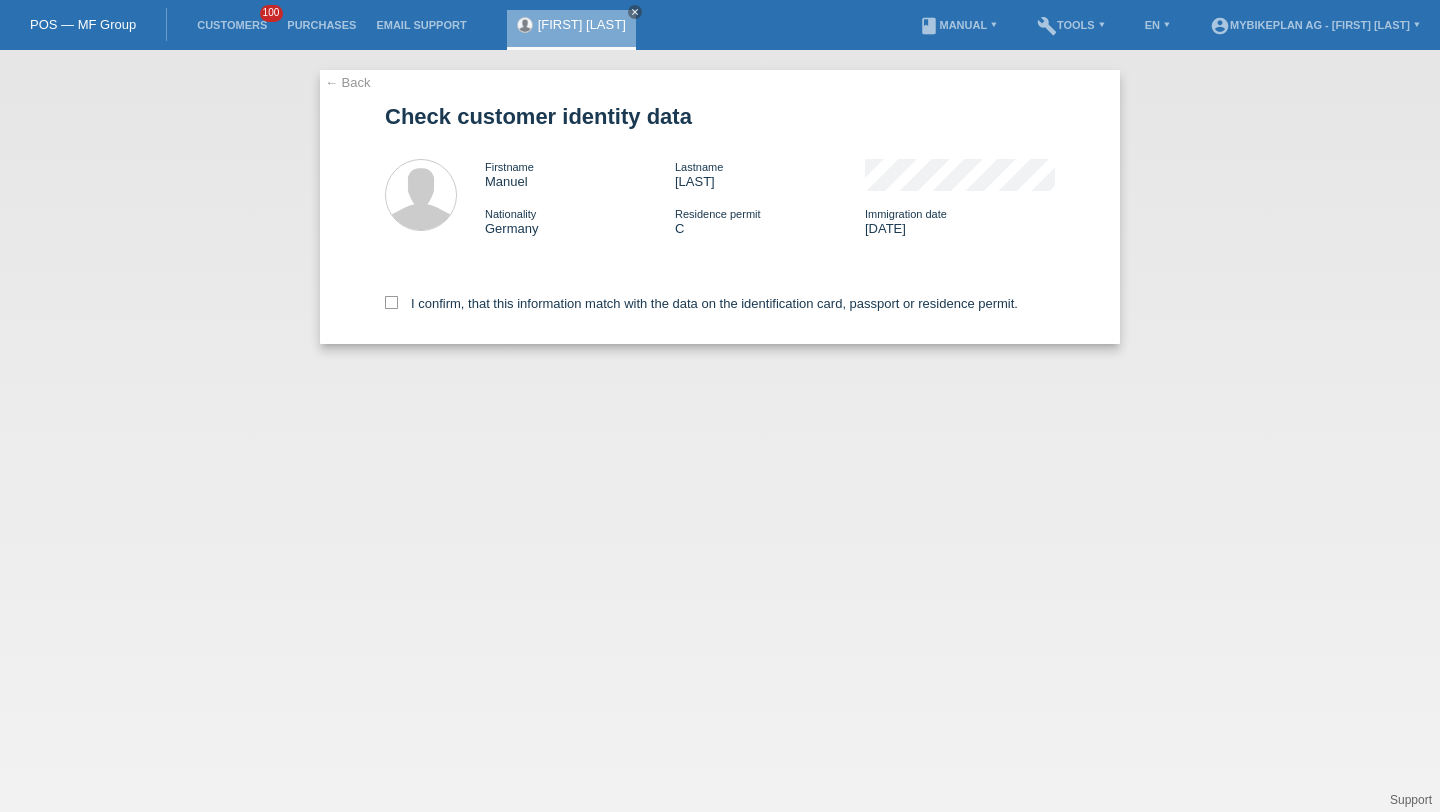 scroll, scrollTop: 0, scrollLeft: 0, axis: both 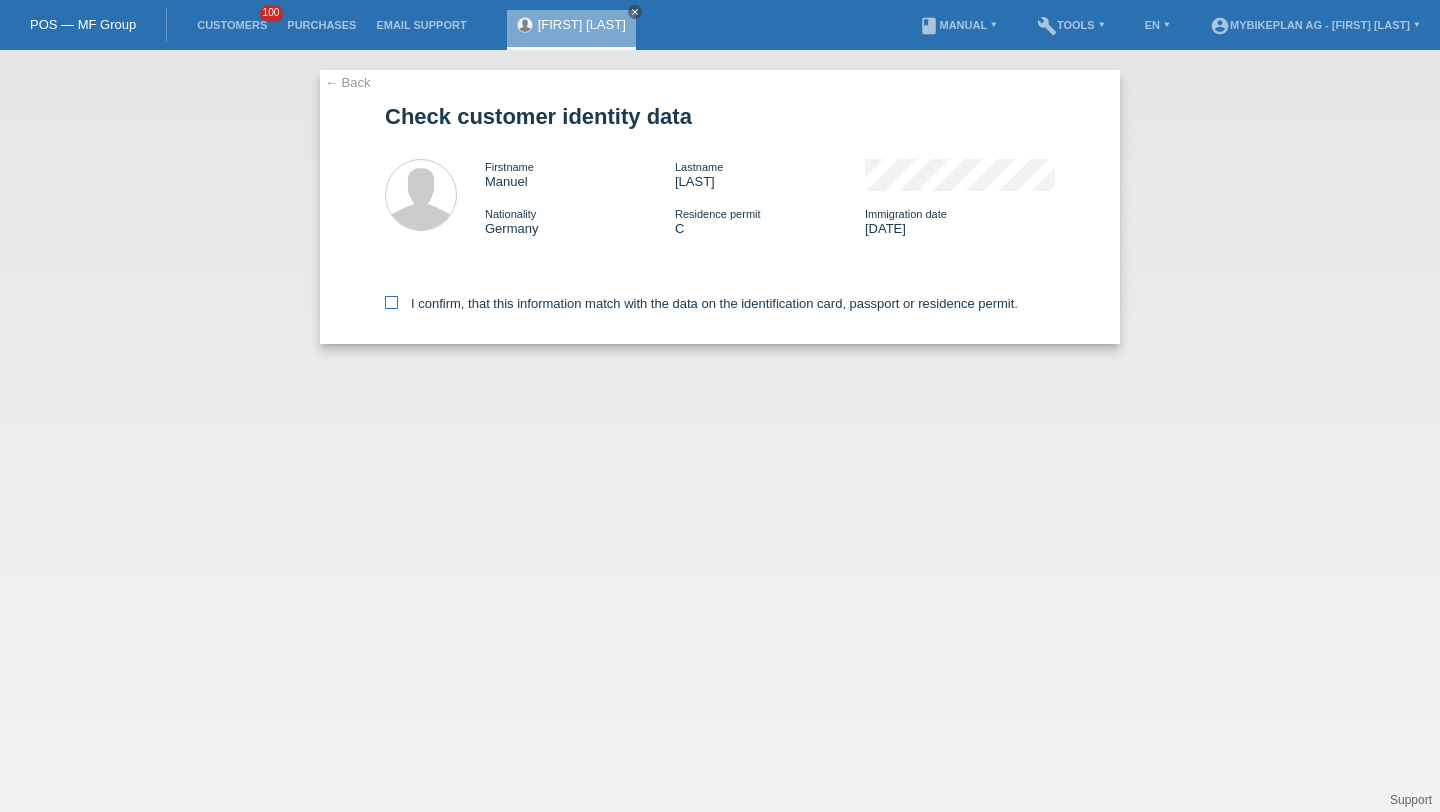 click on "I confirm, that this information match with the data on the identification card, passport or residence permit." at bounding box center (701, 303) 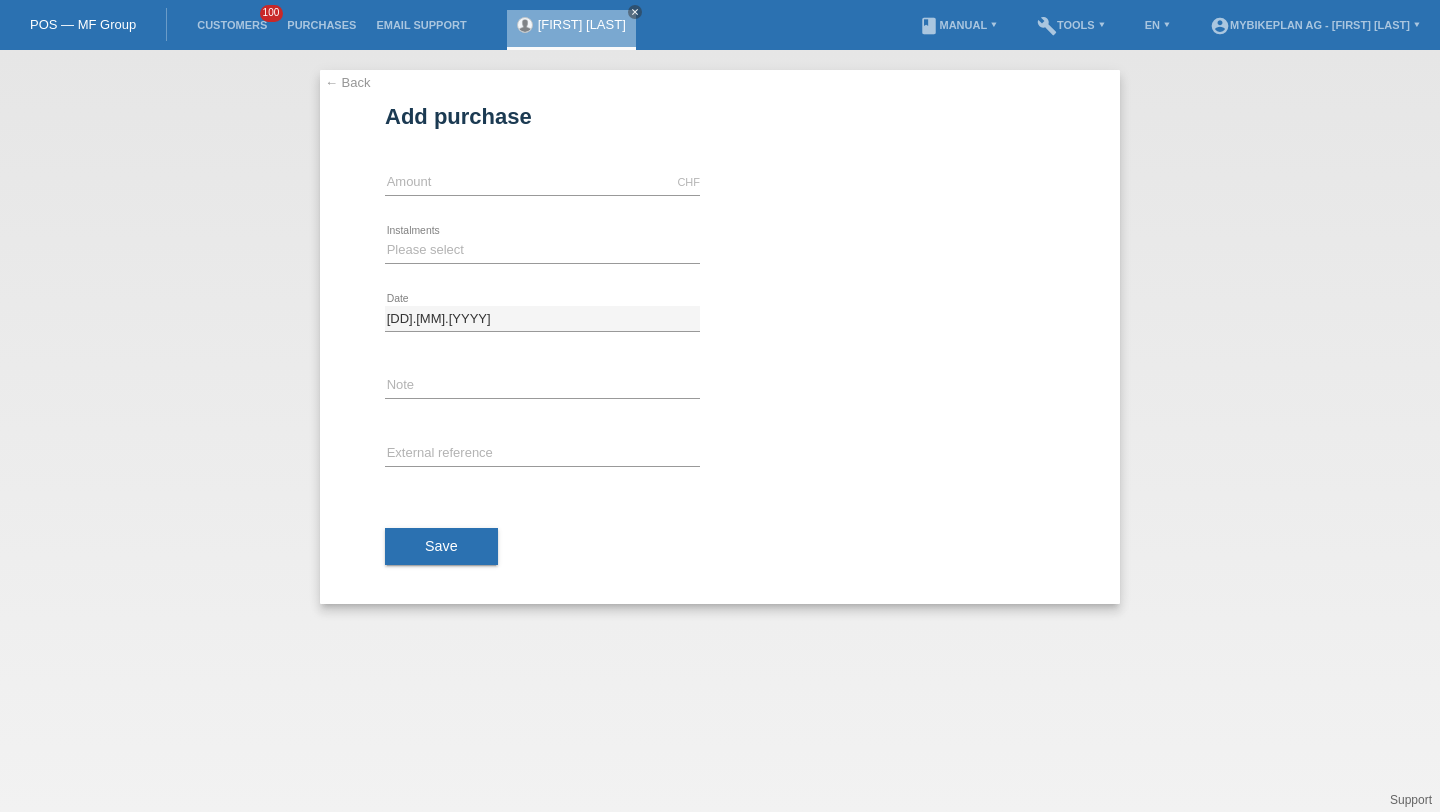 scroll, scrollTop: 0, scrollLeft: 0, axis: both 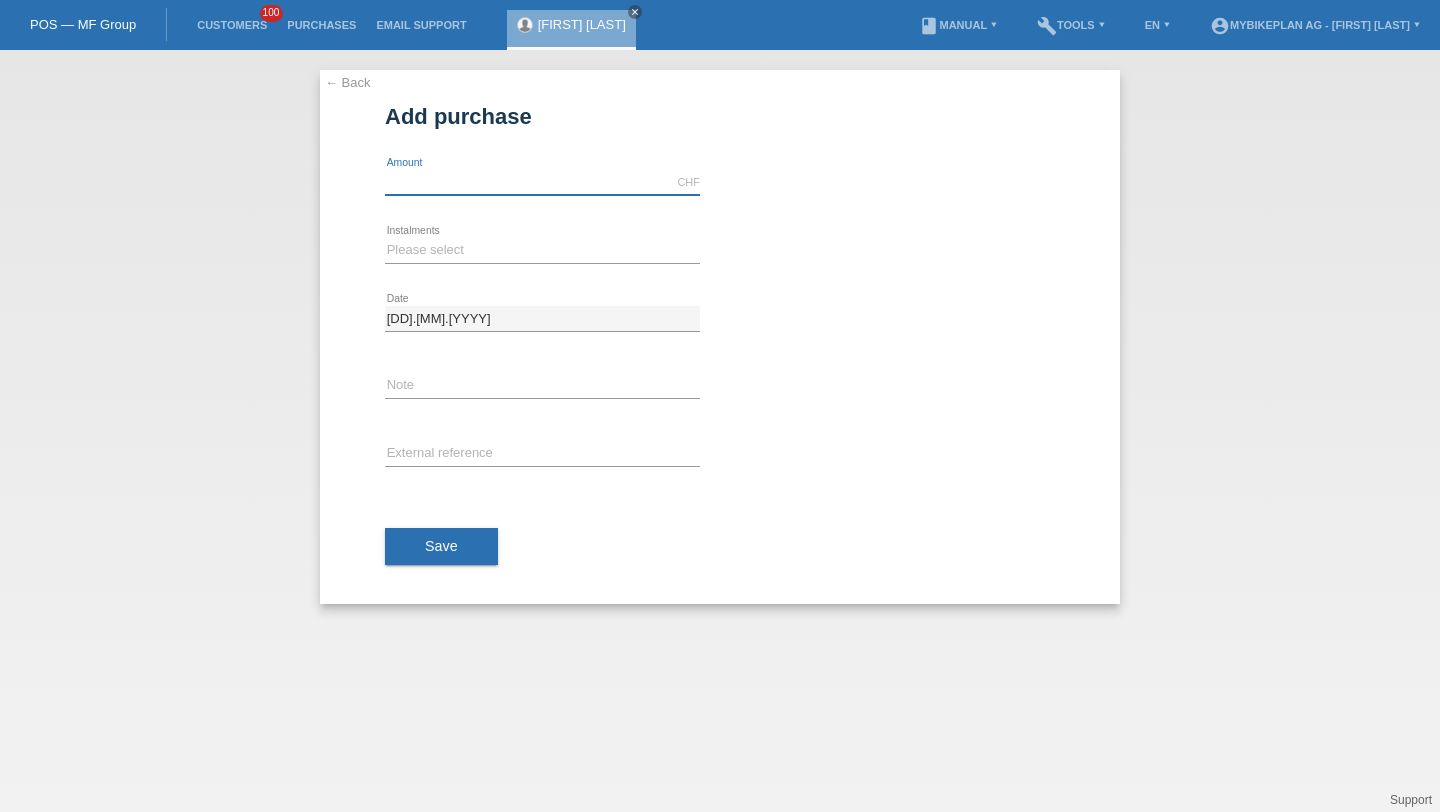 click at bounding box center (542, 182) 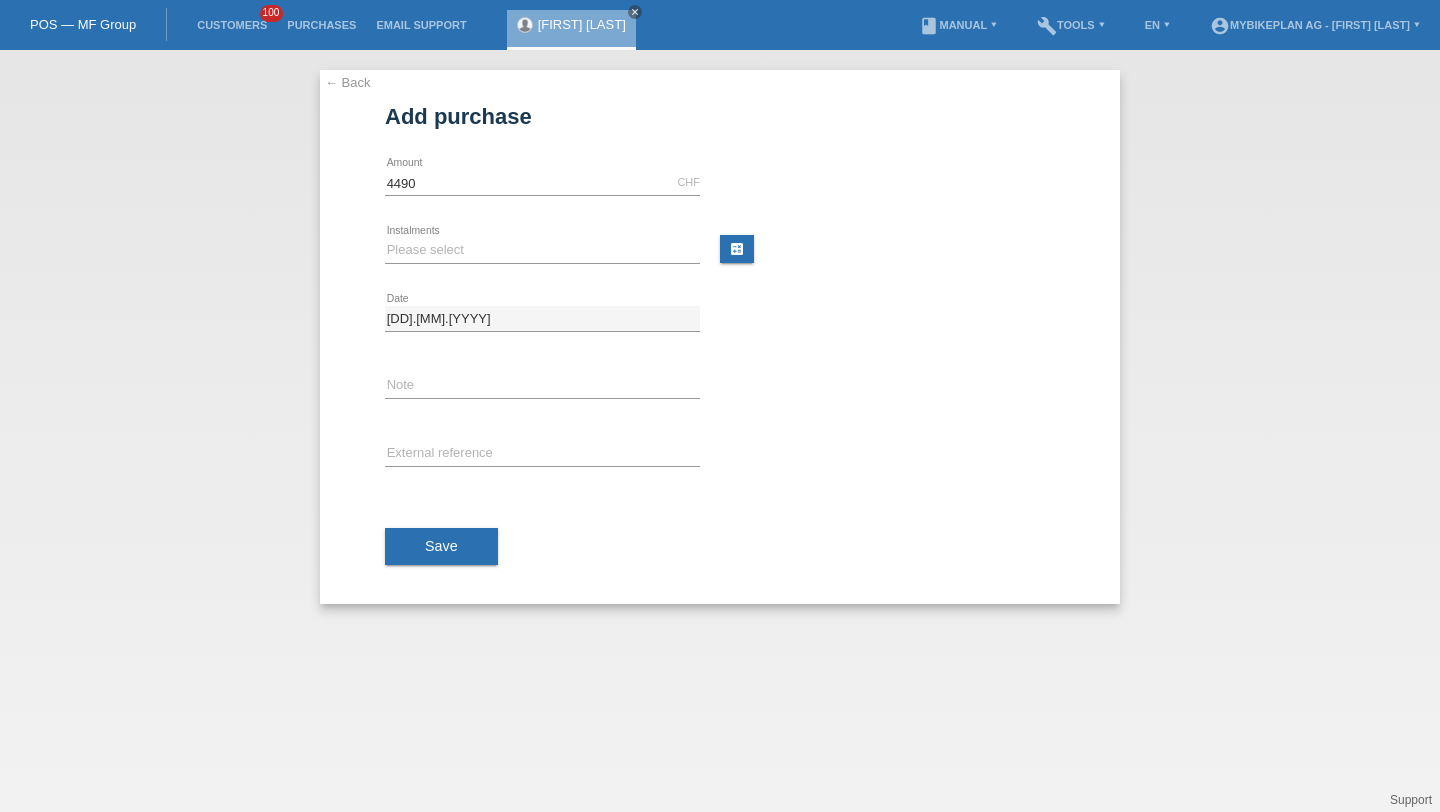 type on "4490.00" 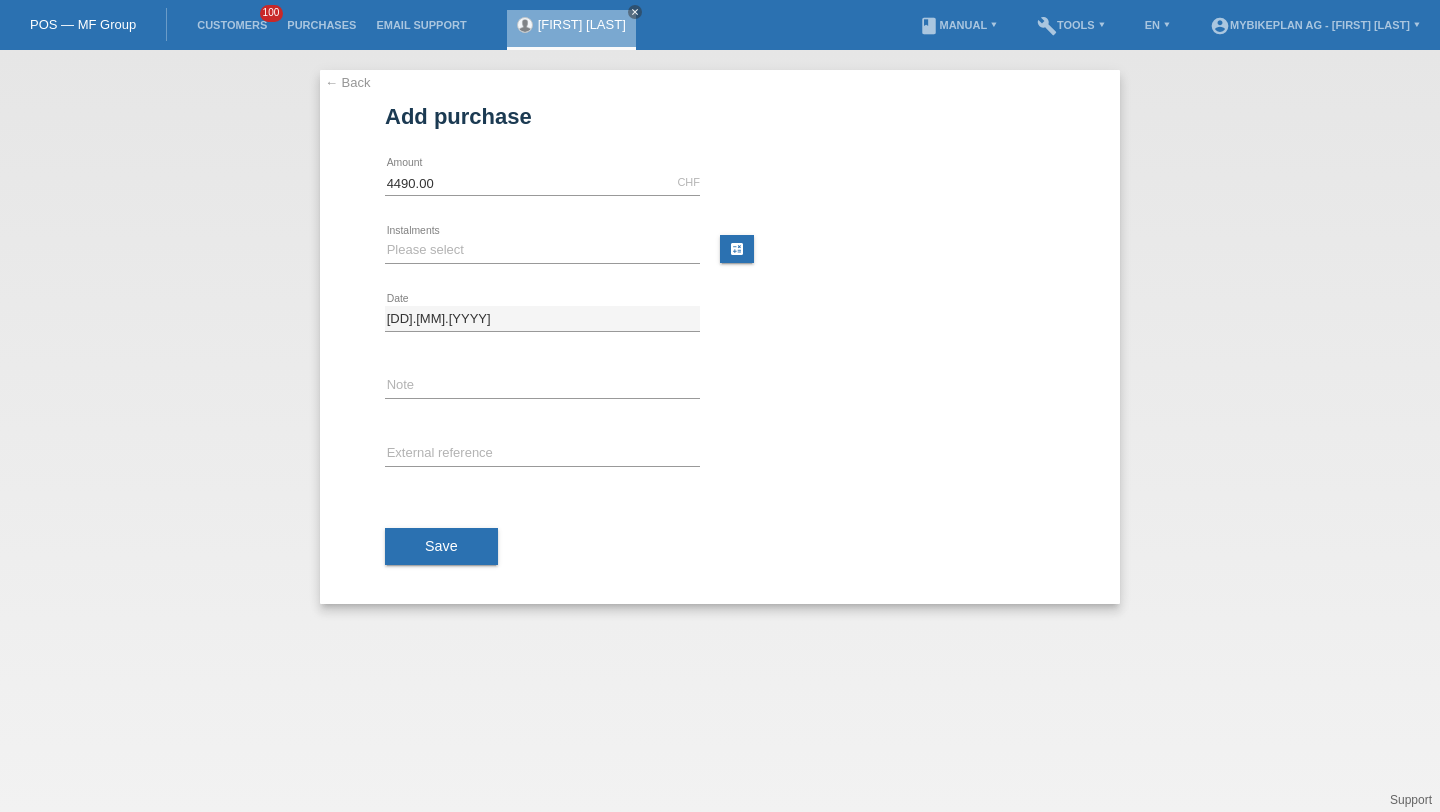 click at bounding box center [542, 263] 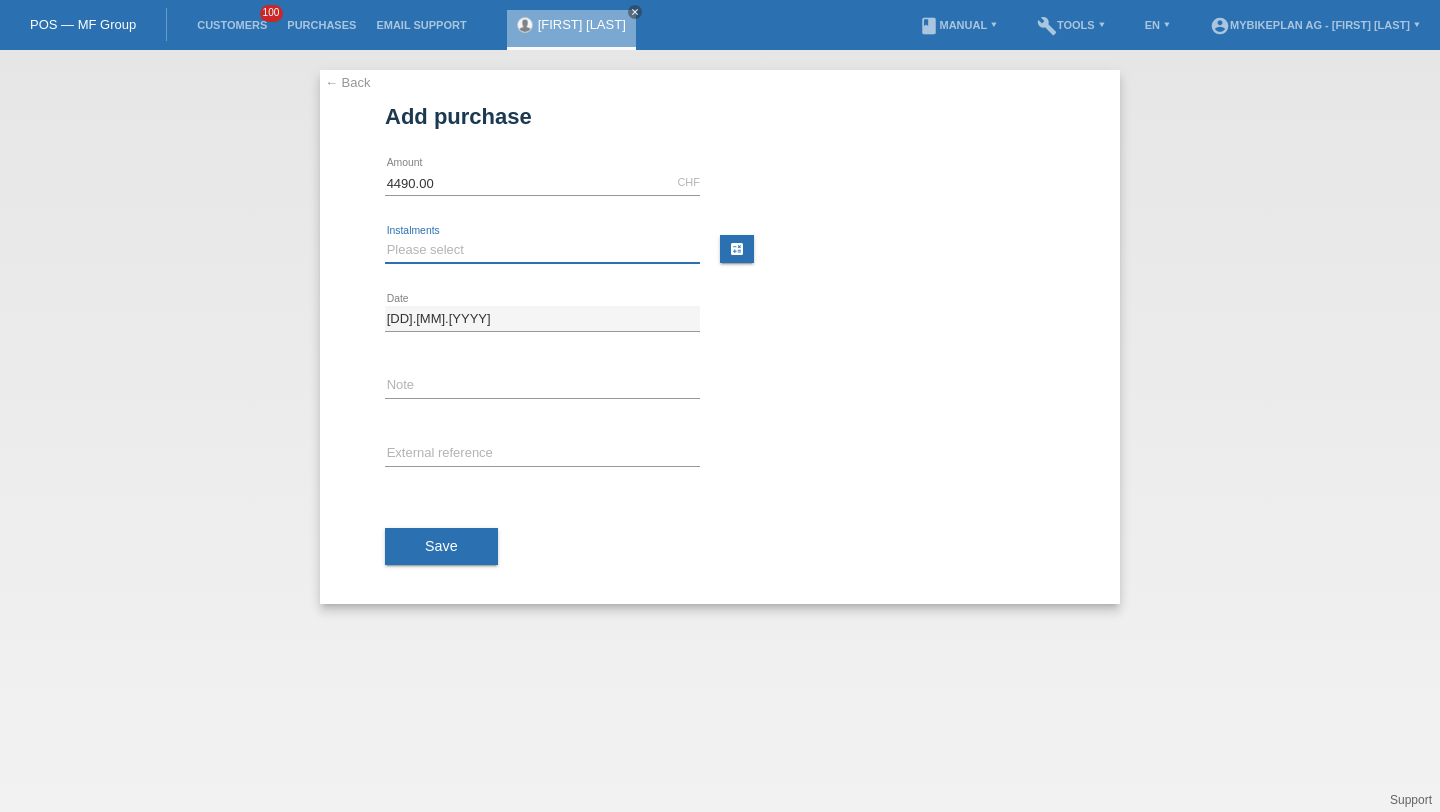 click on "Please select
6 instalments
12 instalments
18 instalments
24 instalments
36 instalments
48 instalments" at bounding box center (542, 250) 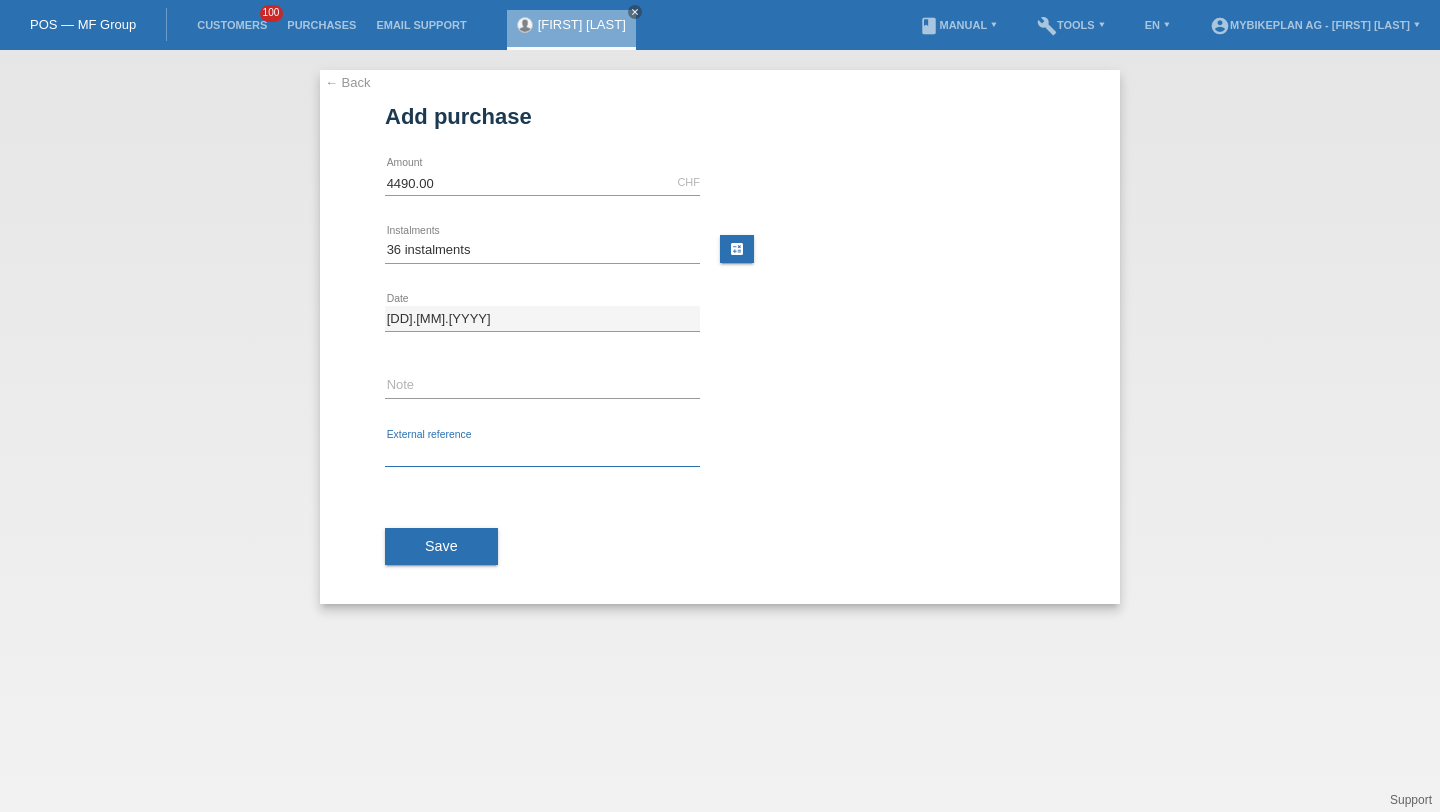click at bounding box center [542, 454] 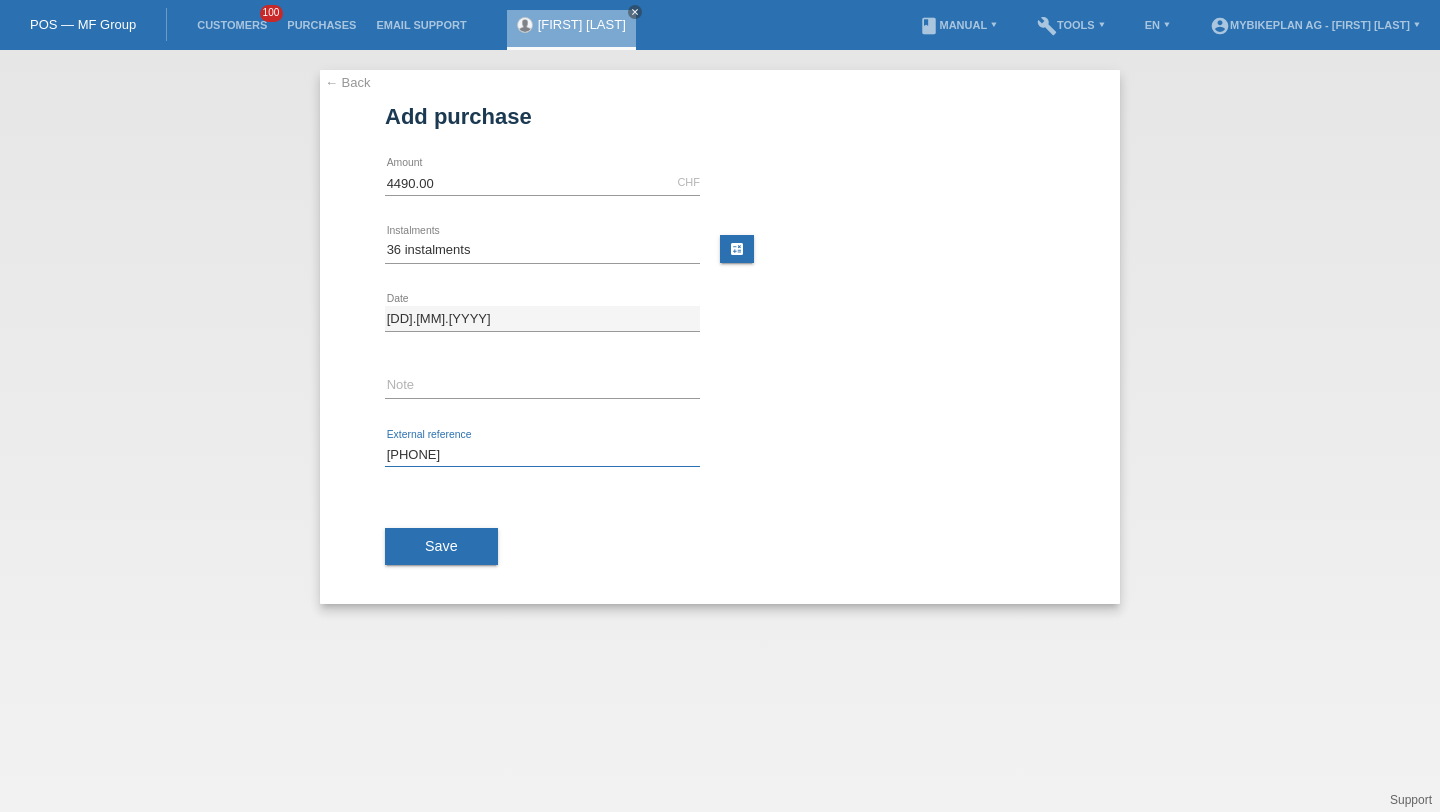 type on "[PHONE]" 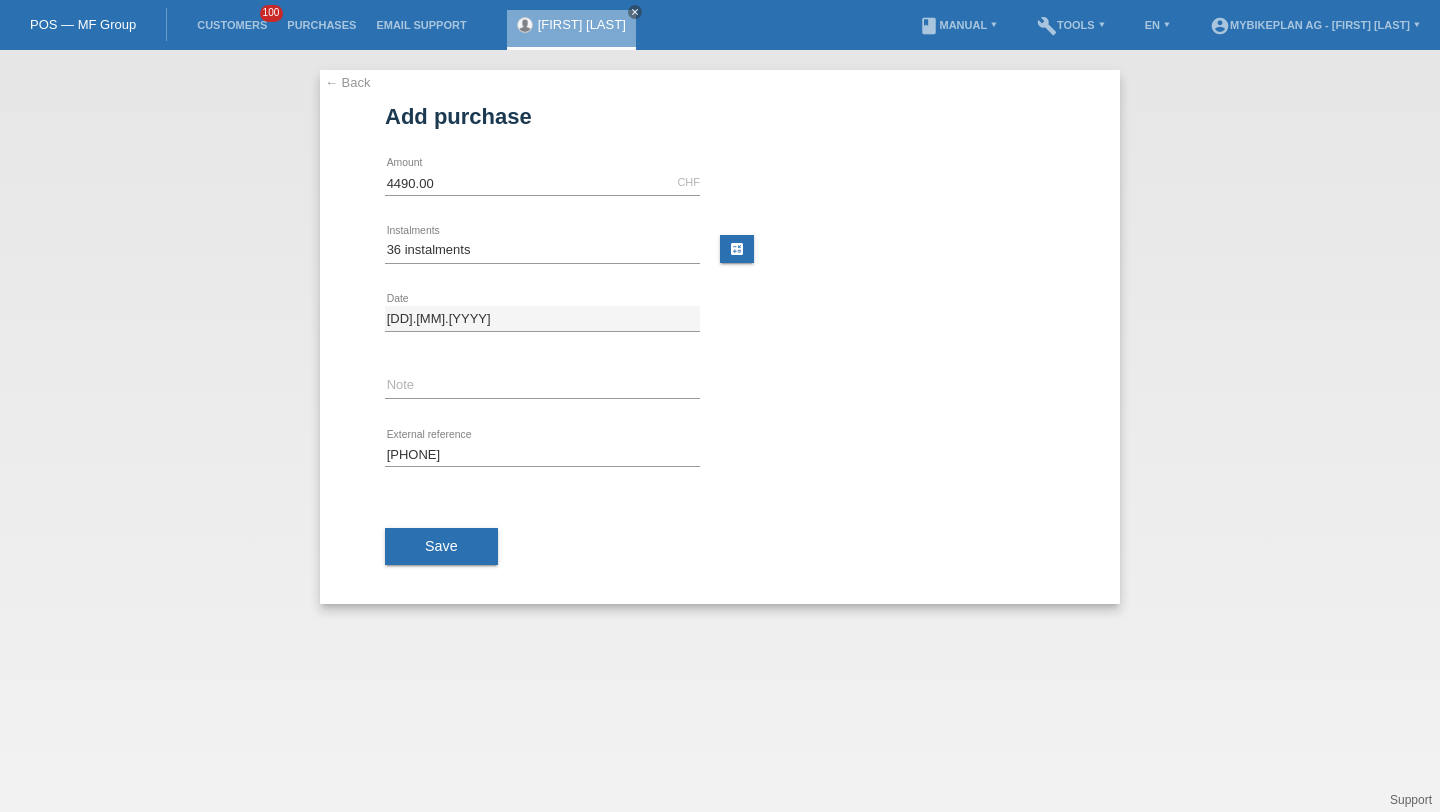 click on "Save" at bounding box center [720, 547] 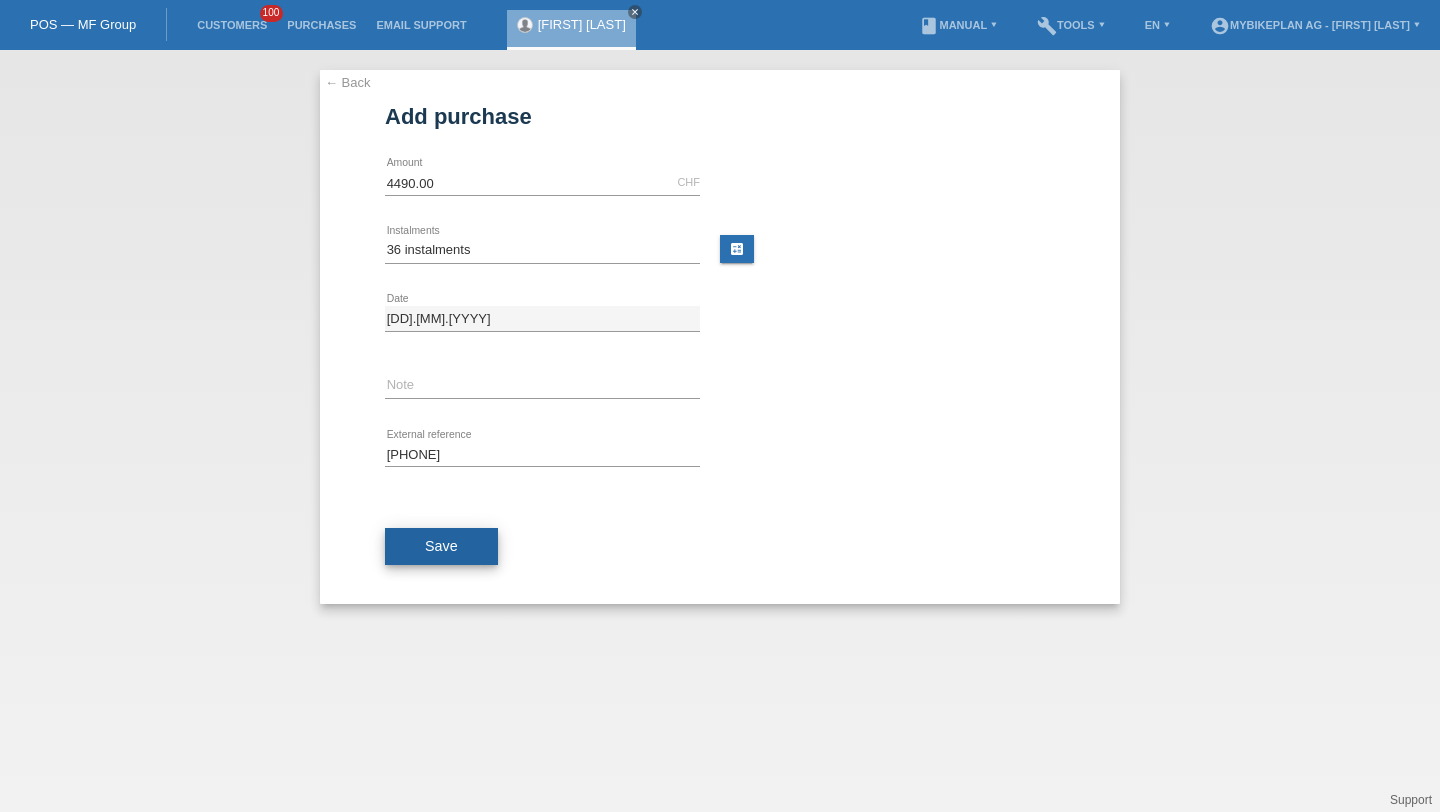 click on "Save" at bounding box center (441, 546) 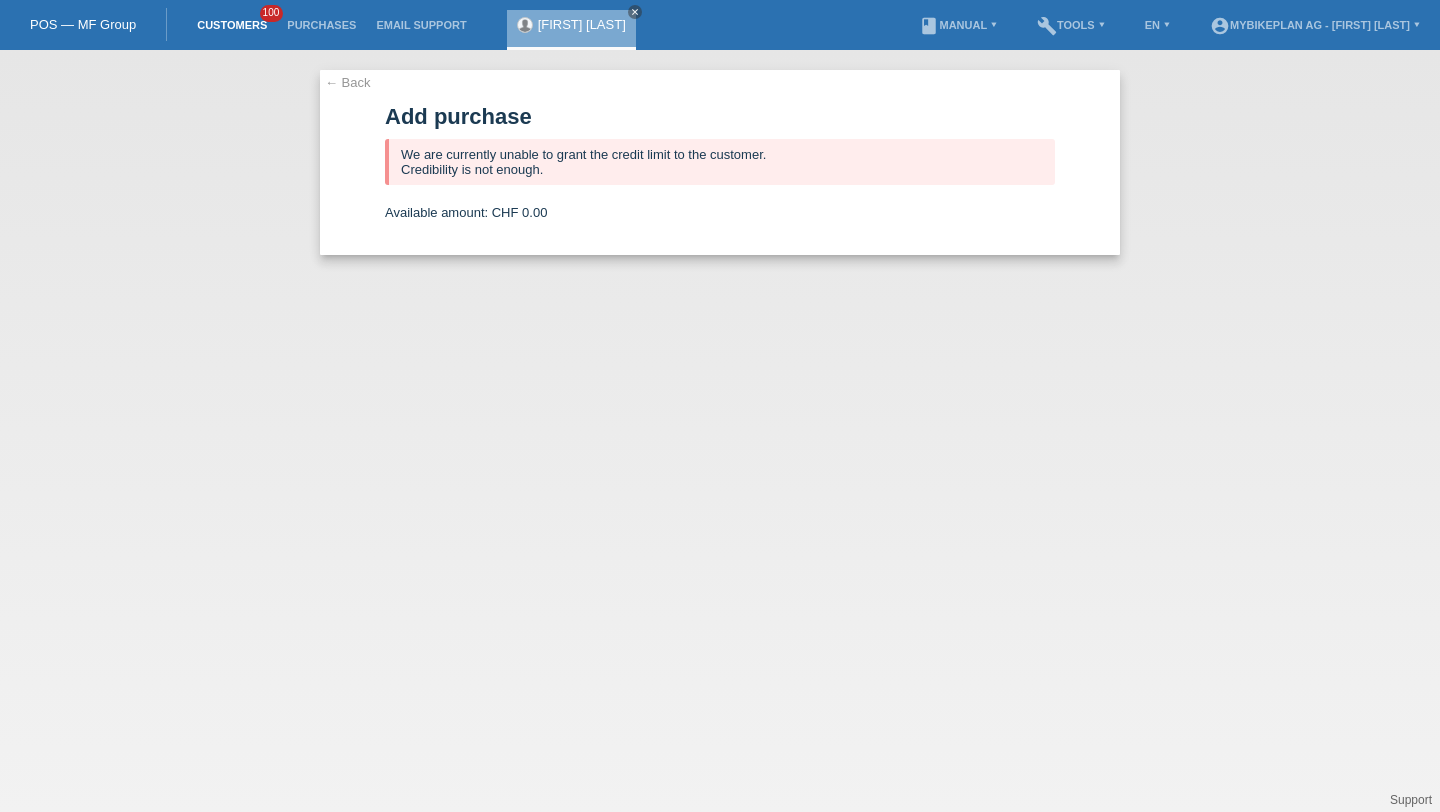 click on "Customers" at bounding box center [232, 25] 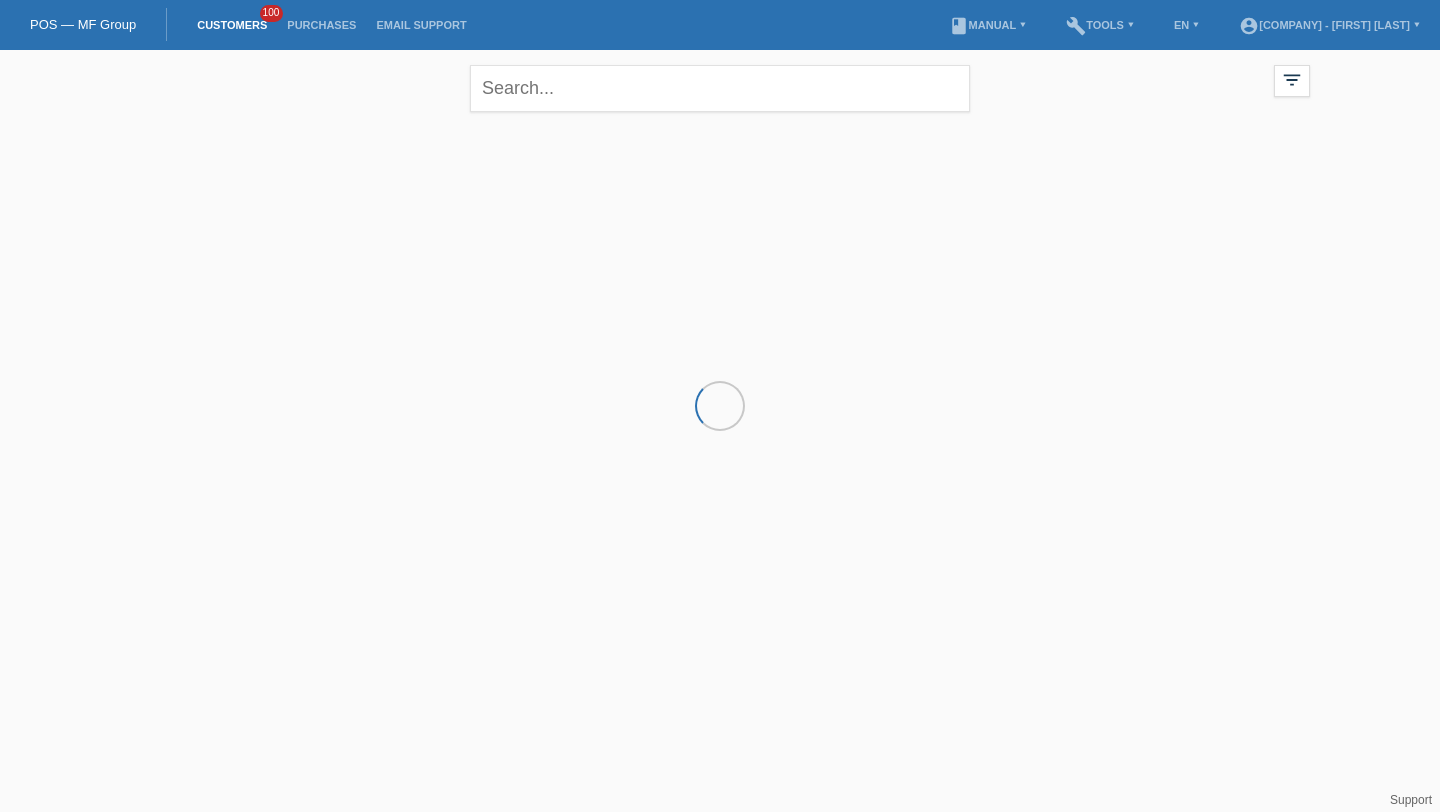 scroll, scrollTop: 0, scrollLeft: 0, axis: both 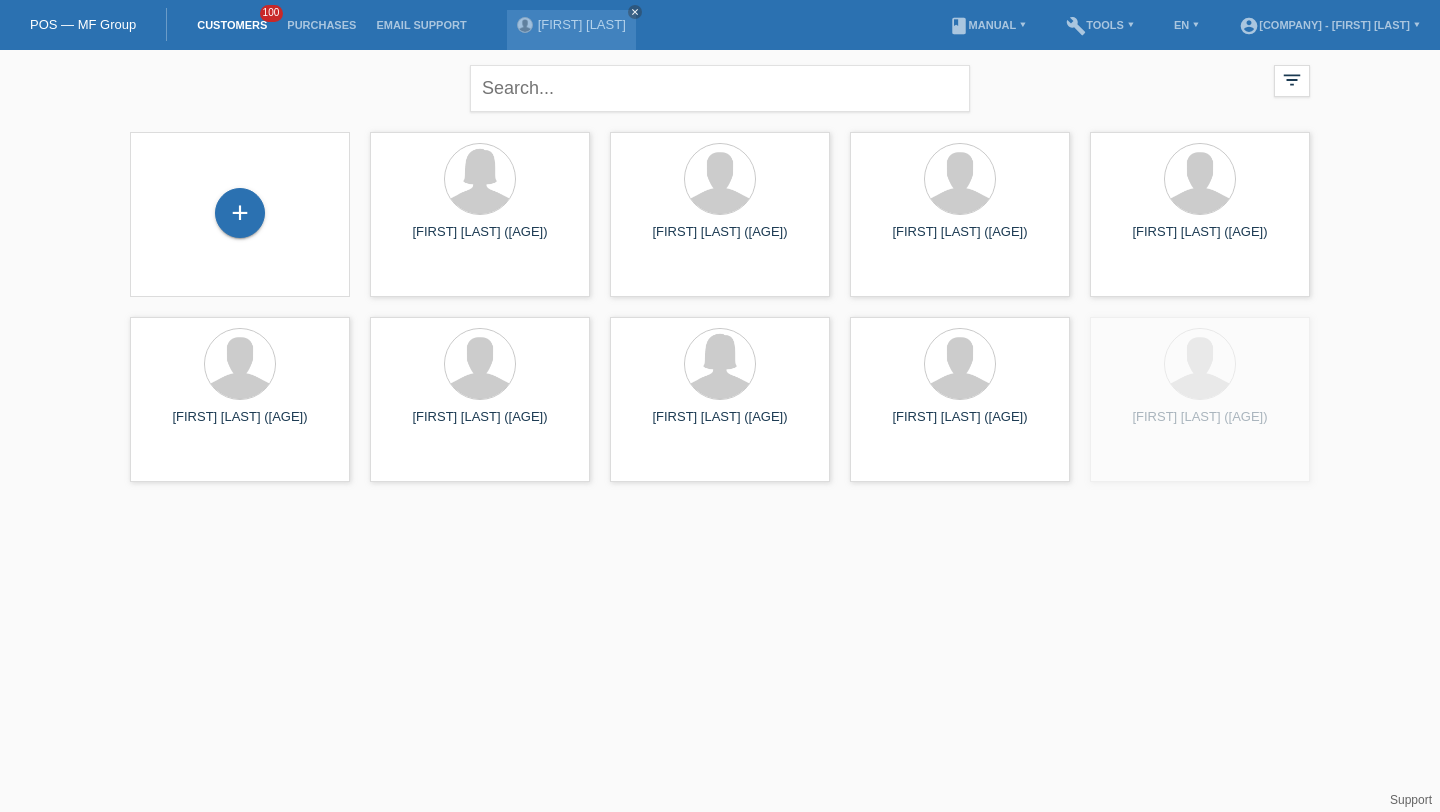 click on "+" at bounding box center (240, 214) 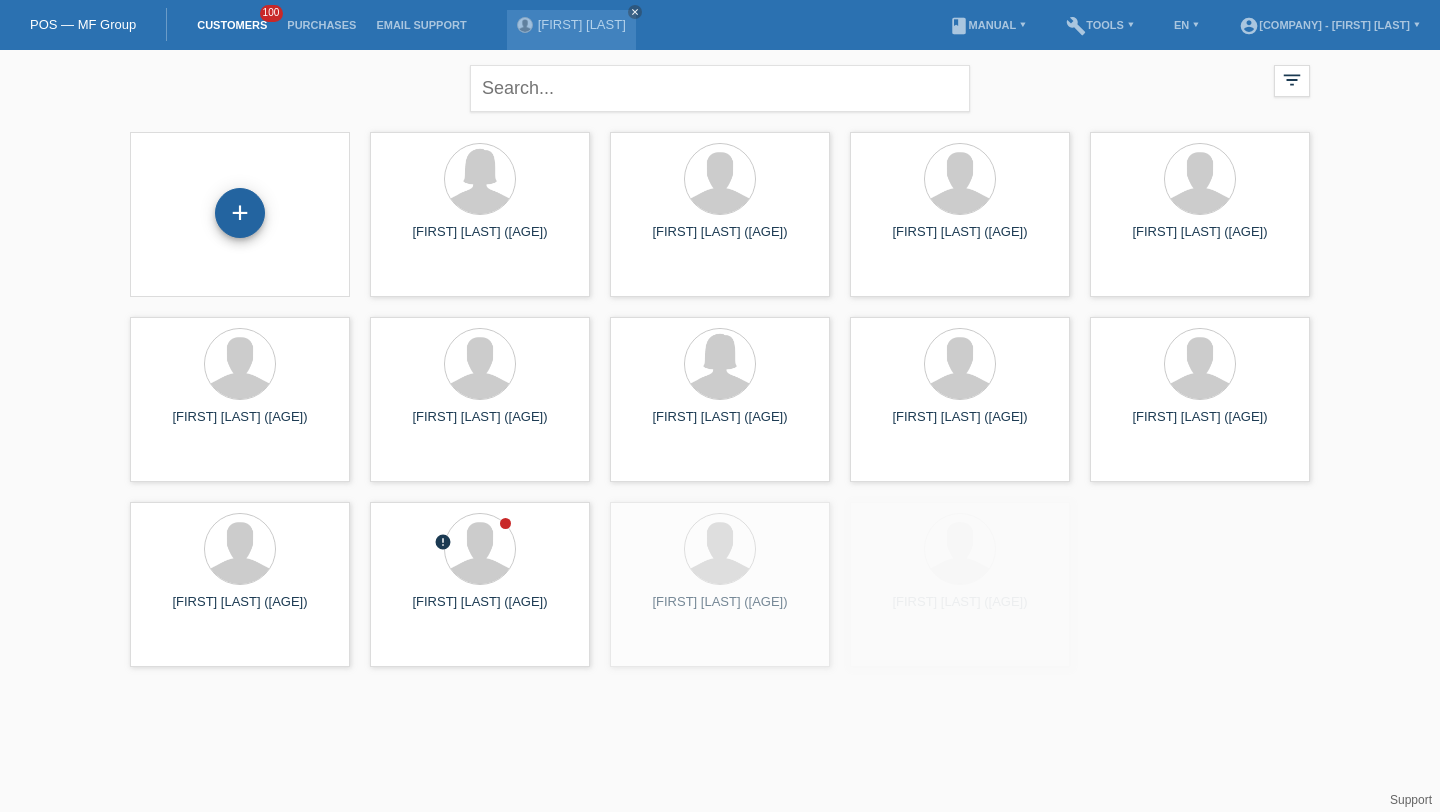 click on "+" at bounding box center [240, 213] 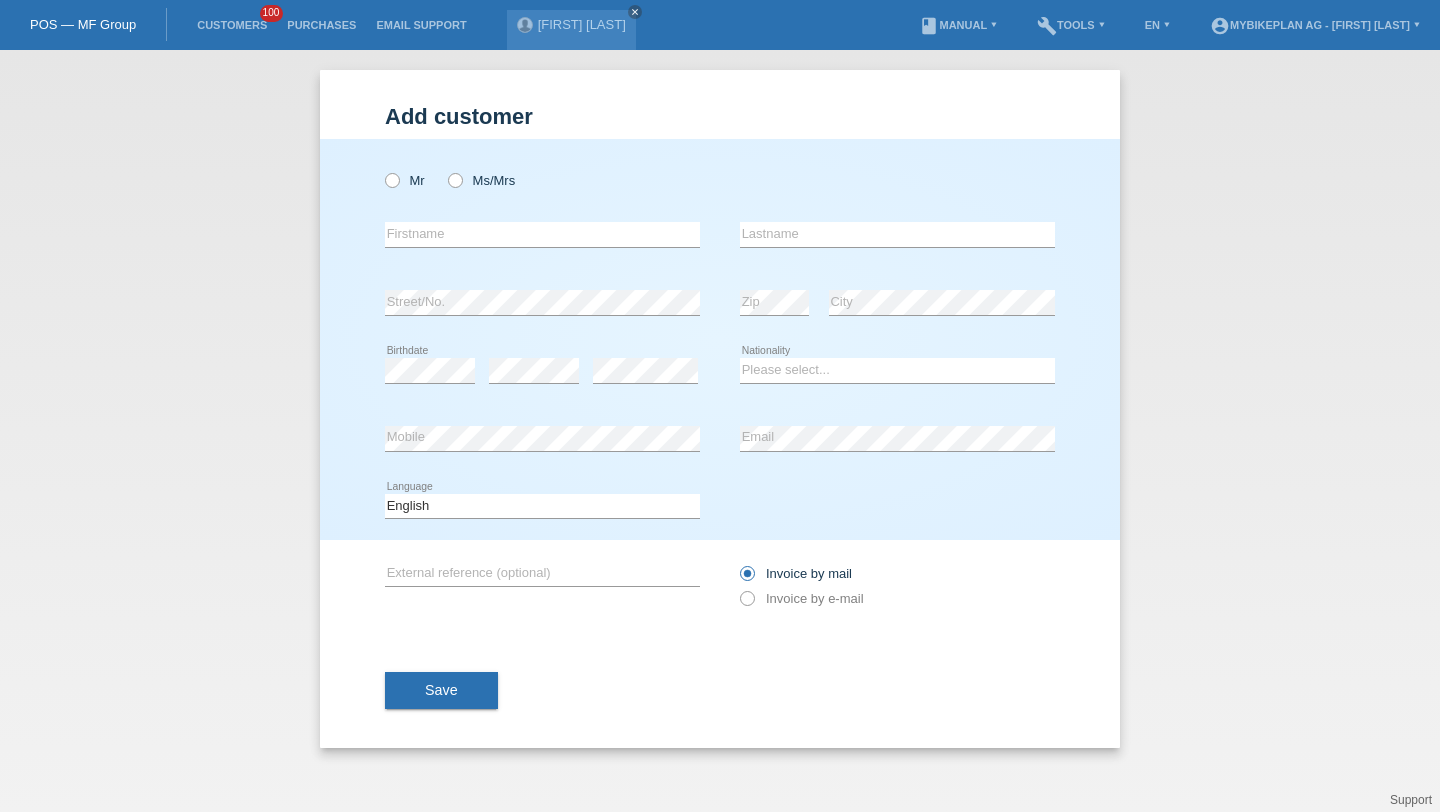 scroll, scrollTop: 0, scrollLeft: 0, axis: both 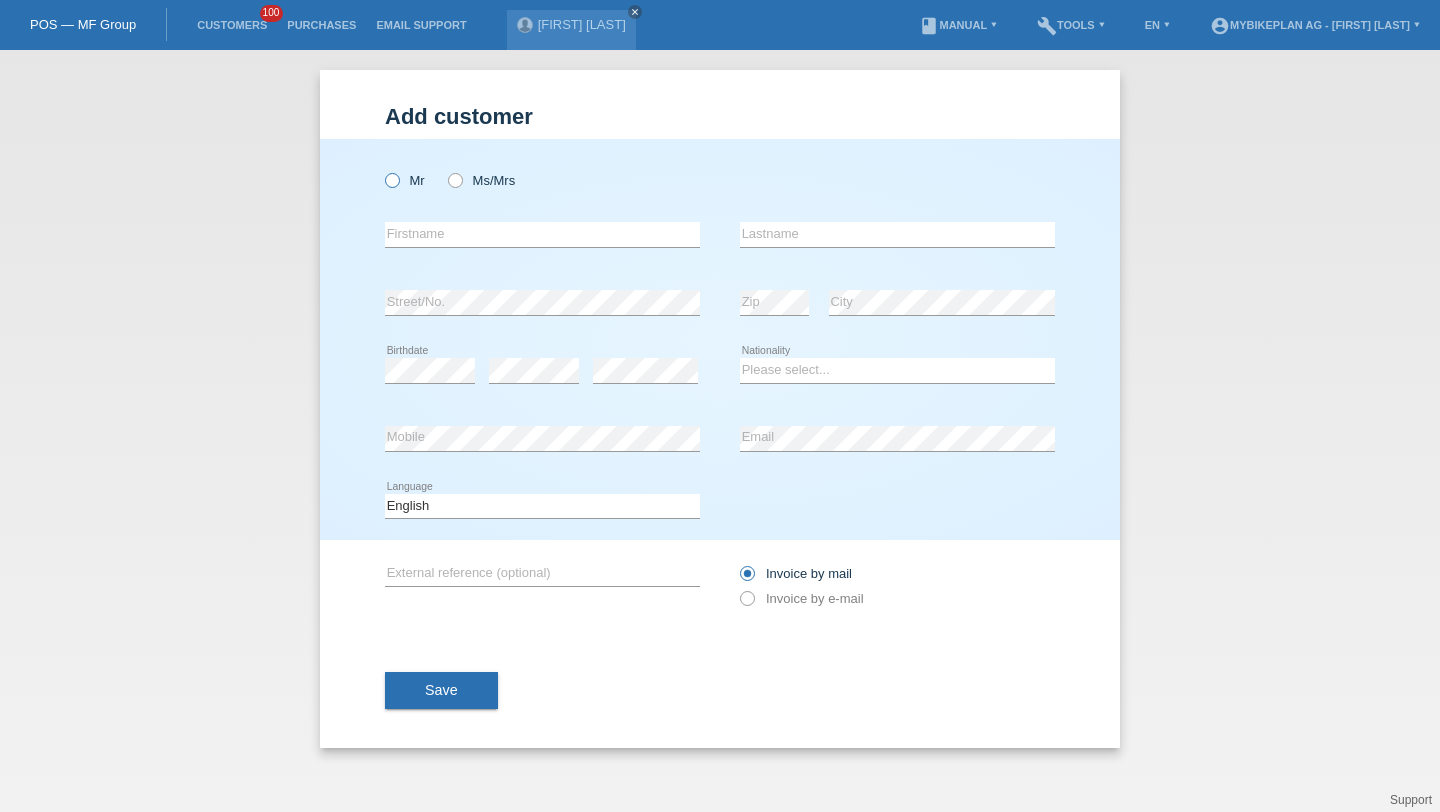 click on "Mr" at bounding box center [405, 180] 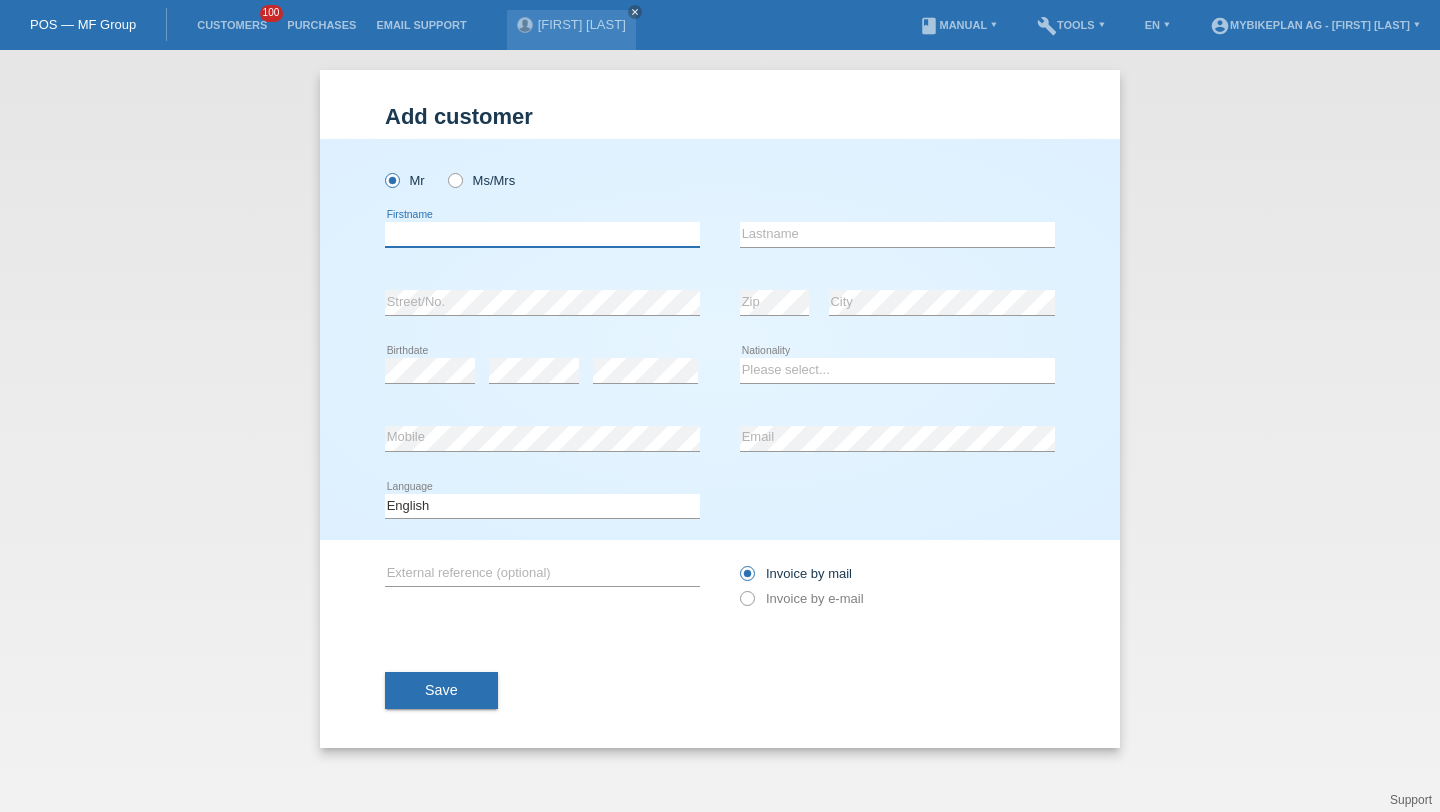 click at bounding box center [542, 234] 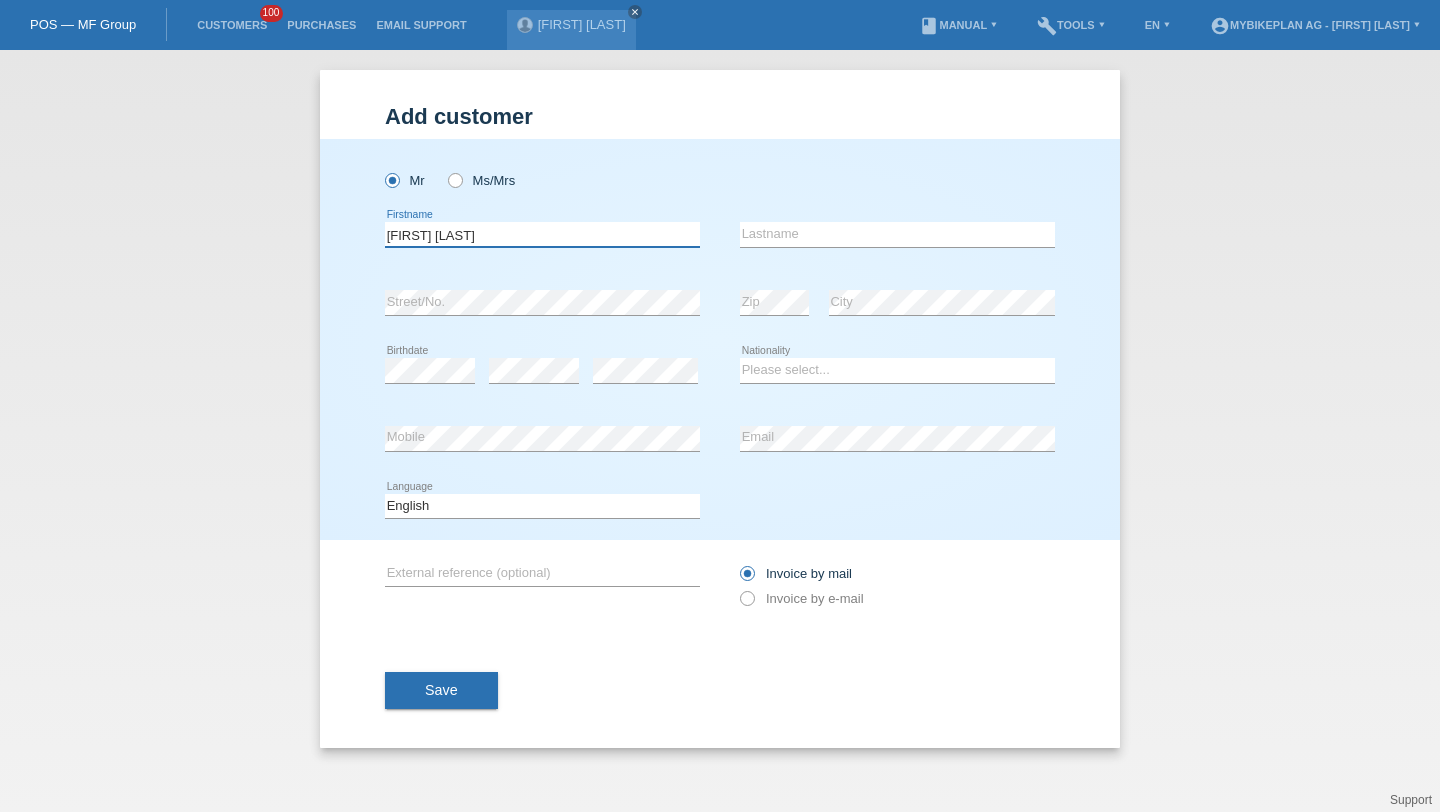 type on "[FIRST] [LAST]" 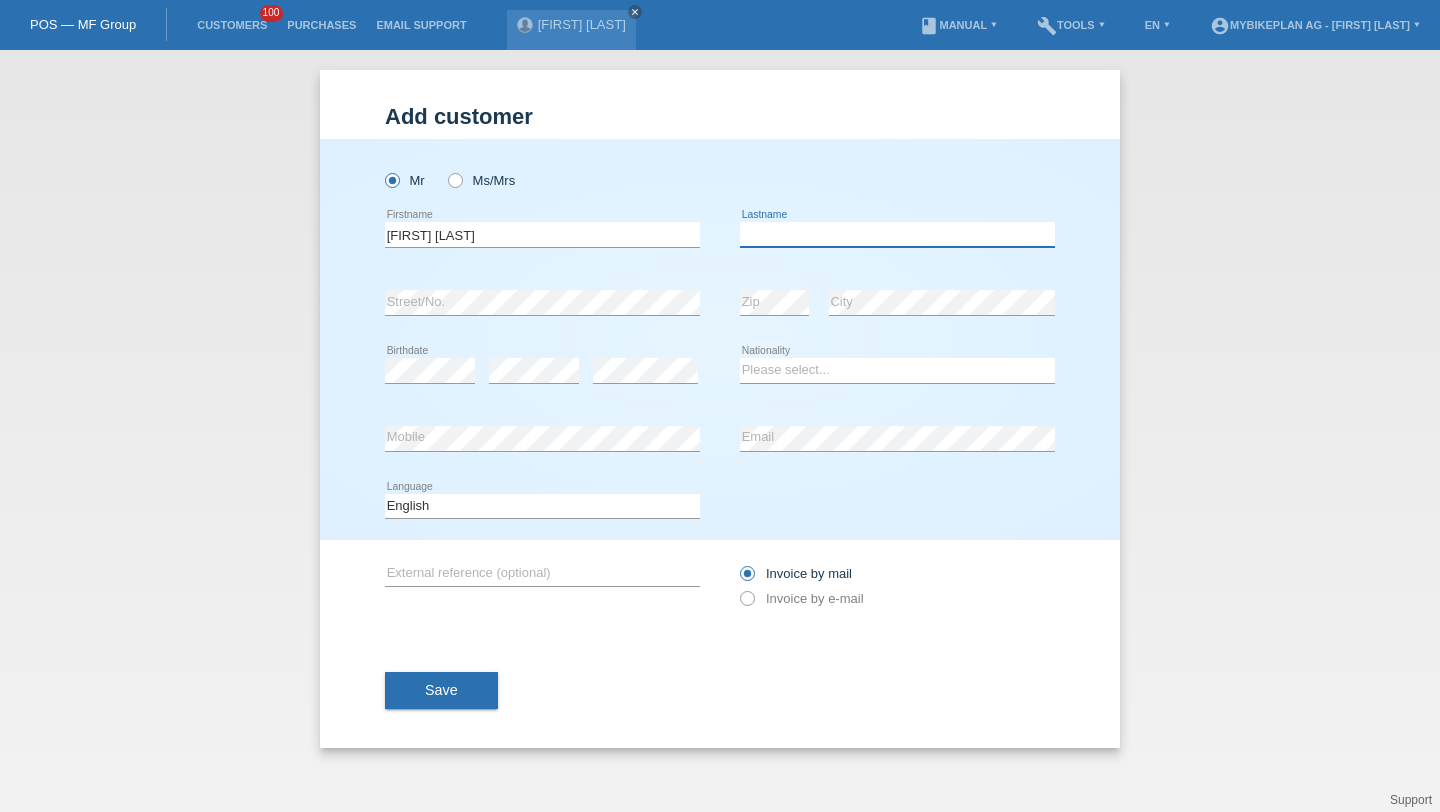 click at bounding box center (897, 234) 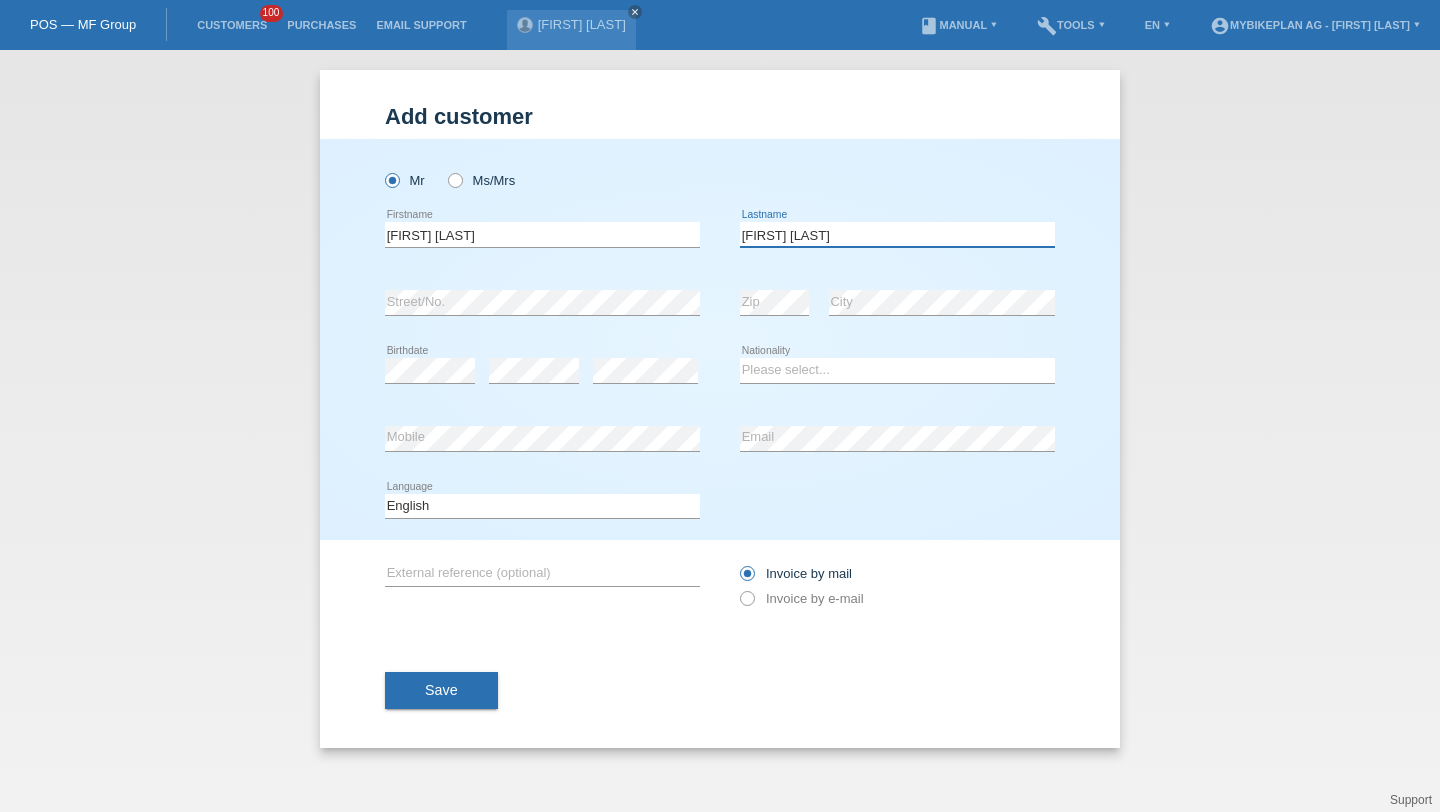 type on "[FIRST] [LAST]" 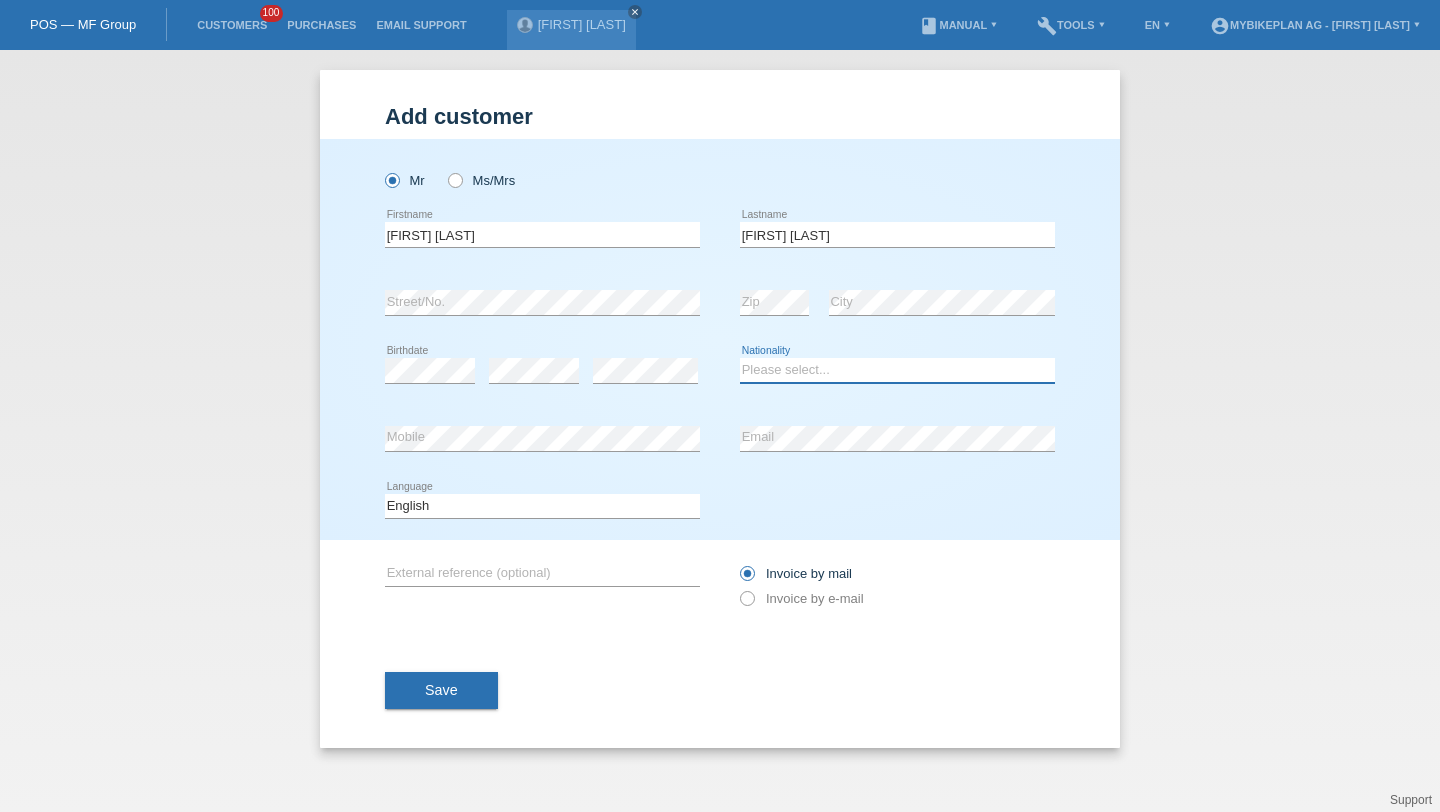 click on "Please select...
Switzerland
Austria
Germany
Liechtenstein
------------
Afghanistan
Åland Islands
Albania
Algeria
American Samoa Andorra Angola Anguilla Antarctica Antigua and Barbuda Argentina Armenia" at bounding box center [897, 370] 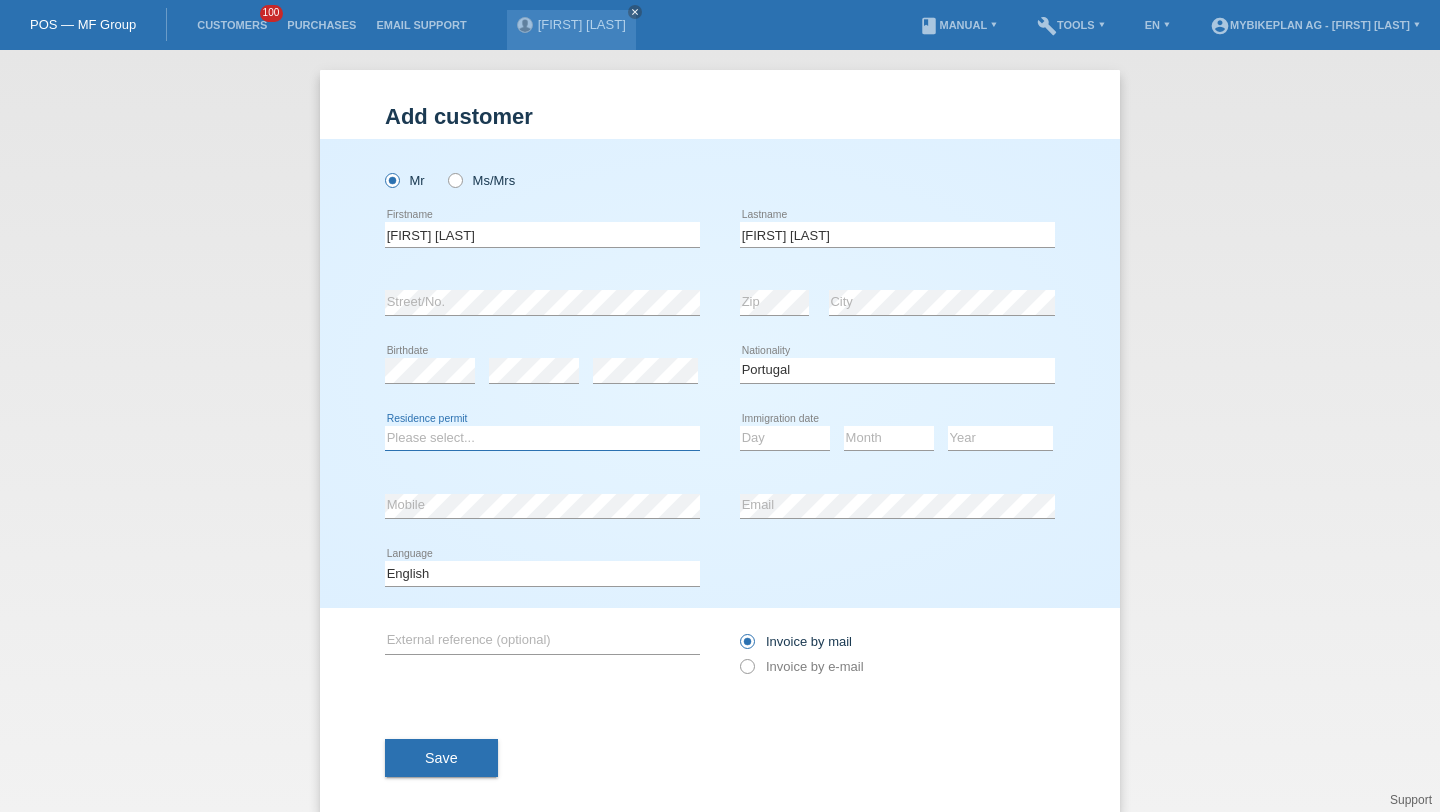 click on "Please select...
C
B
B - Refugee status
Other" at bounding box center (542, 438) 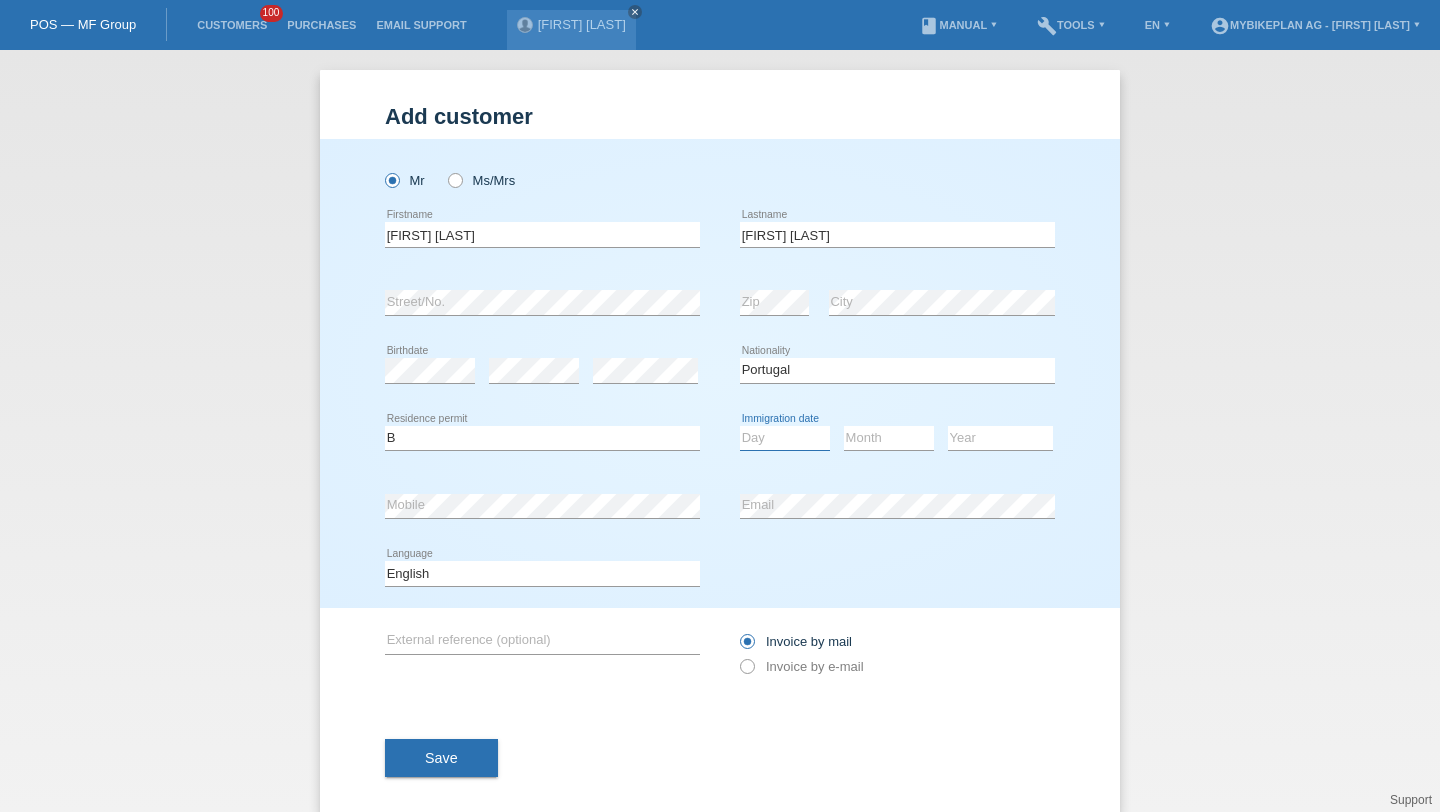 click on "Day
01
02
03
04
05
06
07
08
09
10 11" at bounding box center [785, 438] 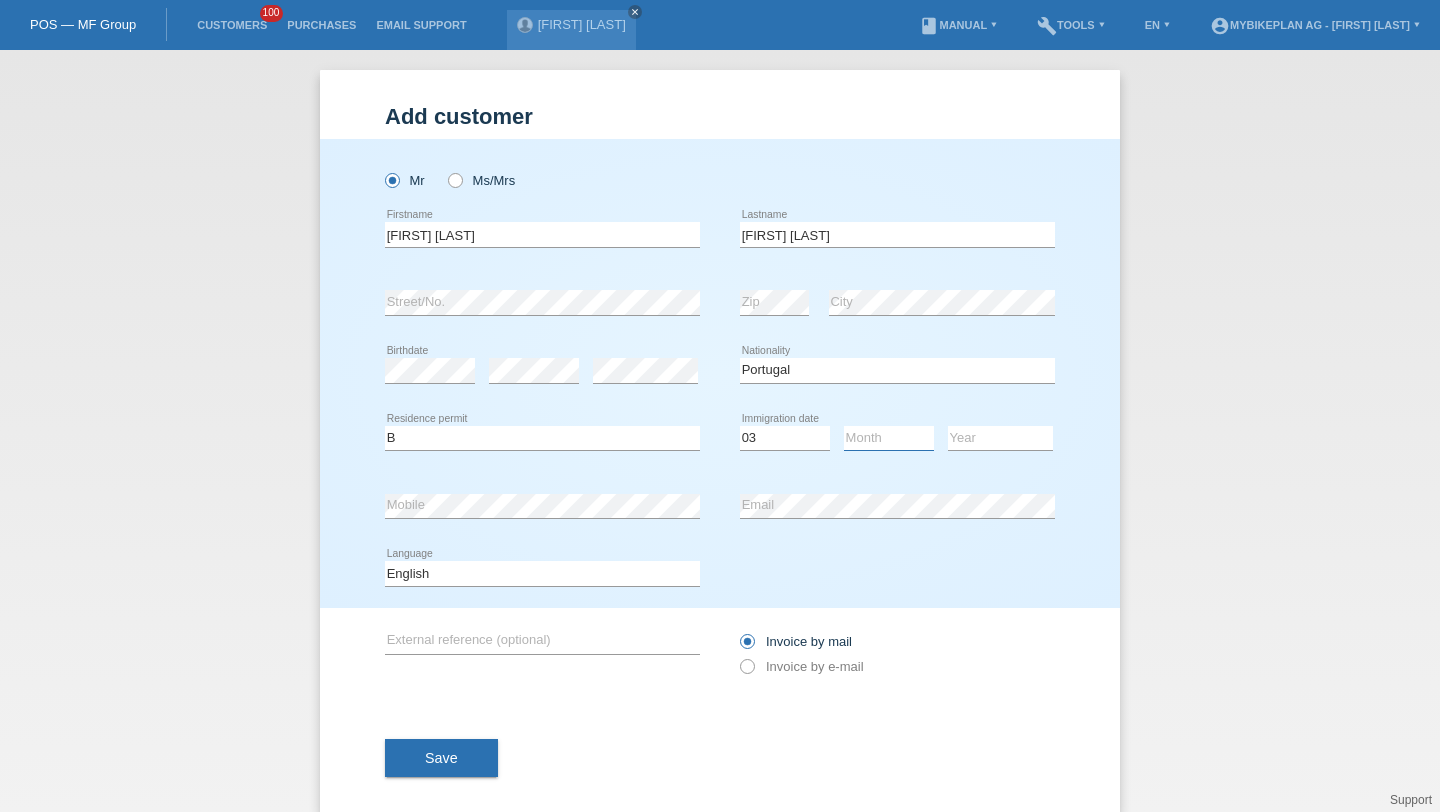 click on "Month
01
02
03
04
05
06
07
08
09
10 11" at bounding box center [889, 438] 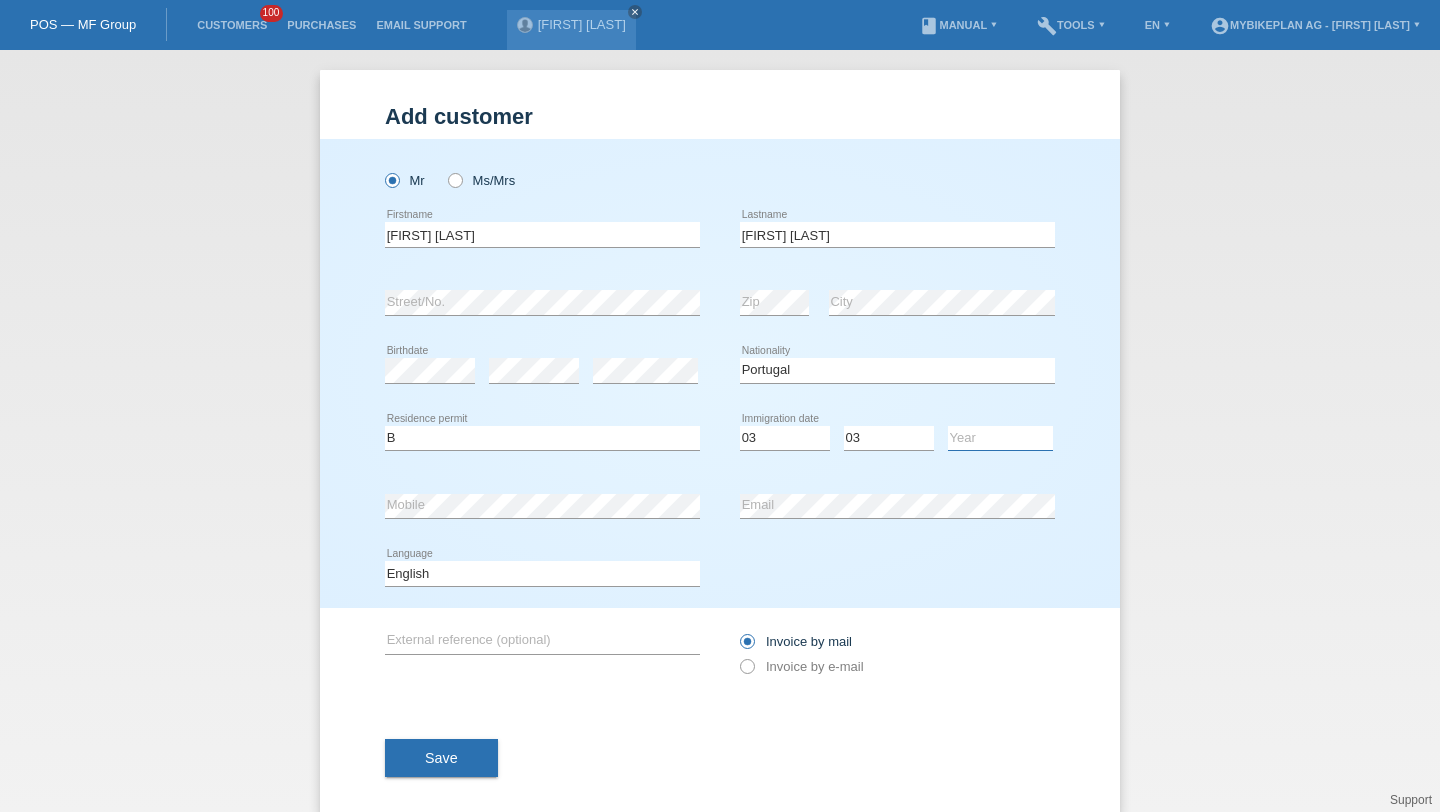 click on "Year
2025
2024
2023
2022
2021
2020
2019
2018
2017 2016 2015 2014 2013 2012 2011 2010 2009 2008 2007 2006 2005 2004 2003 2002 2001" at bounding box center (1000, 438) 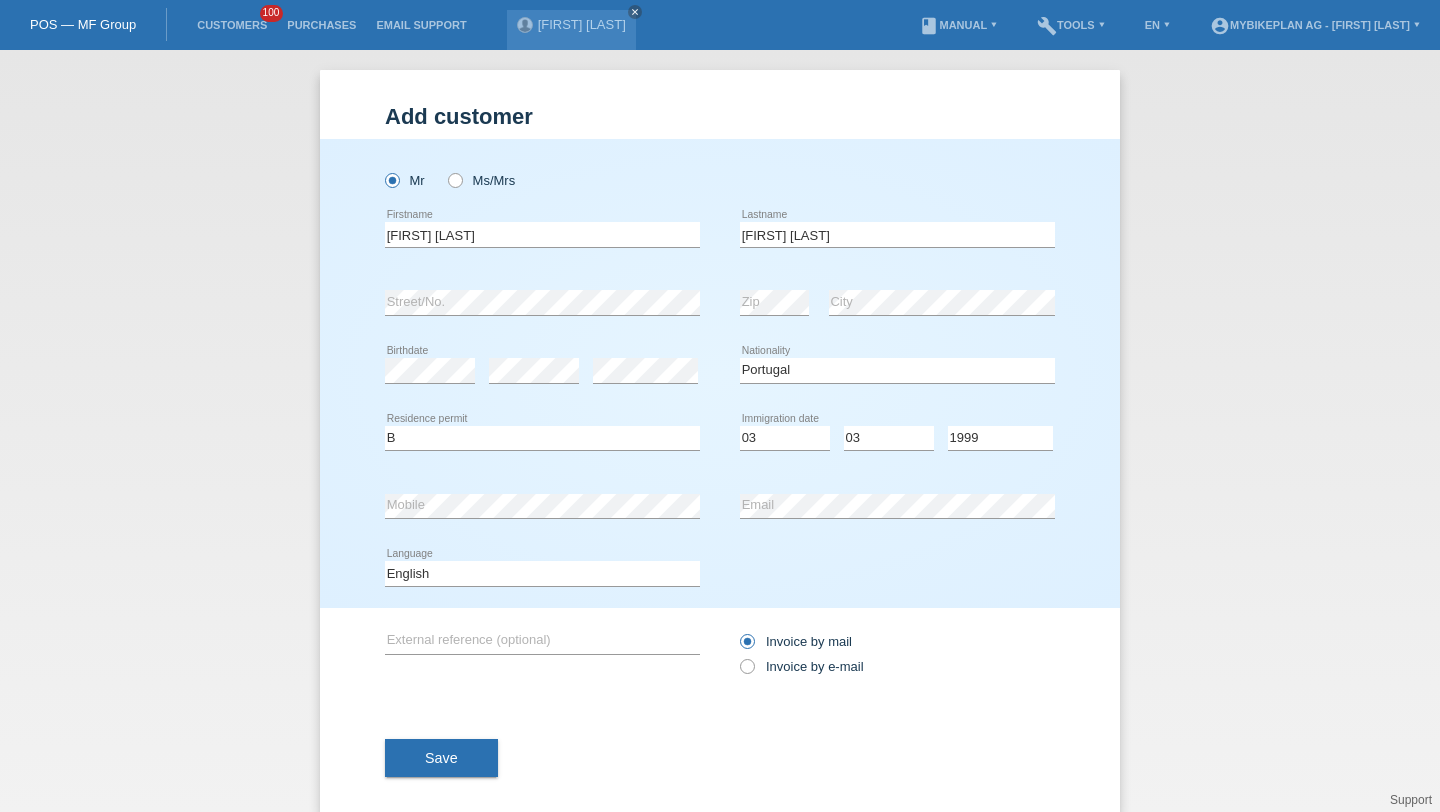click on "Deutsch
Français
Italiano
English
error
Language" at bounding box center [542, 574] 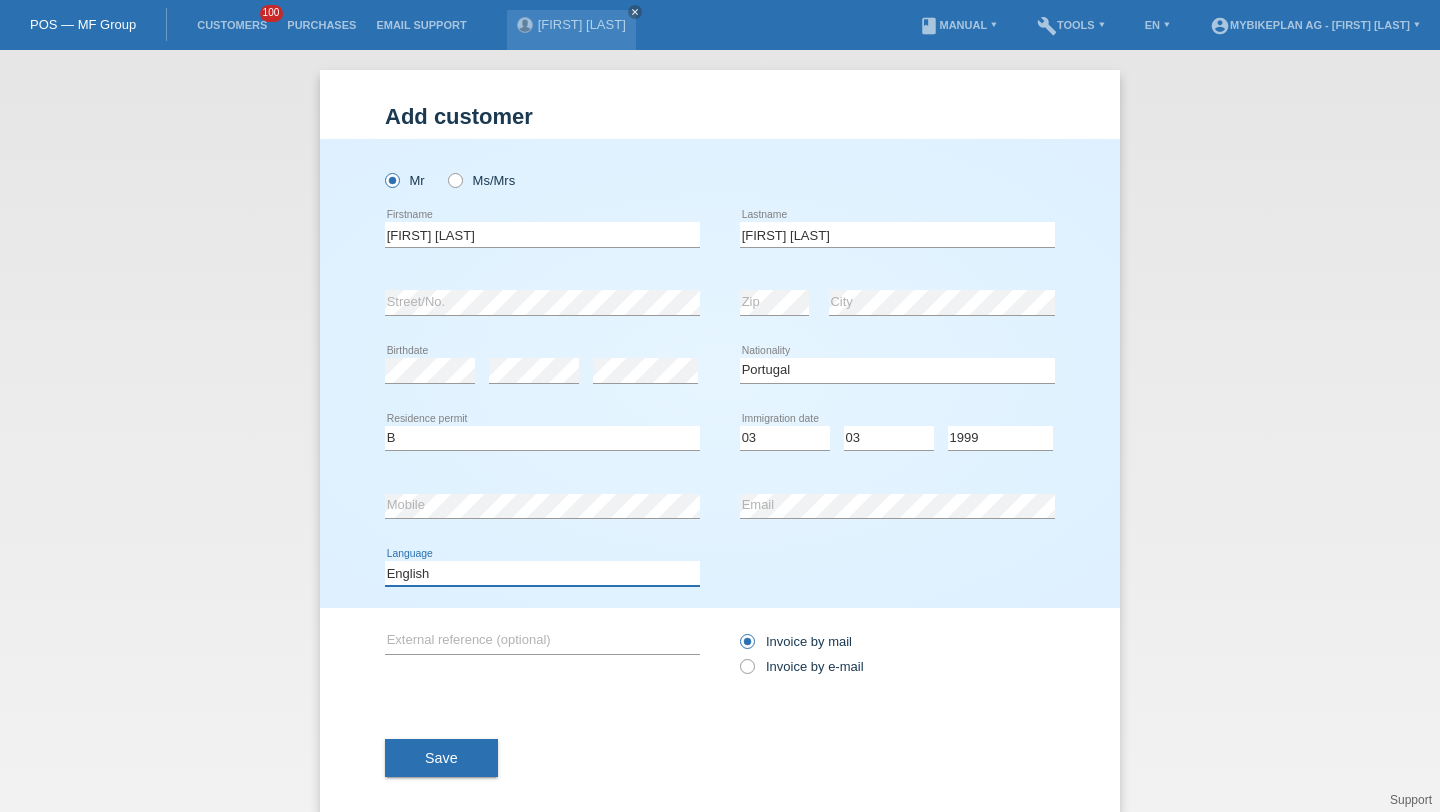 click on "Deutsch
Français
Italiano
English" at bounding box center (542, 573) 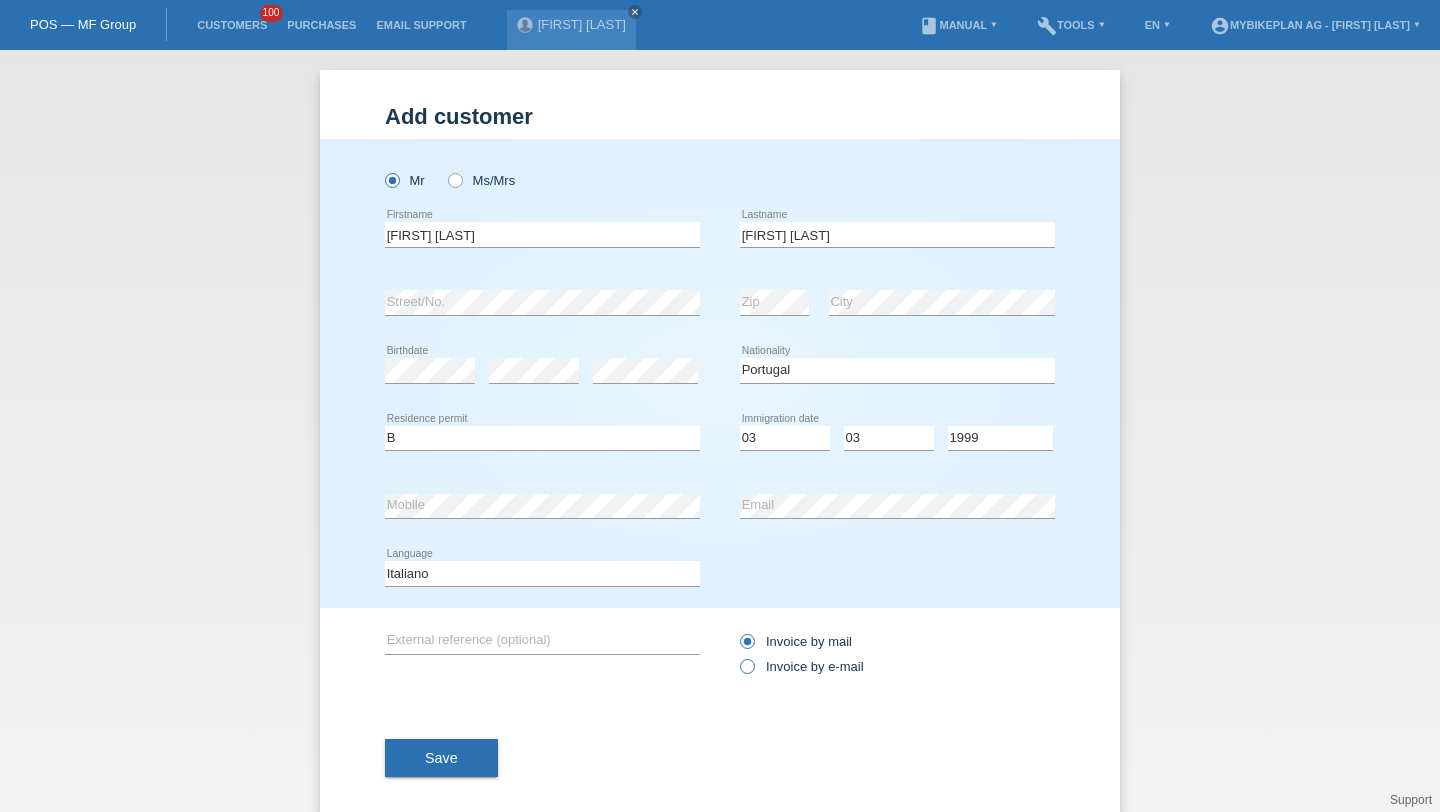 click on "Invoice by e-mail" at bounding box center (802, 666) 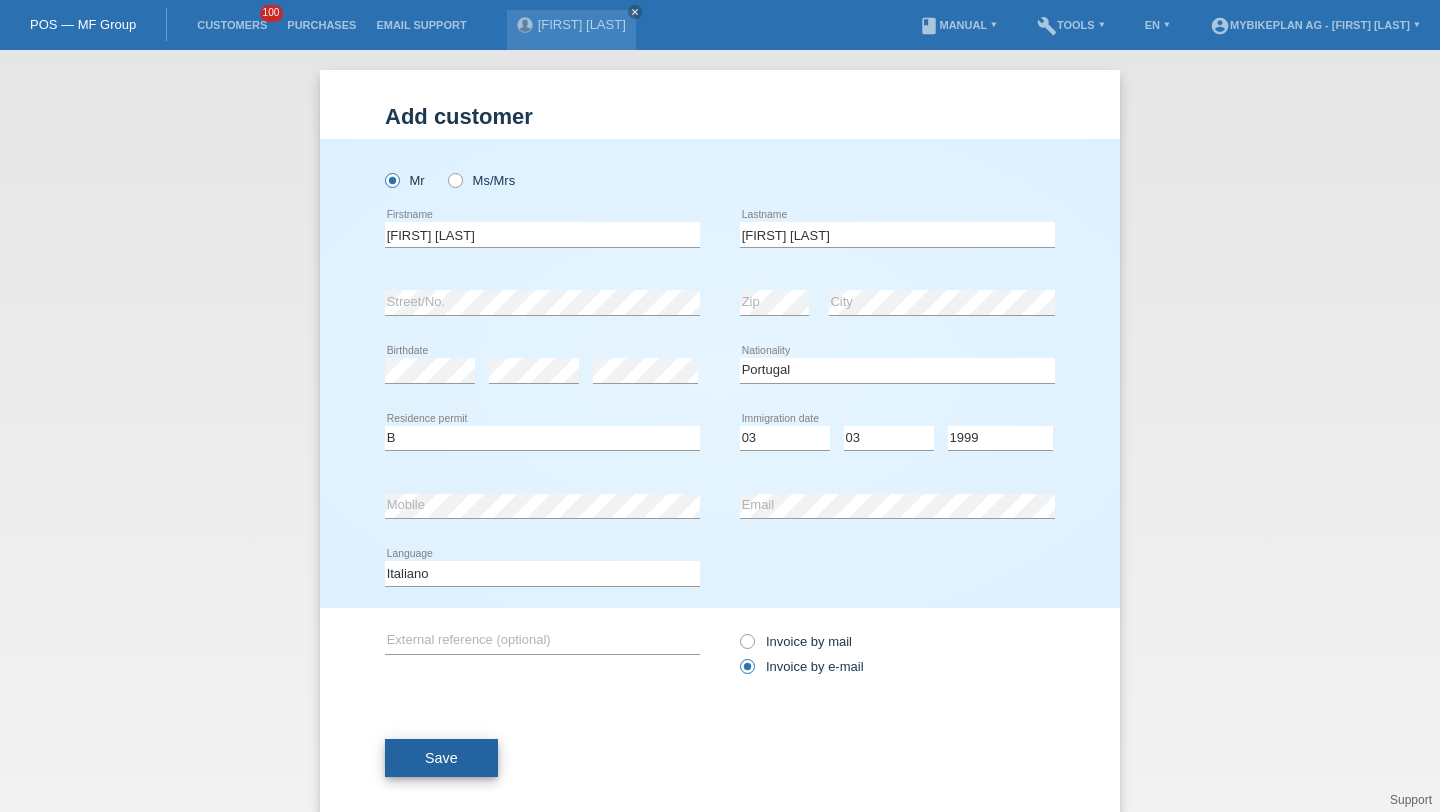 click on "Save" at bounding box center (441, 758) 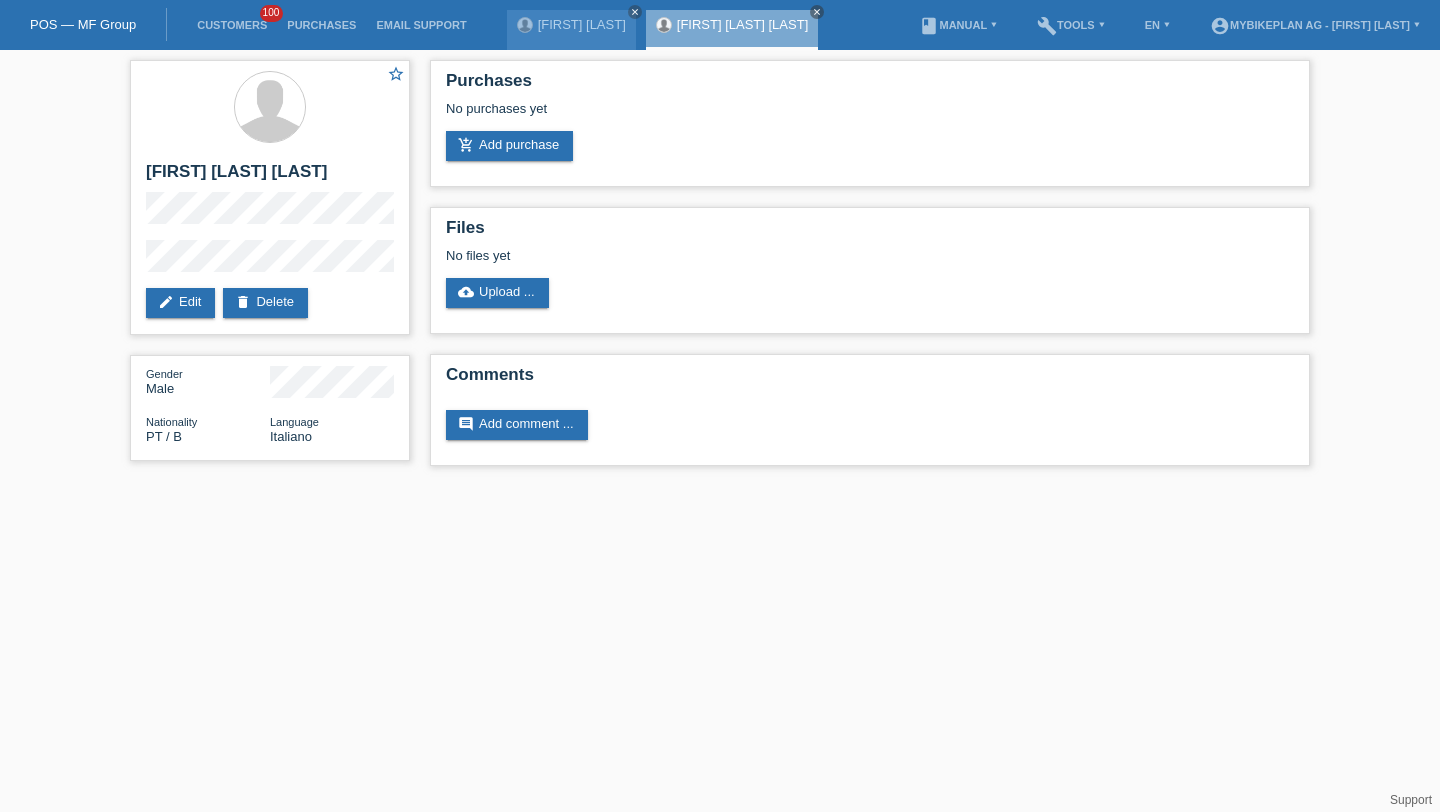 scroll, scrollTop: 0, scrollLeft: 0, axis: both 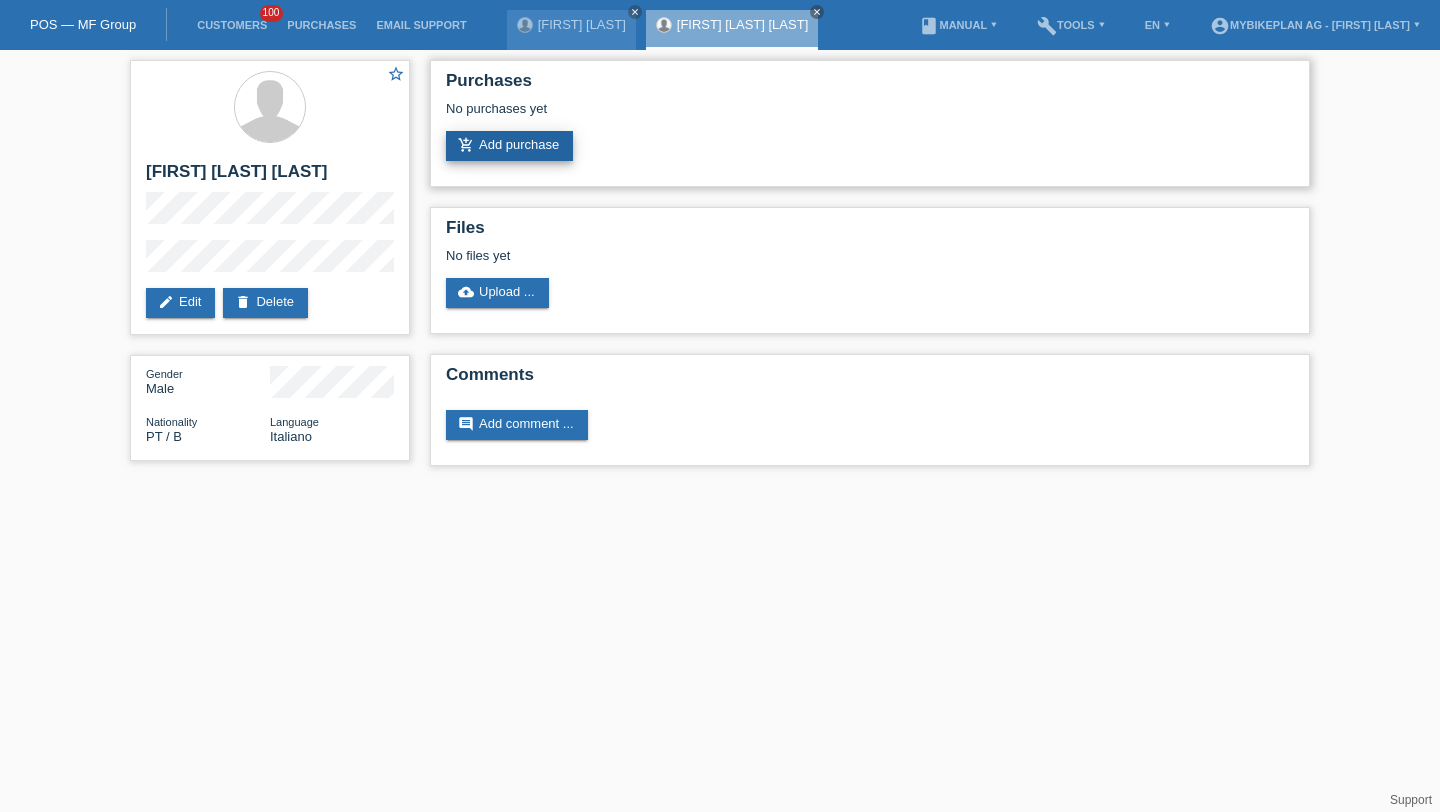 click on "add_shopping_cart  Add purchase" at bounding box center (509, 146) 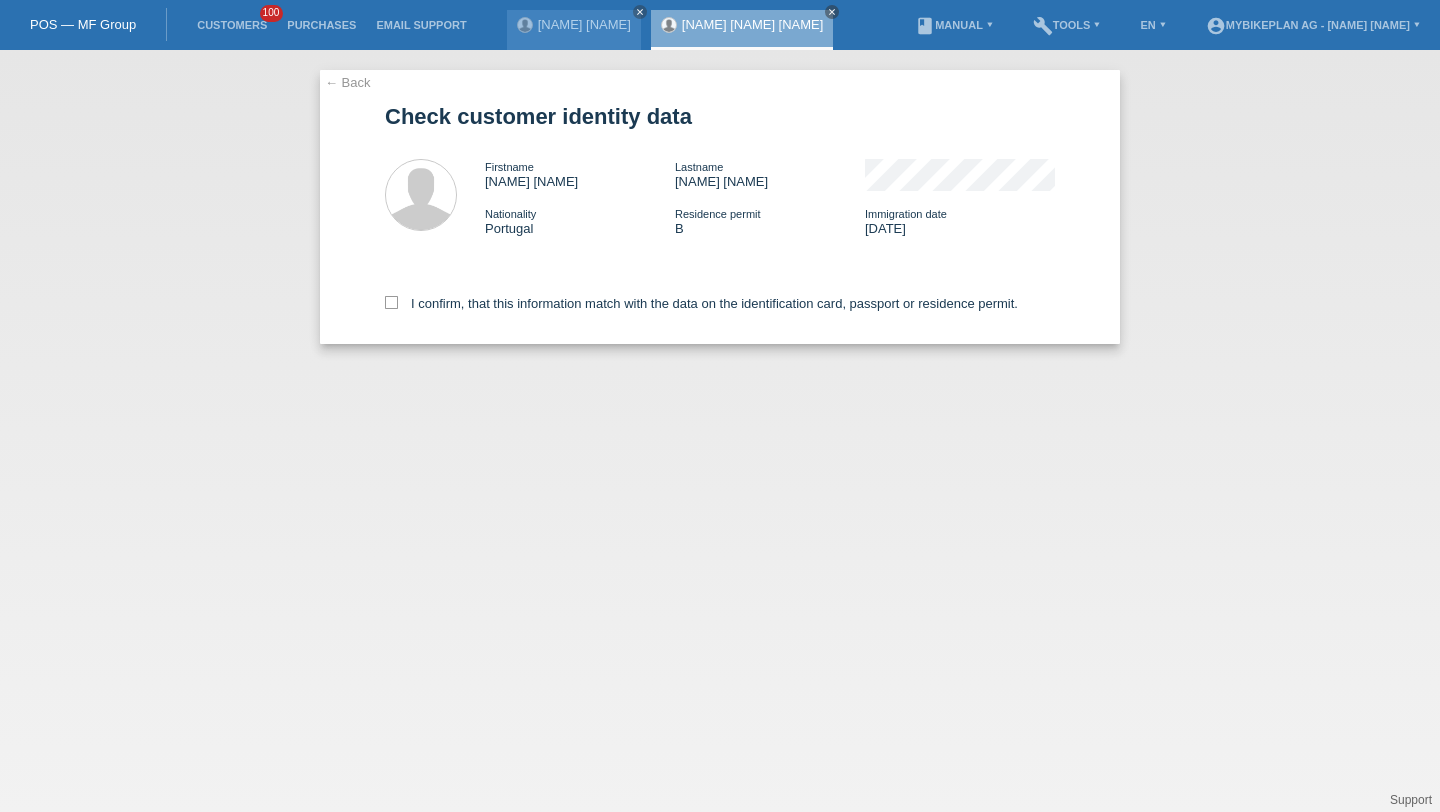 scroll, scrollTop: 0, scrollLeft: 0, axis: both 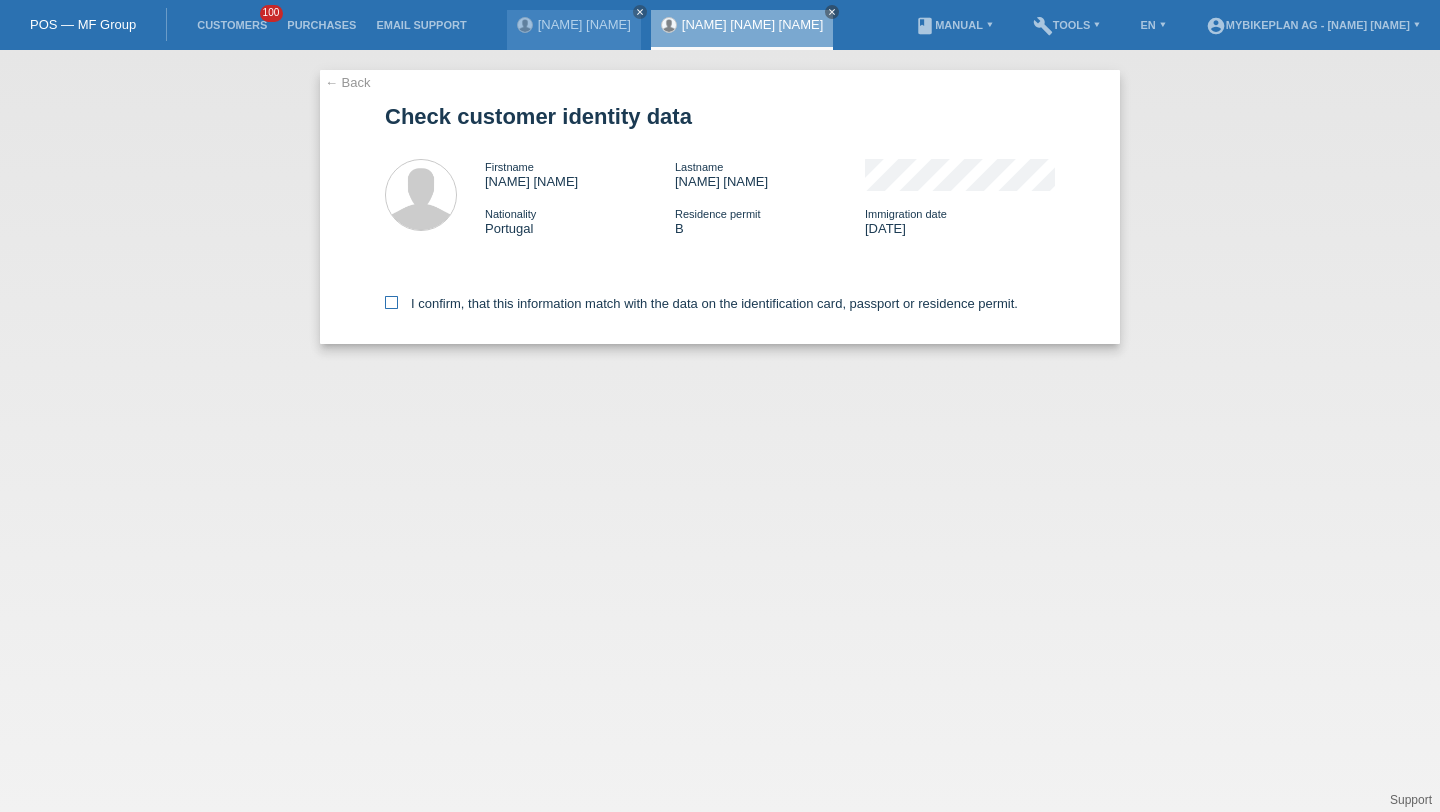 click on "I confirm, that this information match with the data on the identification card, passport or residence permit." at bounding box center (701, 303) 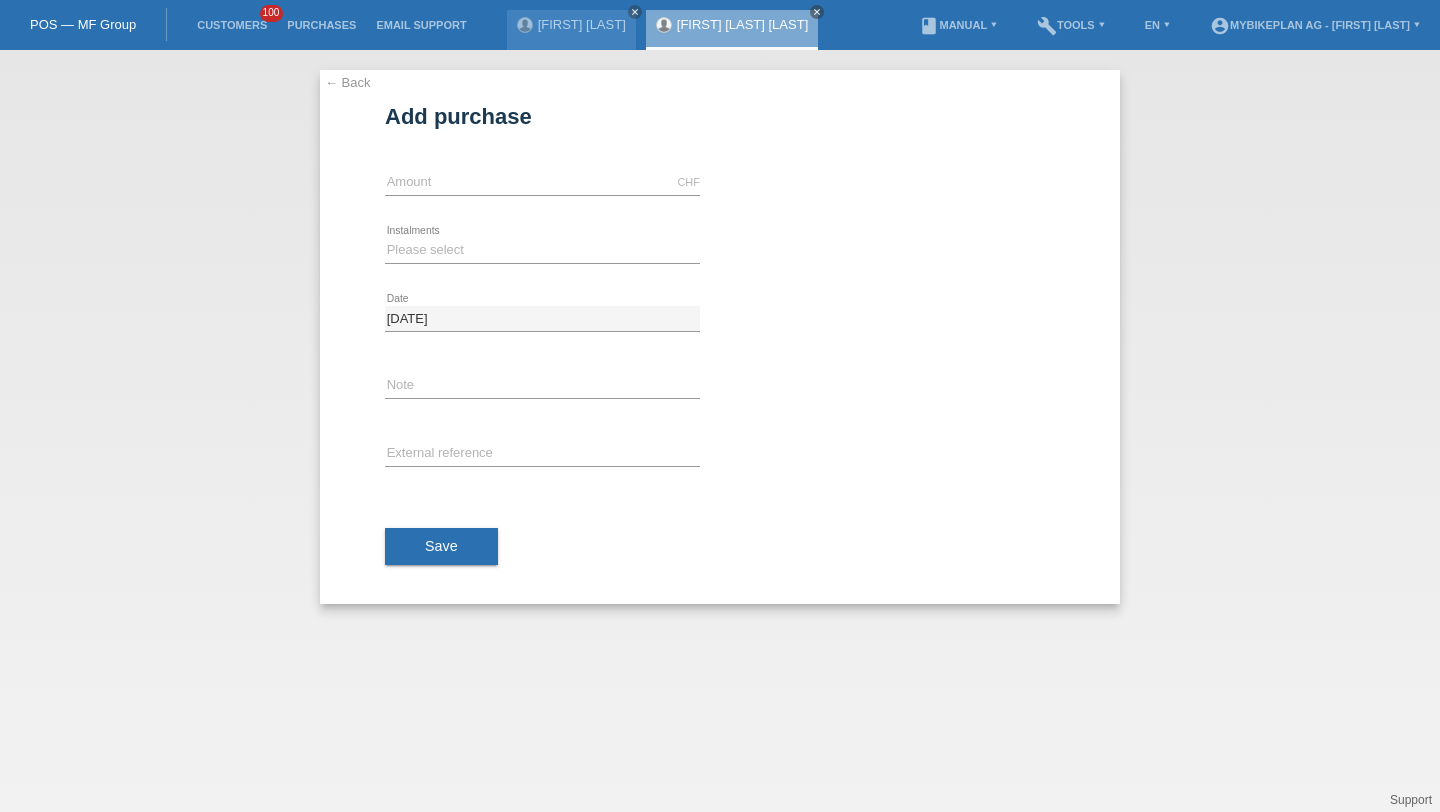 scroll, scrollTop: 0, scrollLeft: 0, axis: both 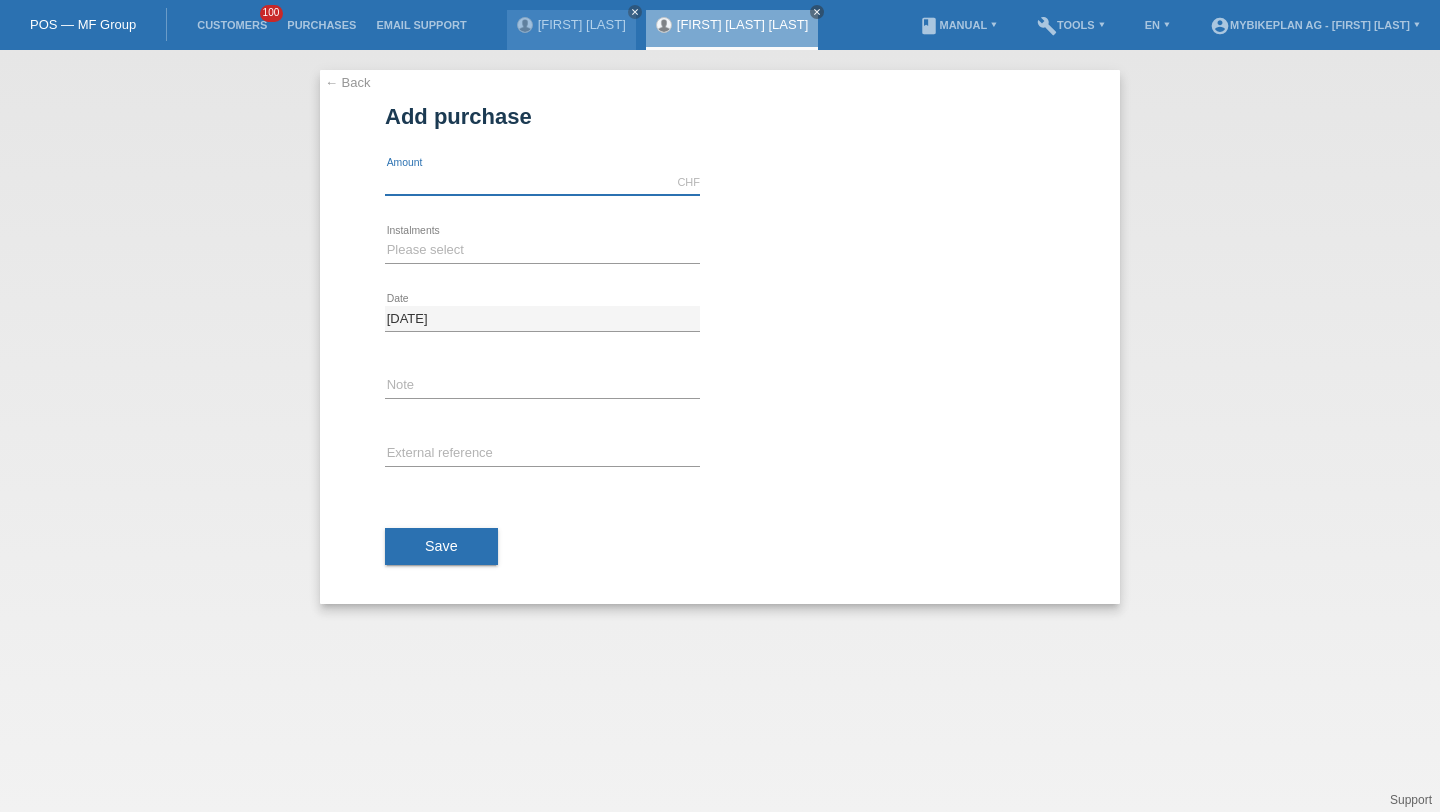 click at bounding box center [542, 182] 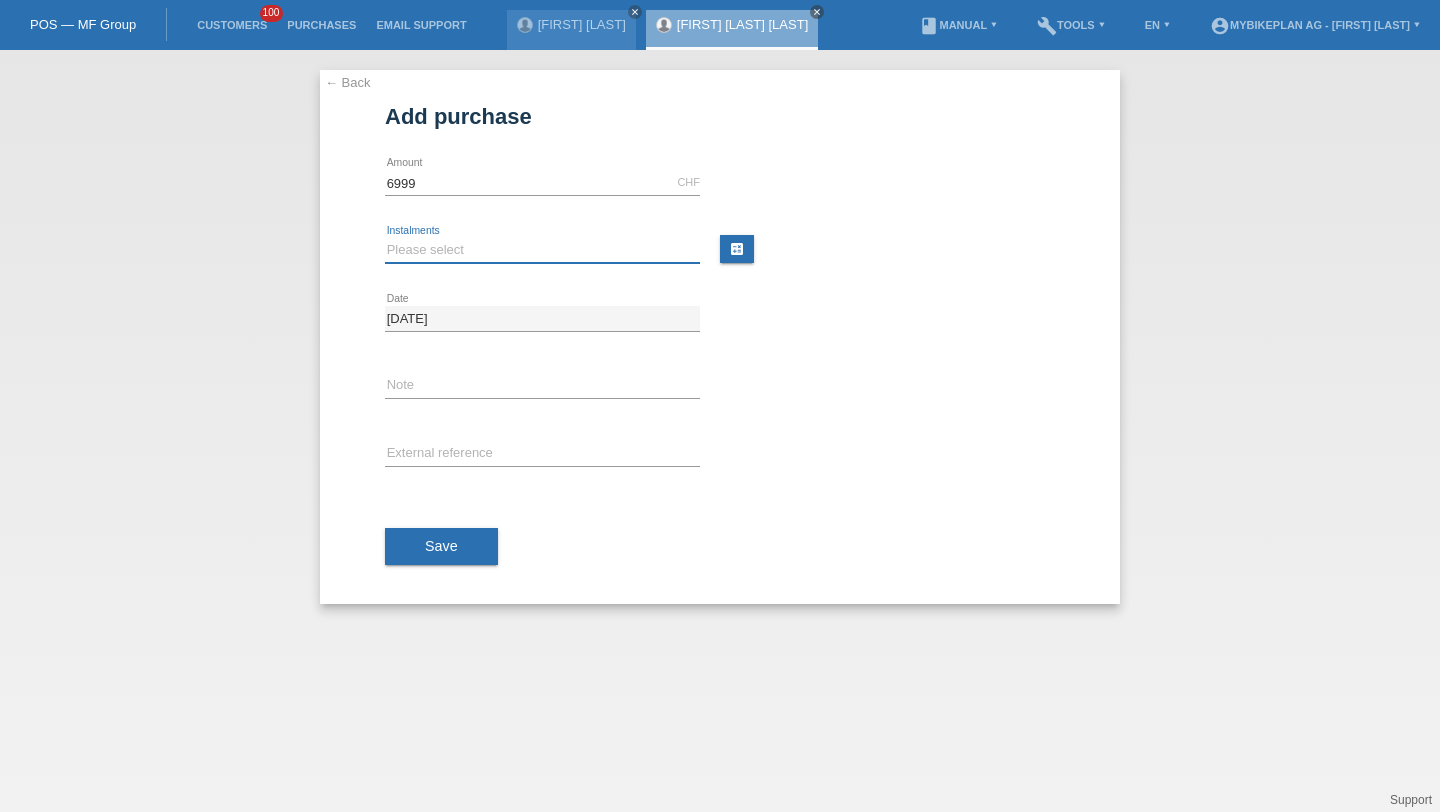 type on "6999.00" 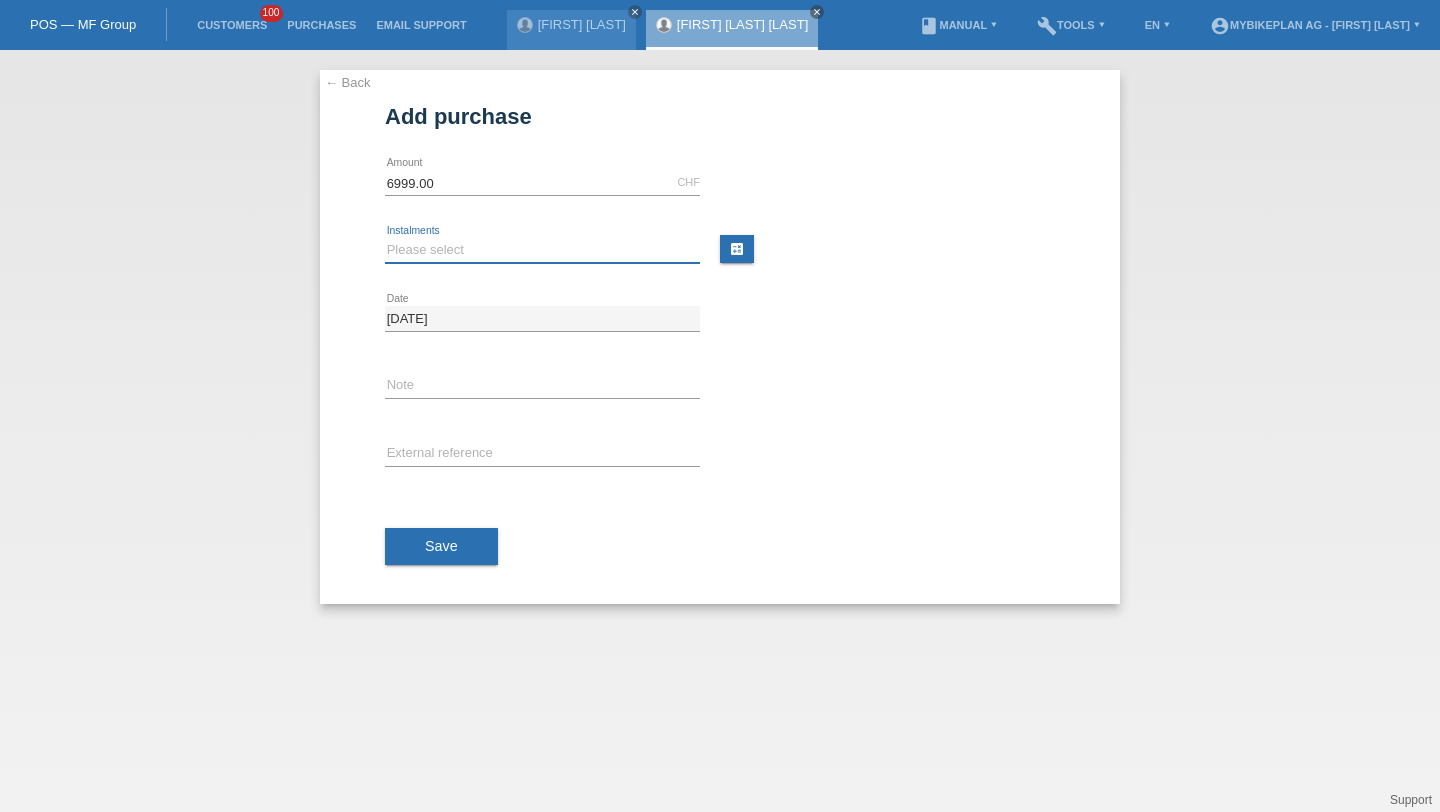 select on "488" 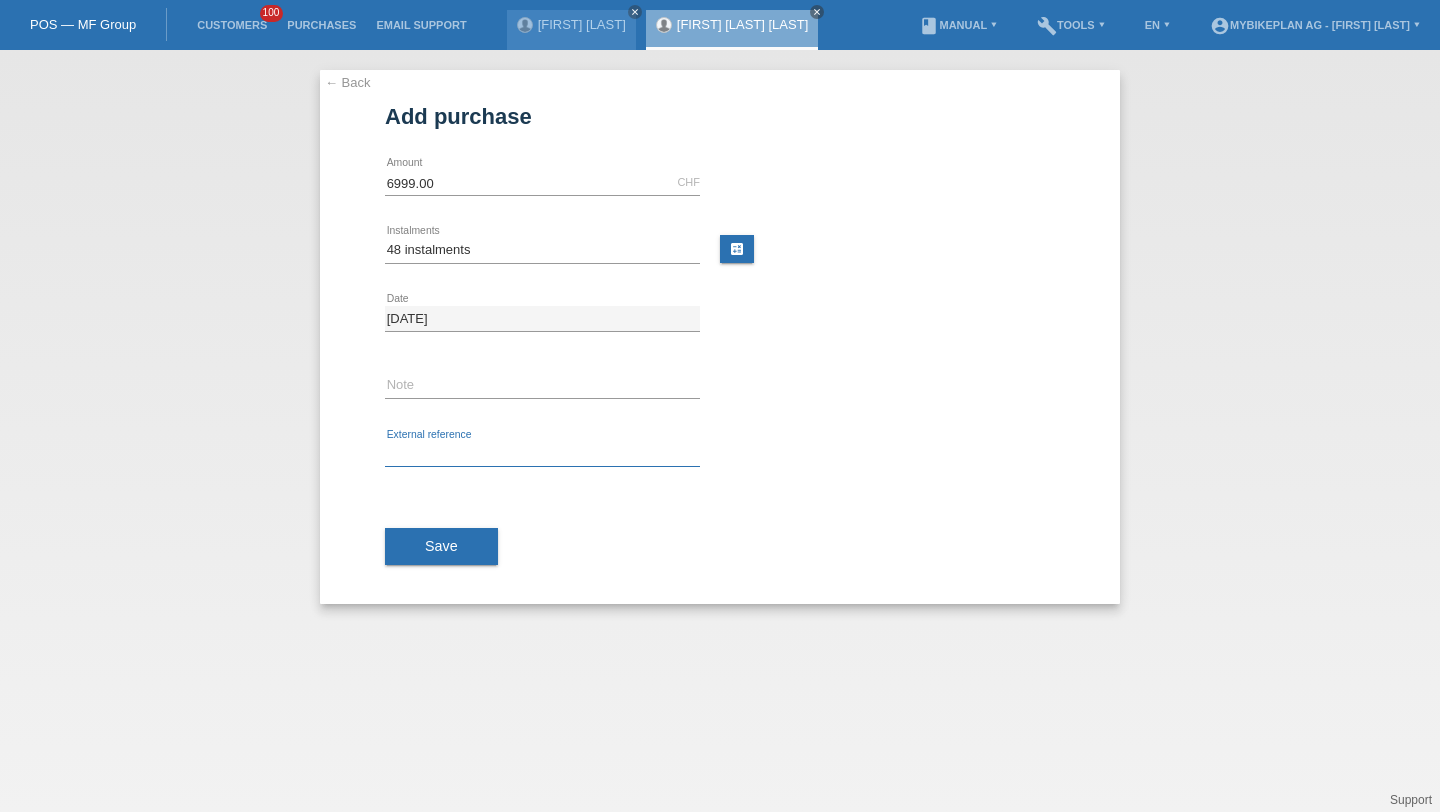 click at bounding box center (542, 454) 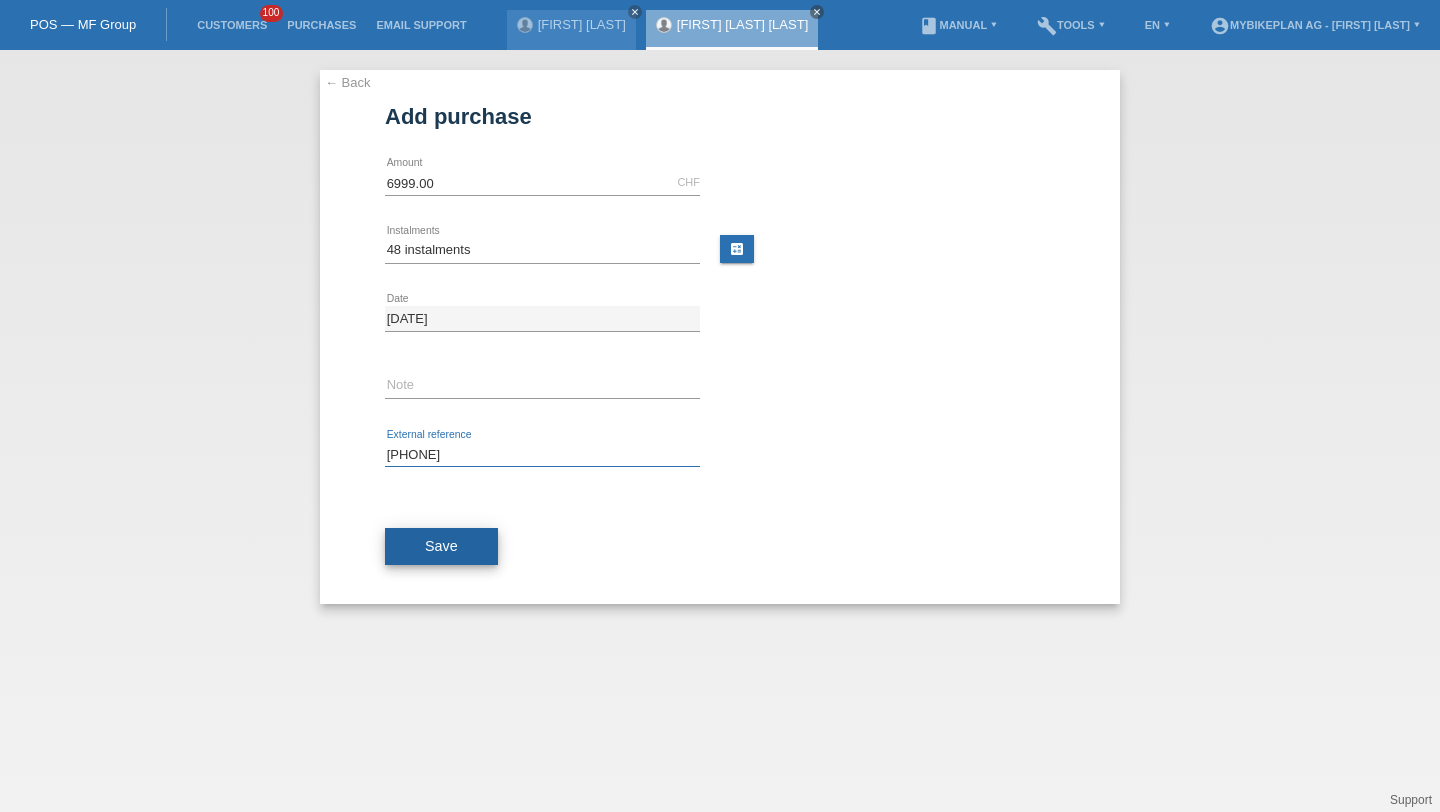 type on "[PHONE]" 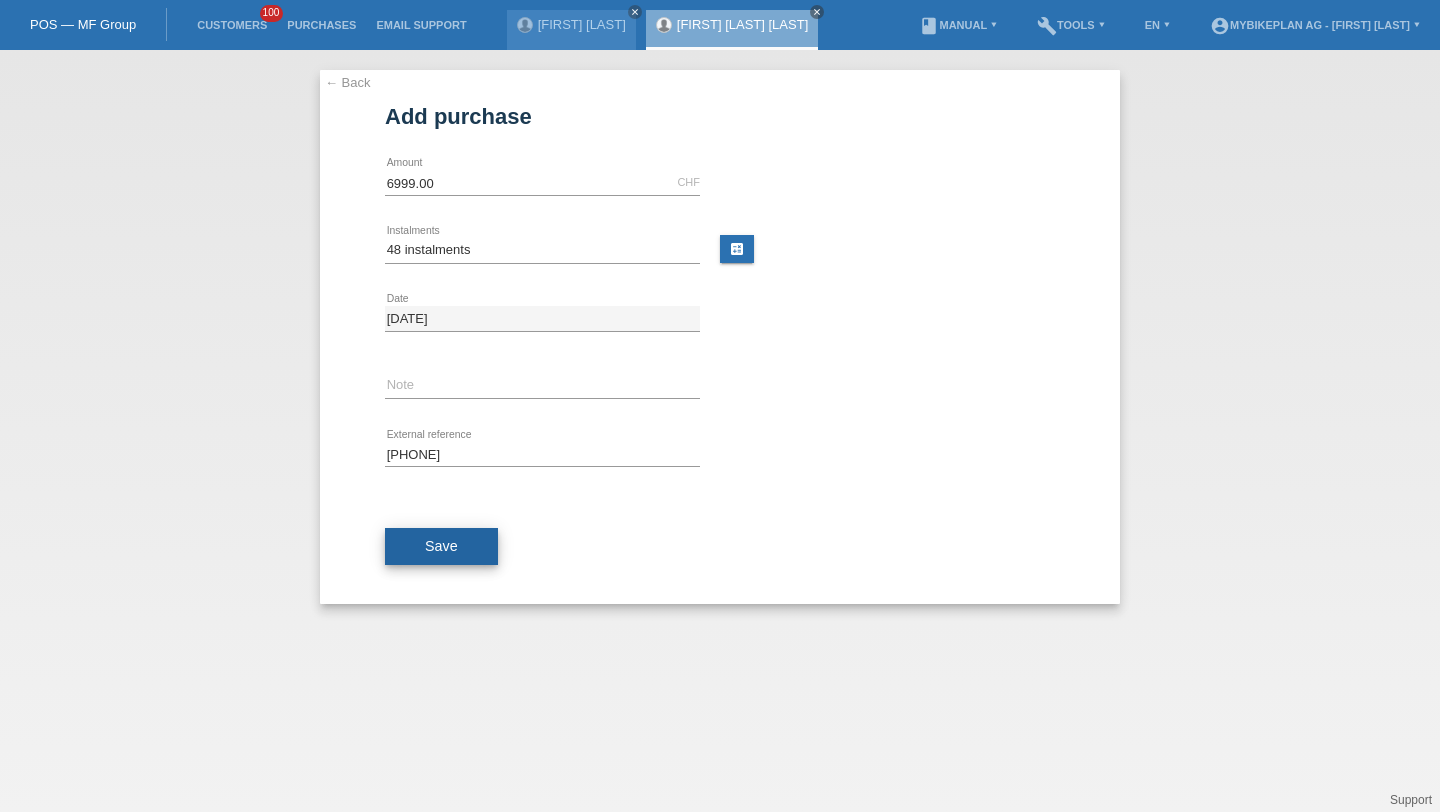 click on "Save" at bounding box center [441, 547] 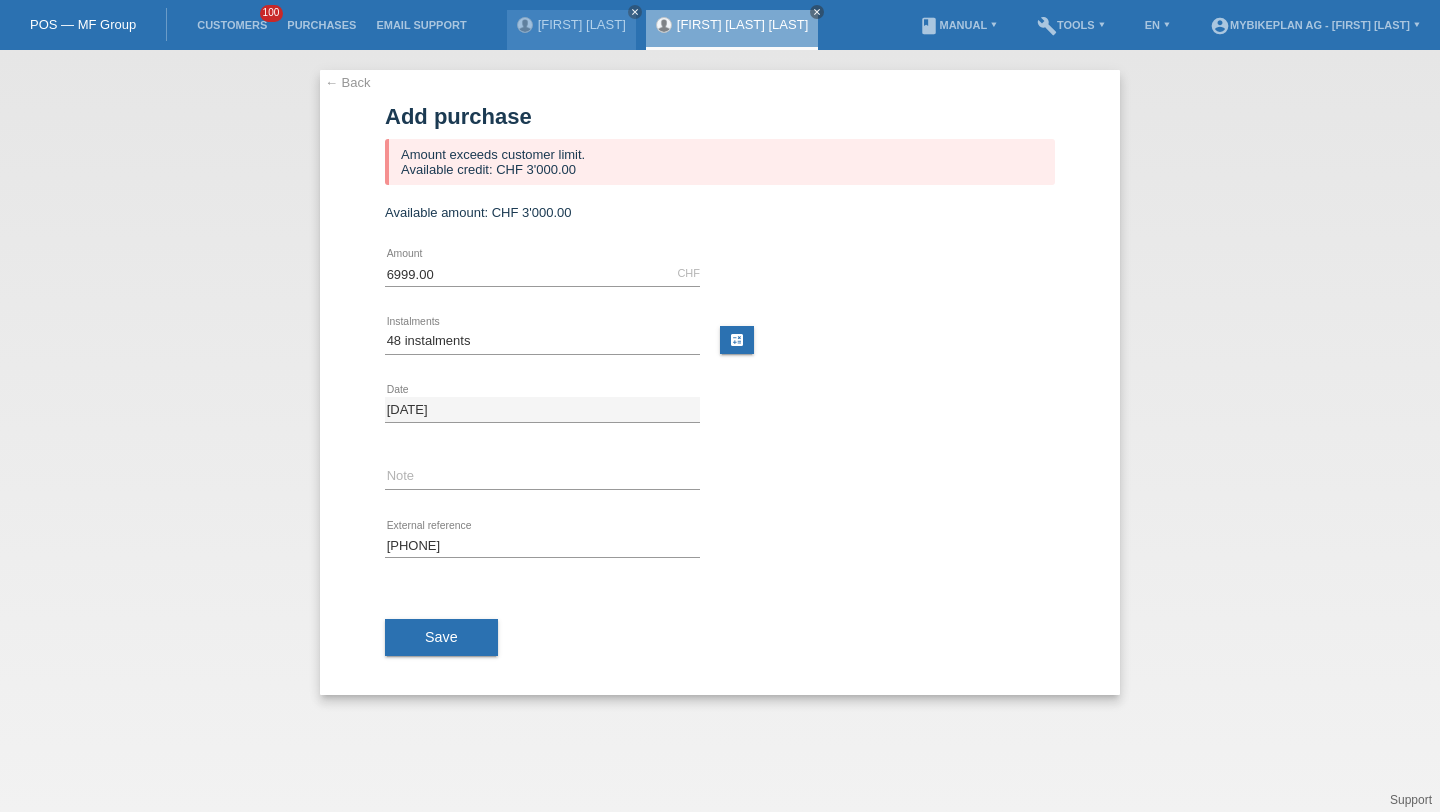 click on "100" at bounding box center (272, 13) 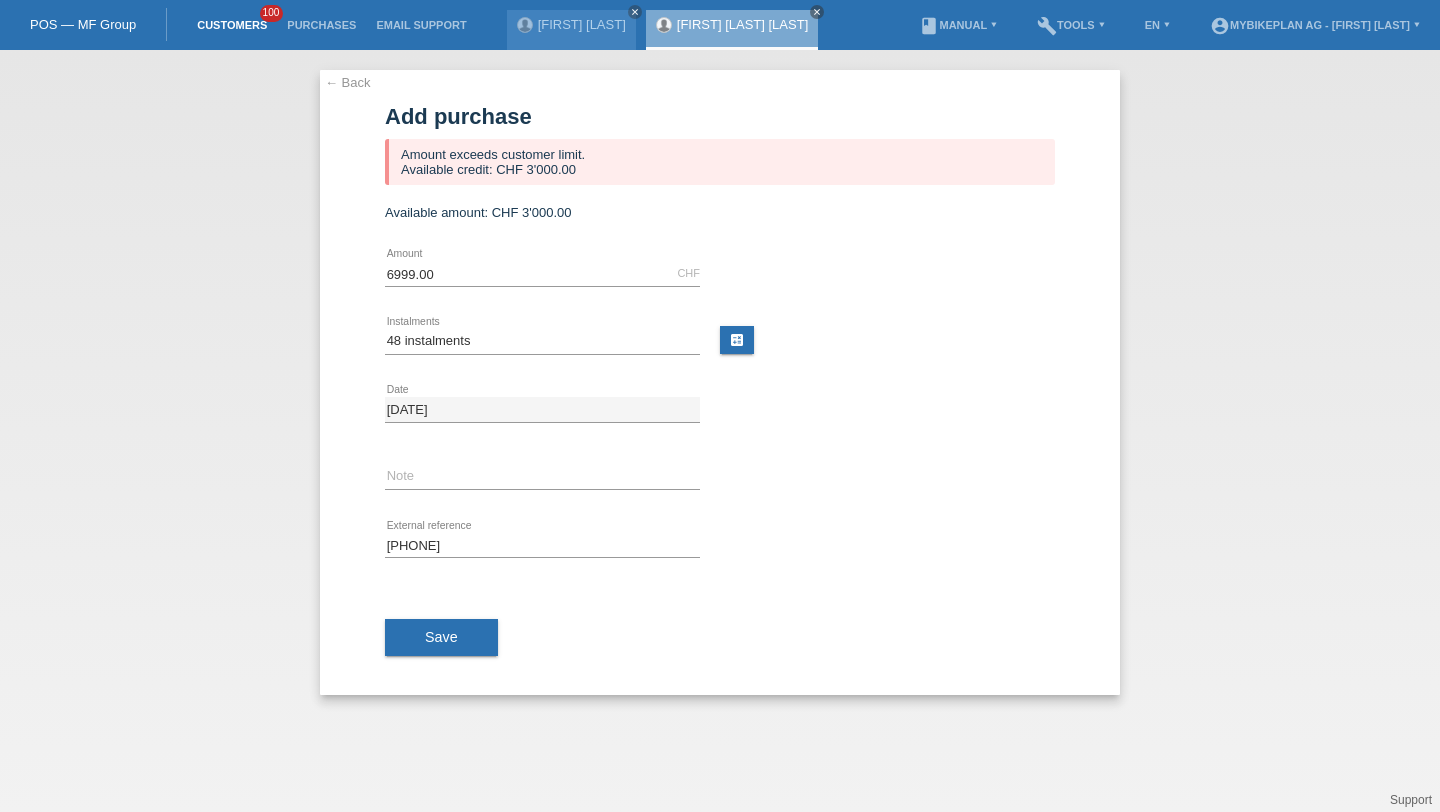 click on "Customers" at bounding box center (232, 25) 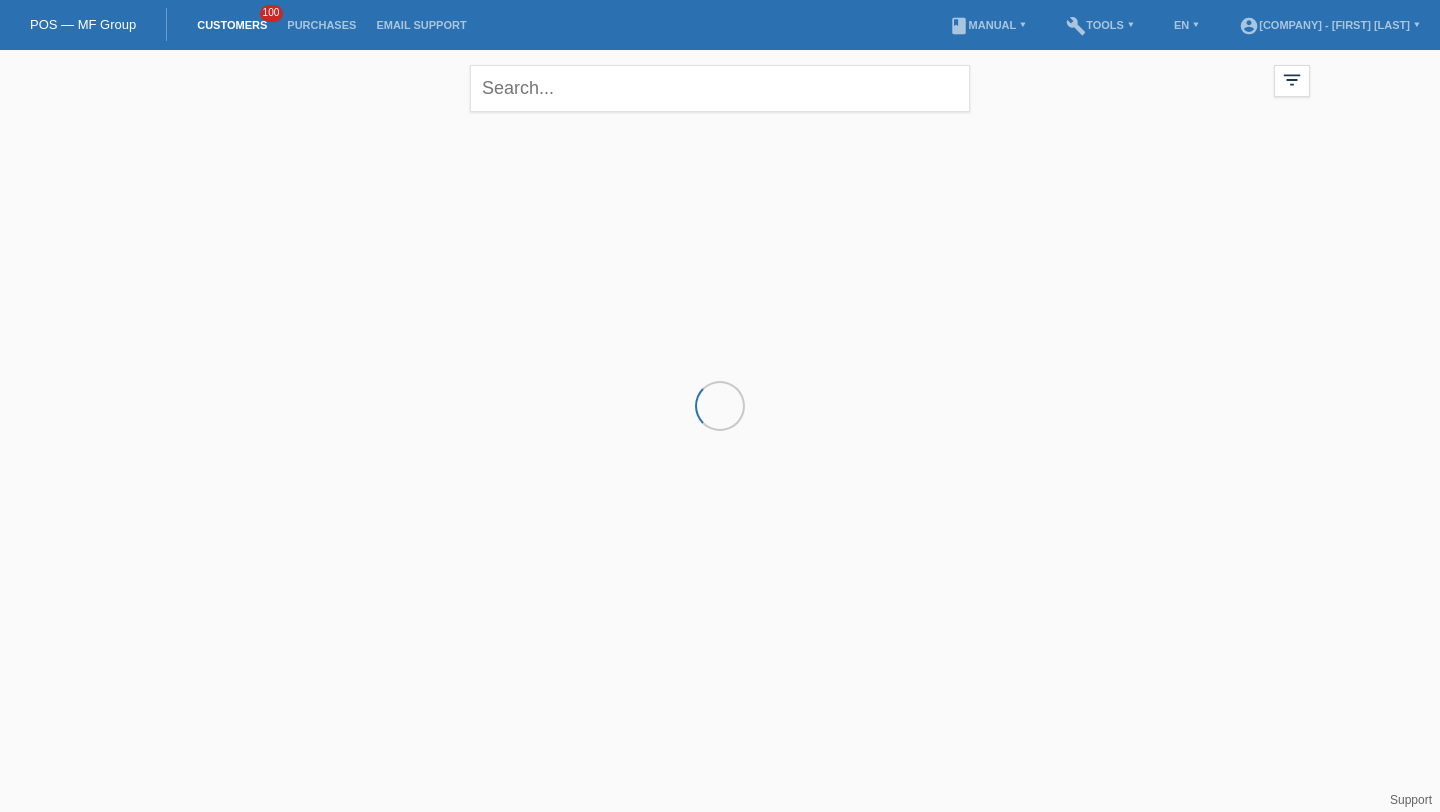 scroll, scrollTop: 0, scrollLeft: 0, axis: both 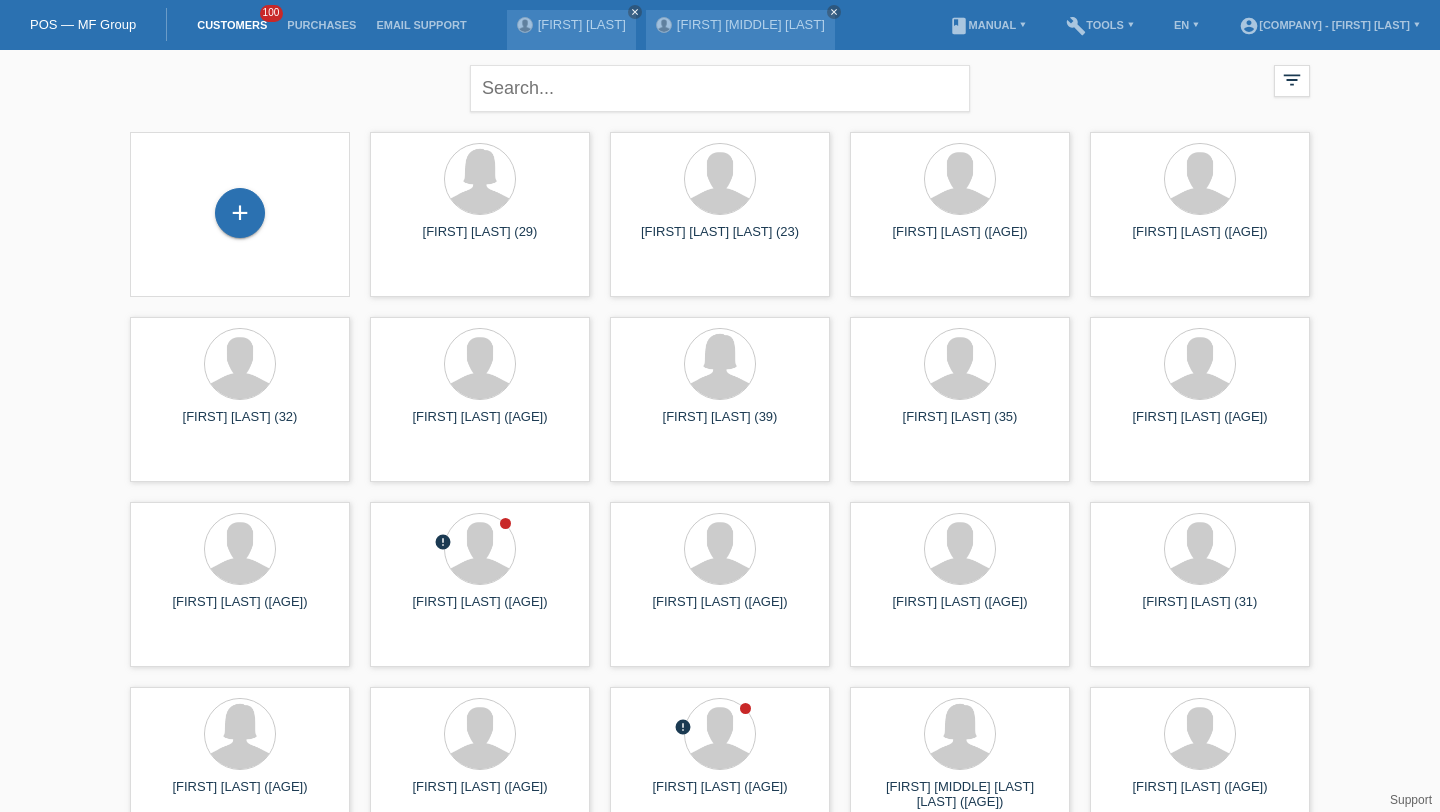 click on "+" at bounding box center (240, 214) 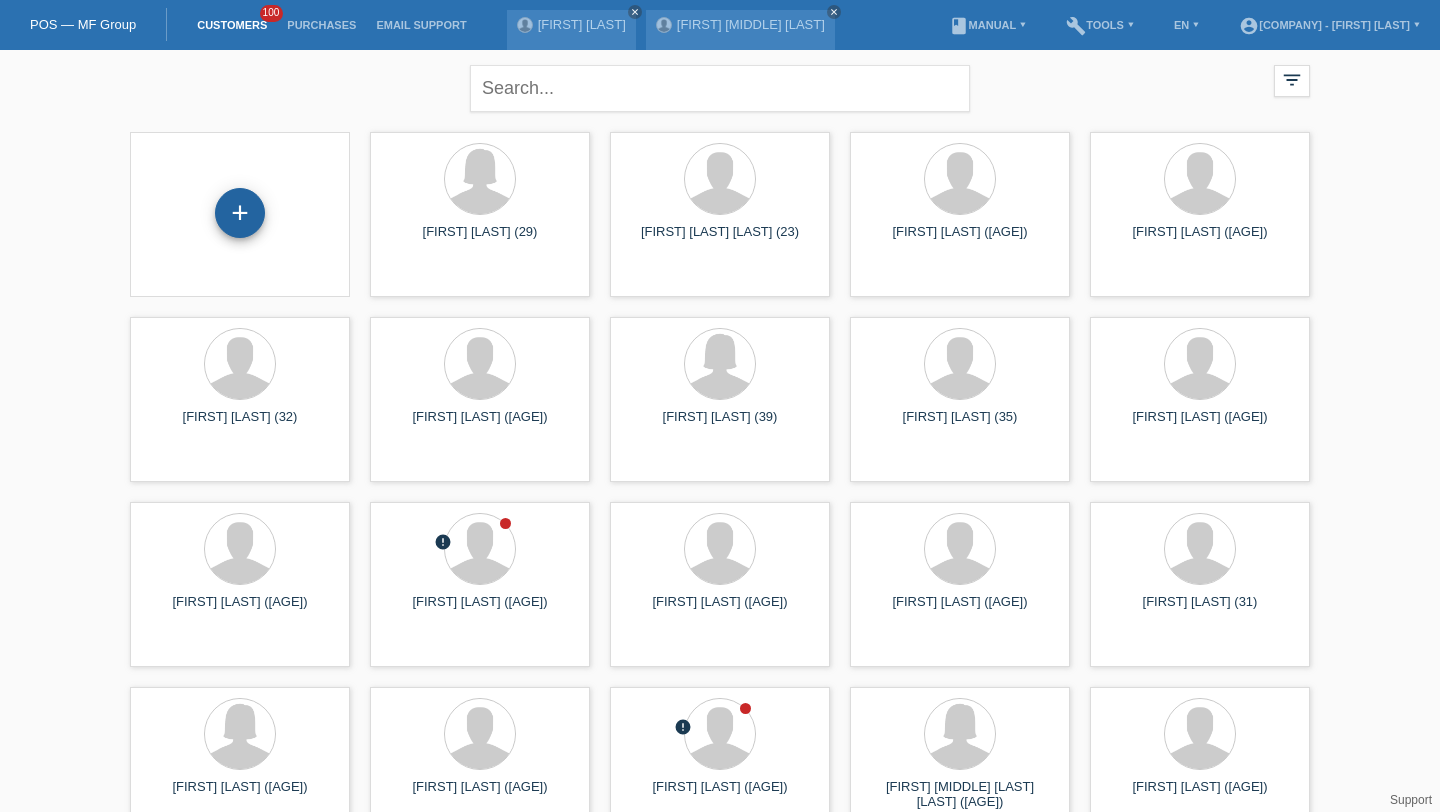 click on "+" at bounding box center [240, 213] 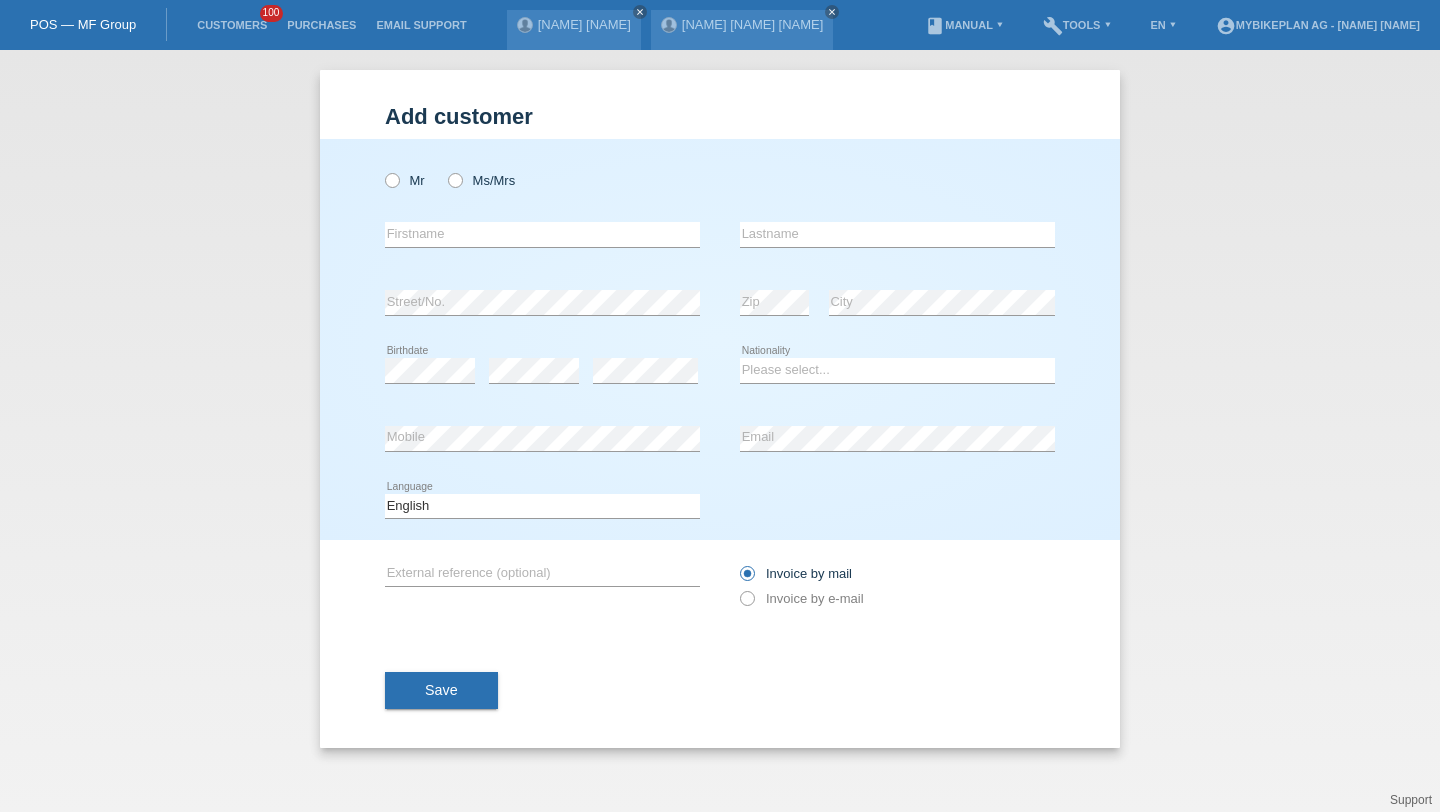 scroll, scrollTop: 0, scrollLeft: 0, axis: both 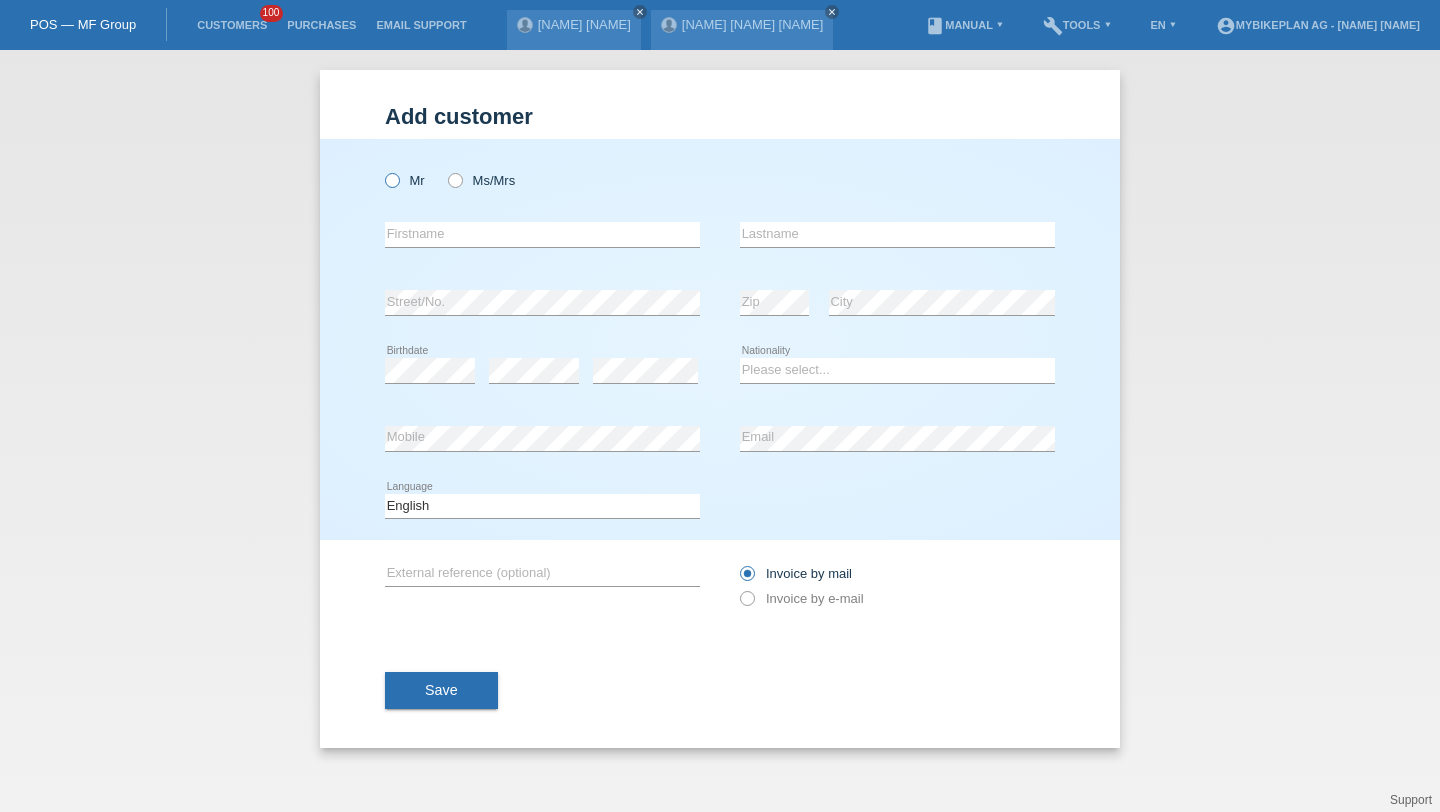 click on "Mr" at bounding box center (405, 180) 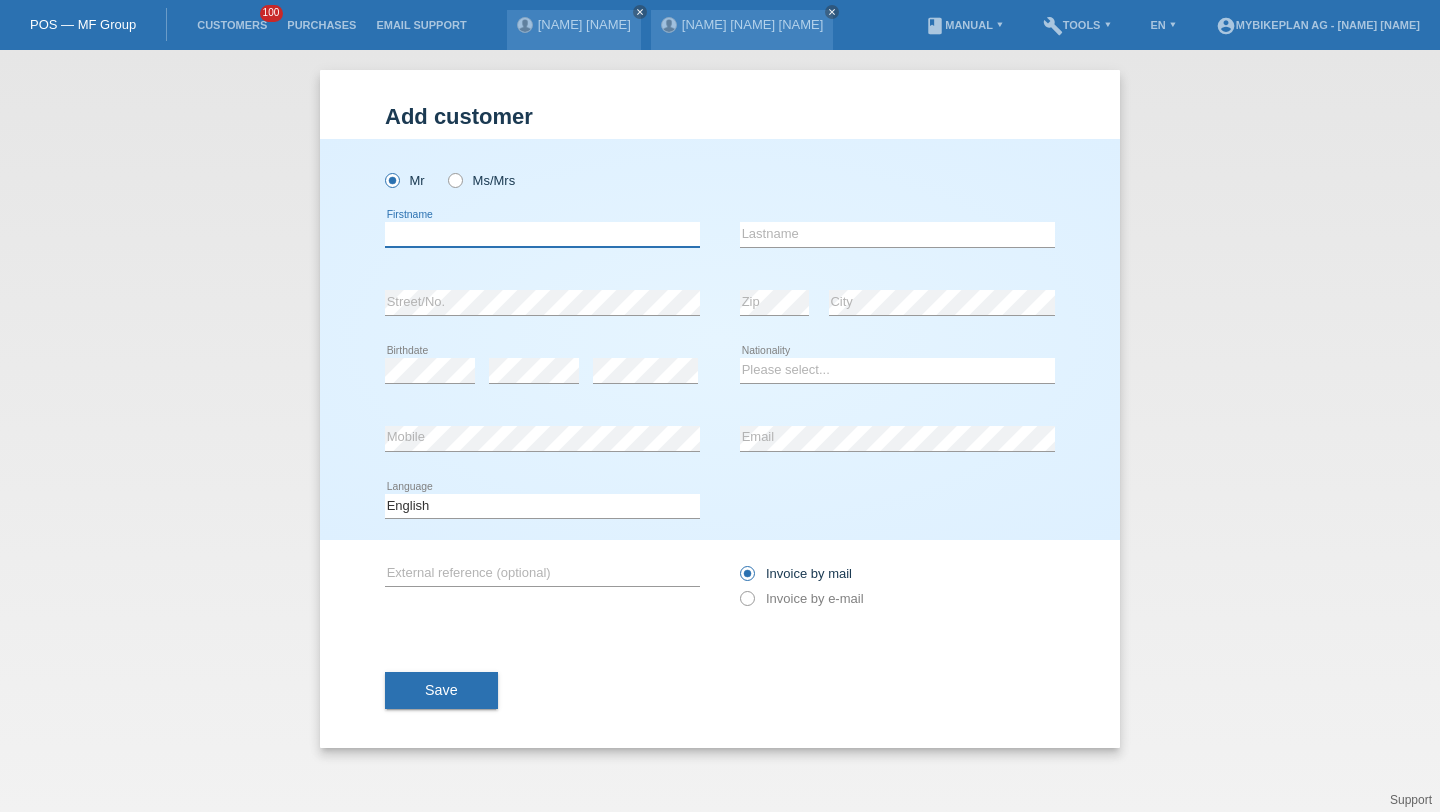 click at bounding box center (542, 234) 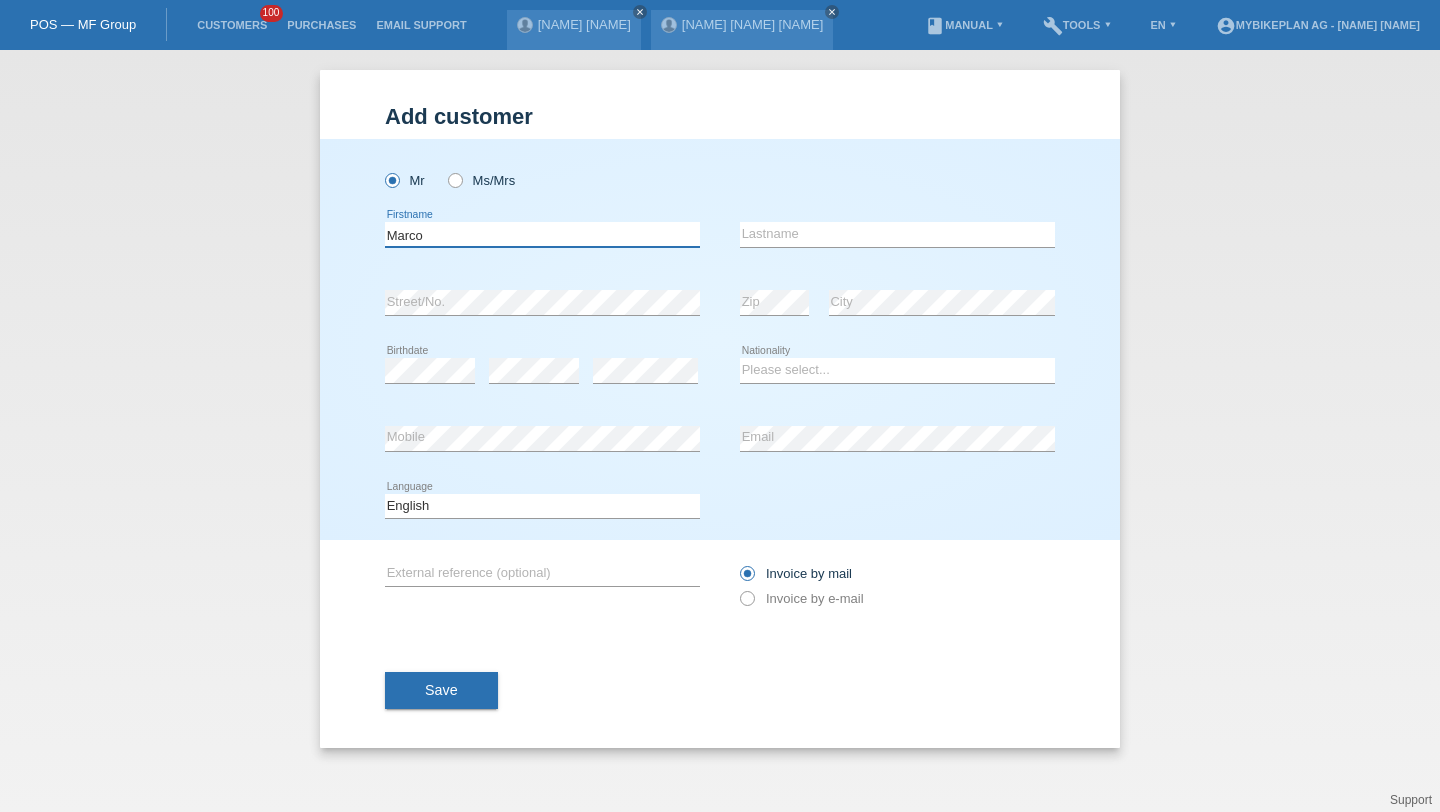 type on "Marco" 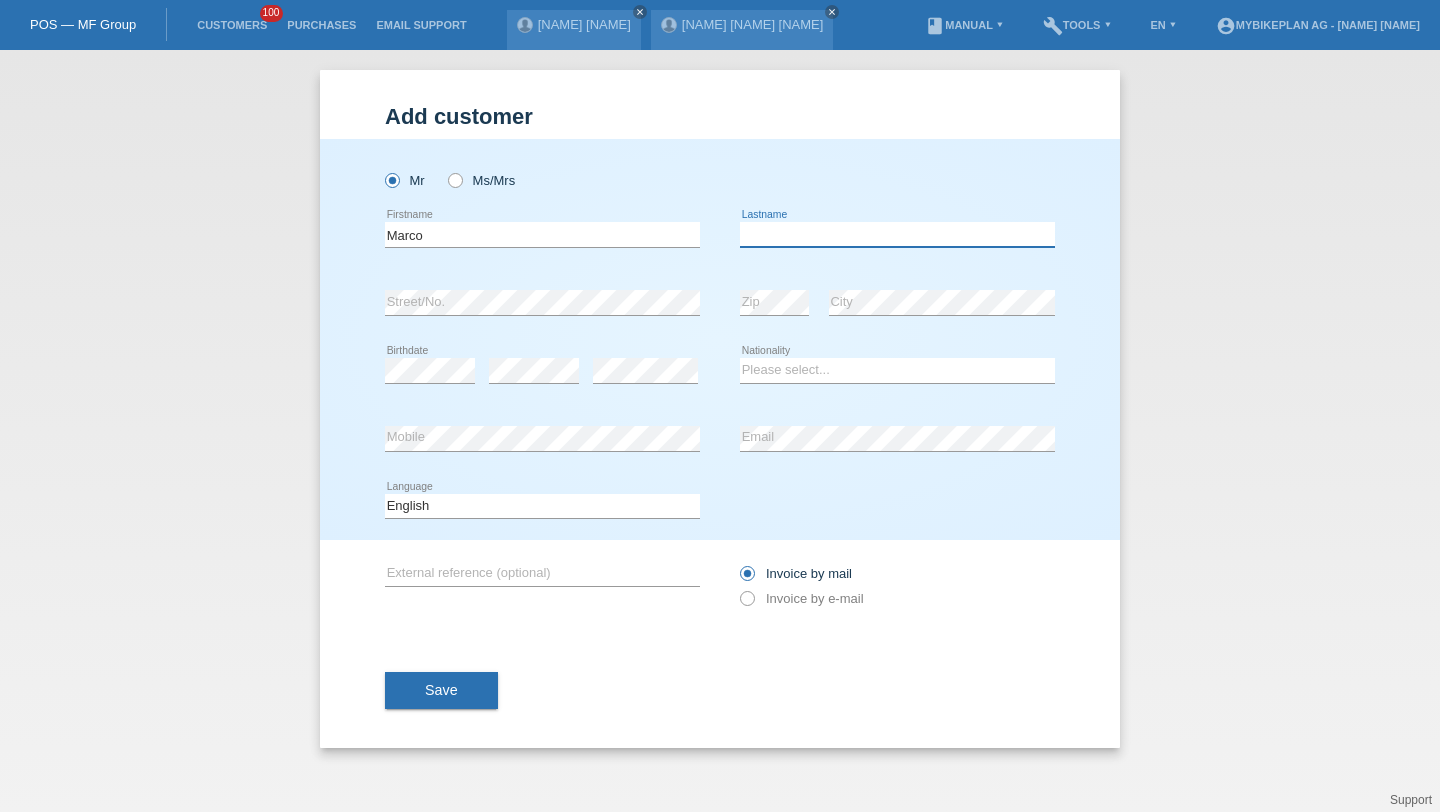 paste on "[LAST]" 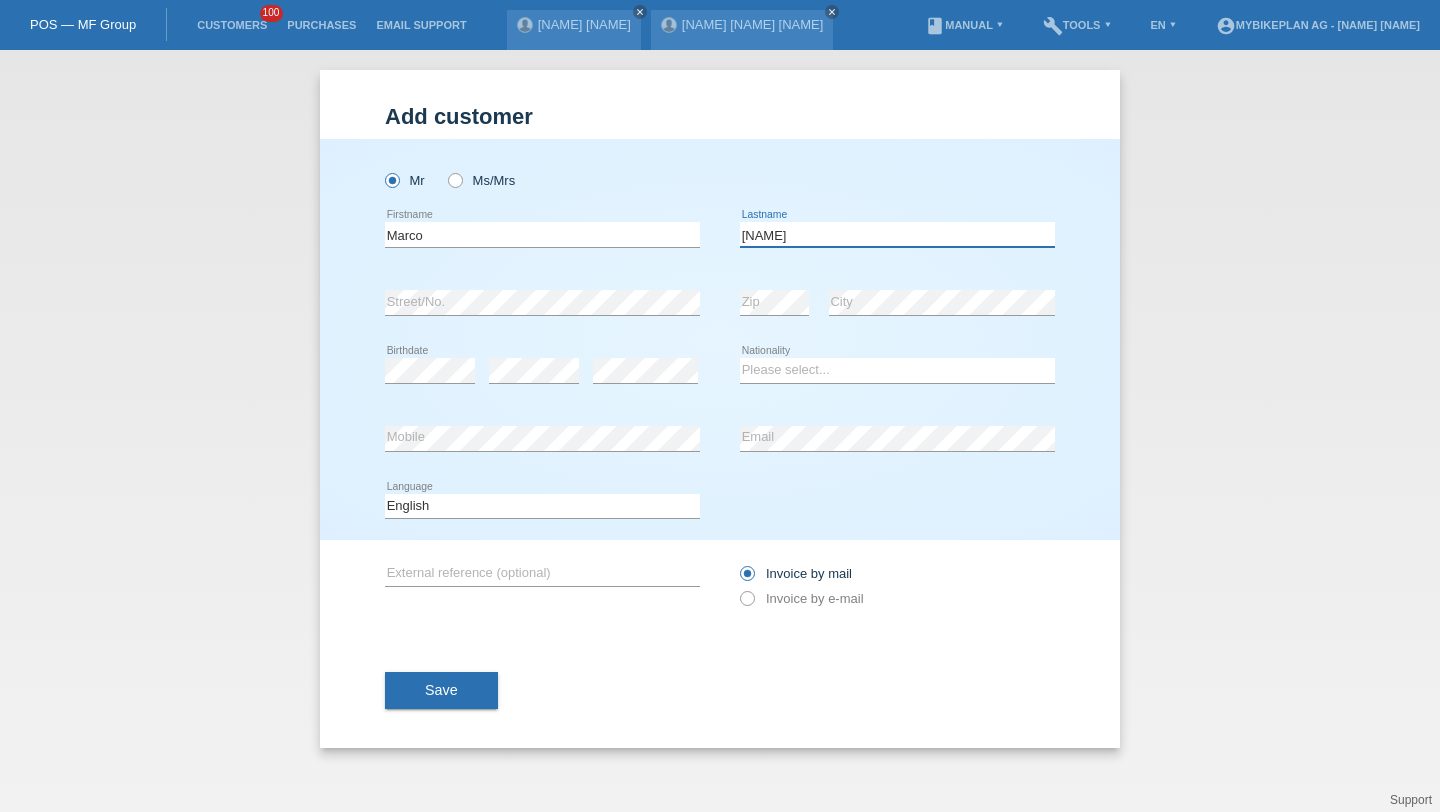 type on "[LAST]" 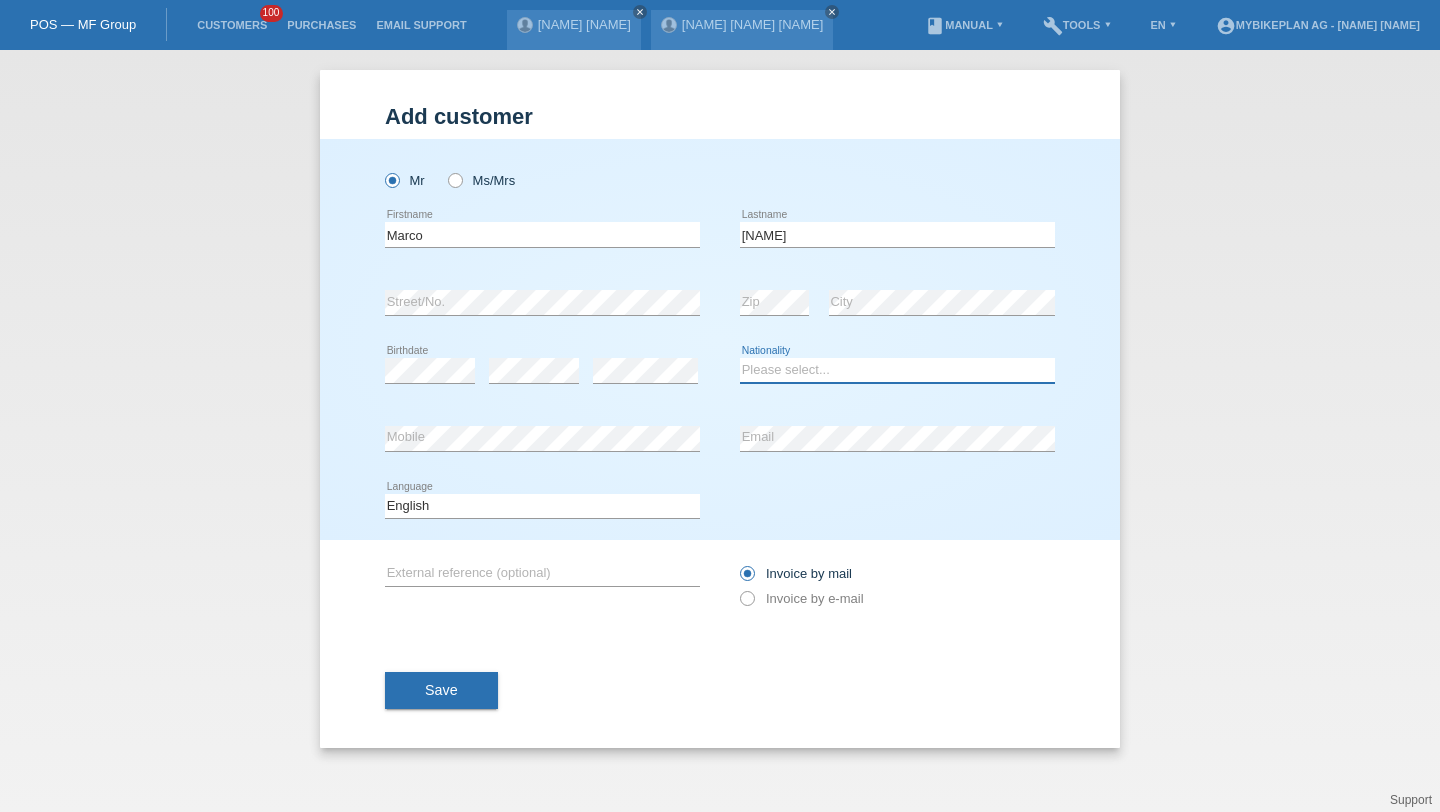 click on "Please select...
Switzerland
Austria
Germany
Liechtenstein
------------
Afghanistan
Åland Islands
Albania
Algeria
American Samoa Andorra Angola Anguilla Antarctica Antigua and Barbuda Argentina Armenia" at bounding box center [897, 370] 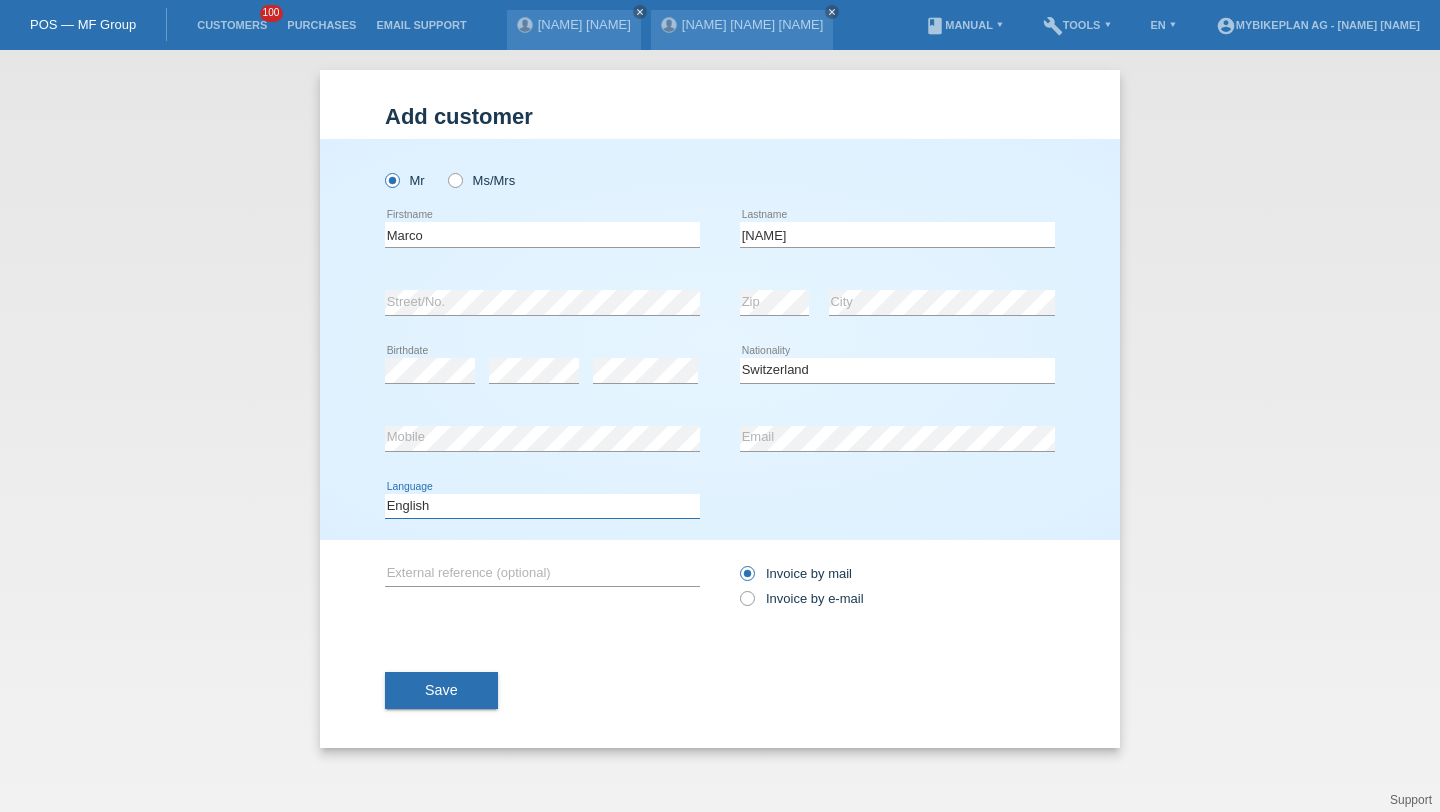 click on "Deutsch
Français
Italiano
English" at bounding box center (542, 506) 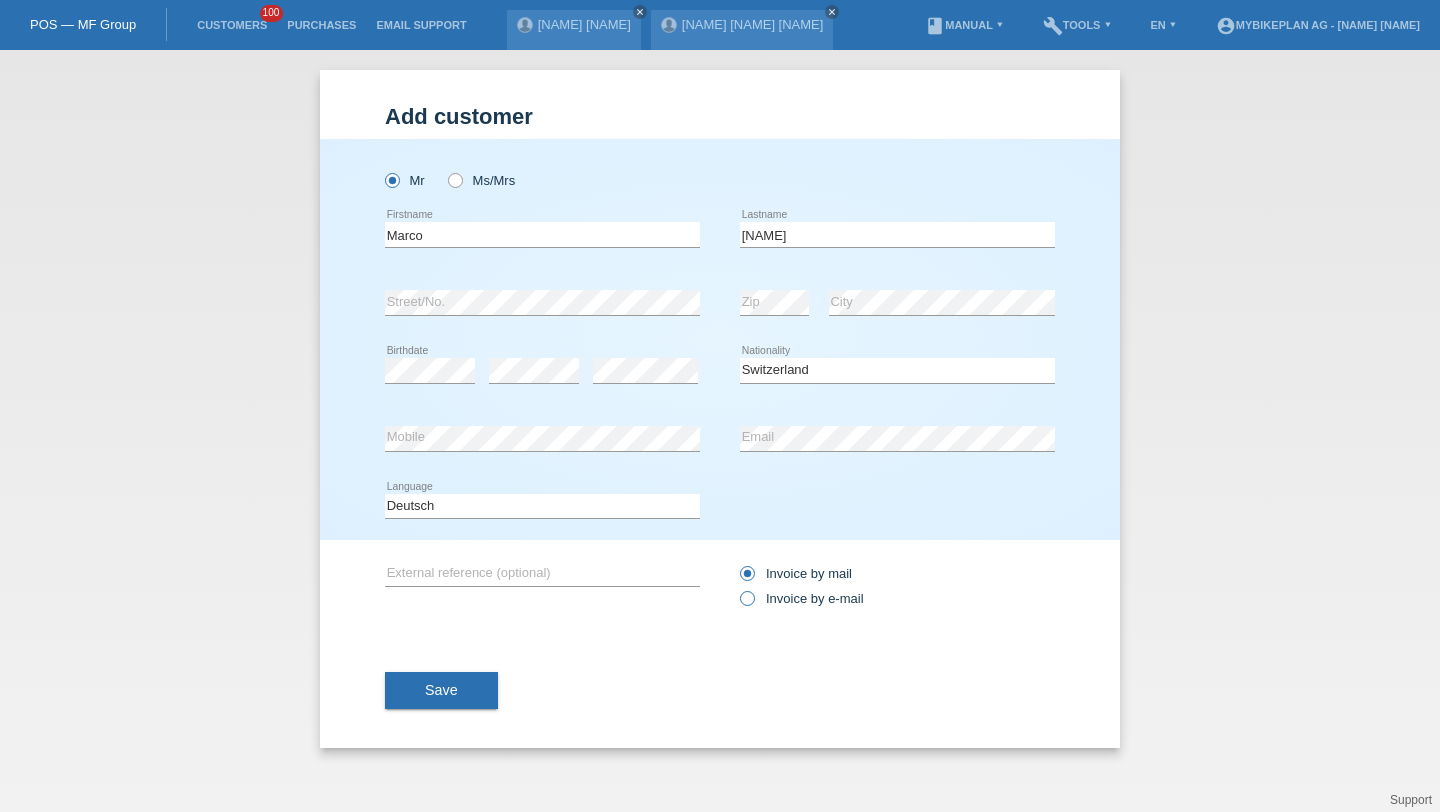click on "Invoice by e-mail" at bounding box center [802, 598] 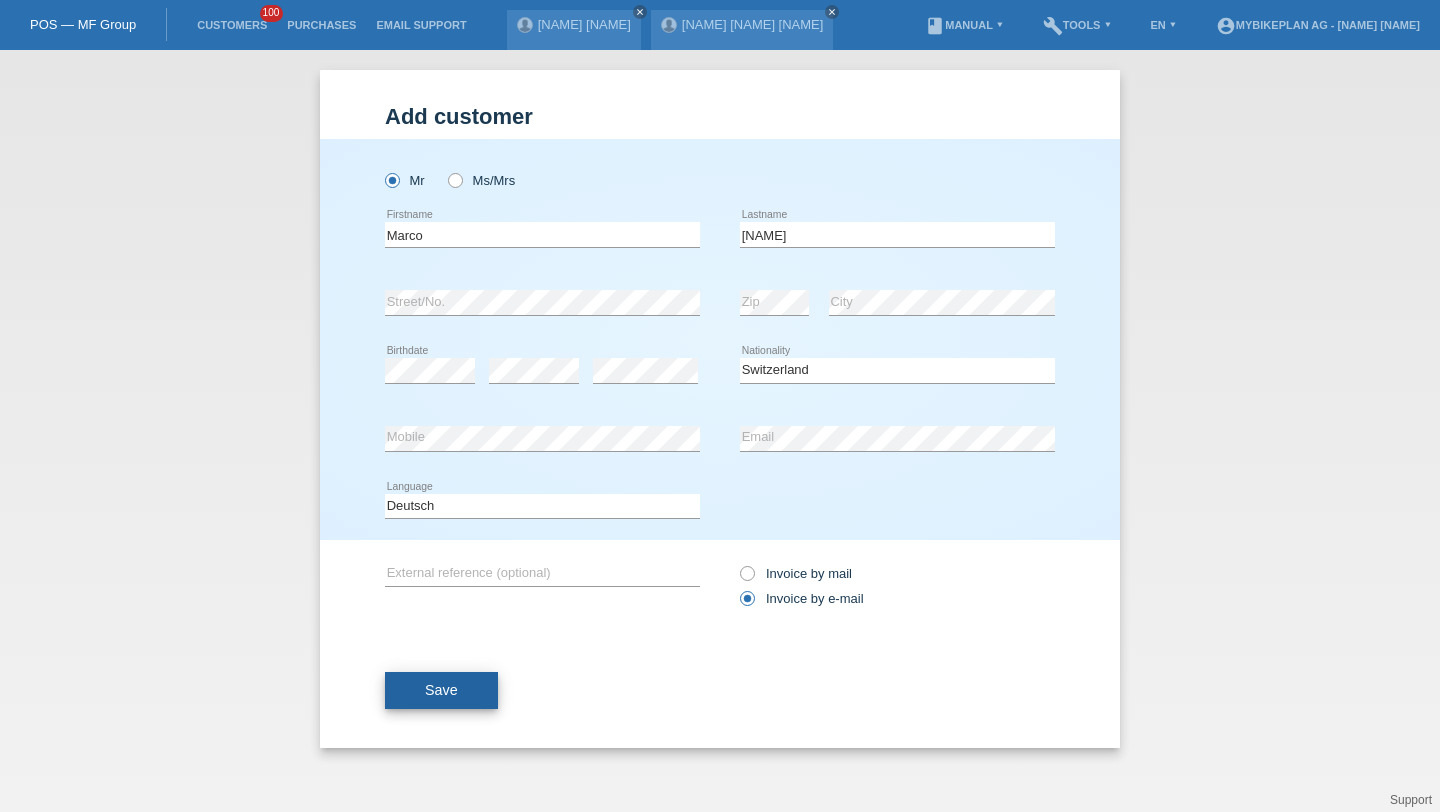 click on "Save" at bounding box center (441, 690) 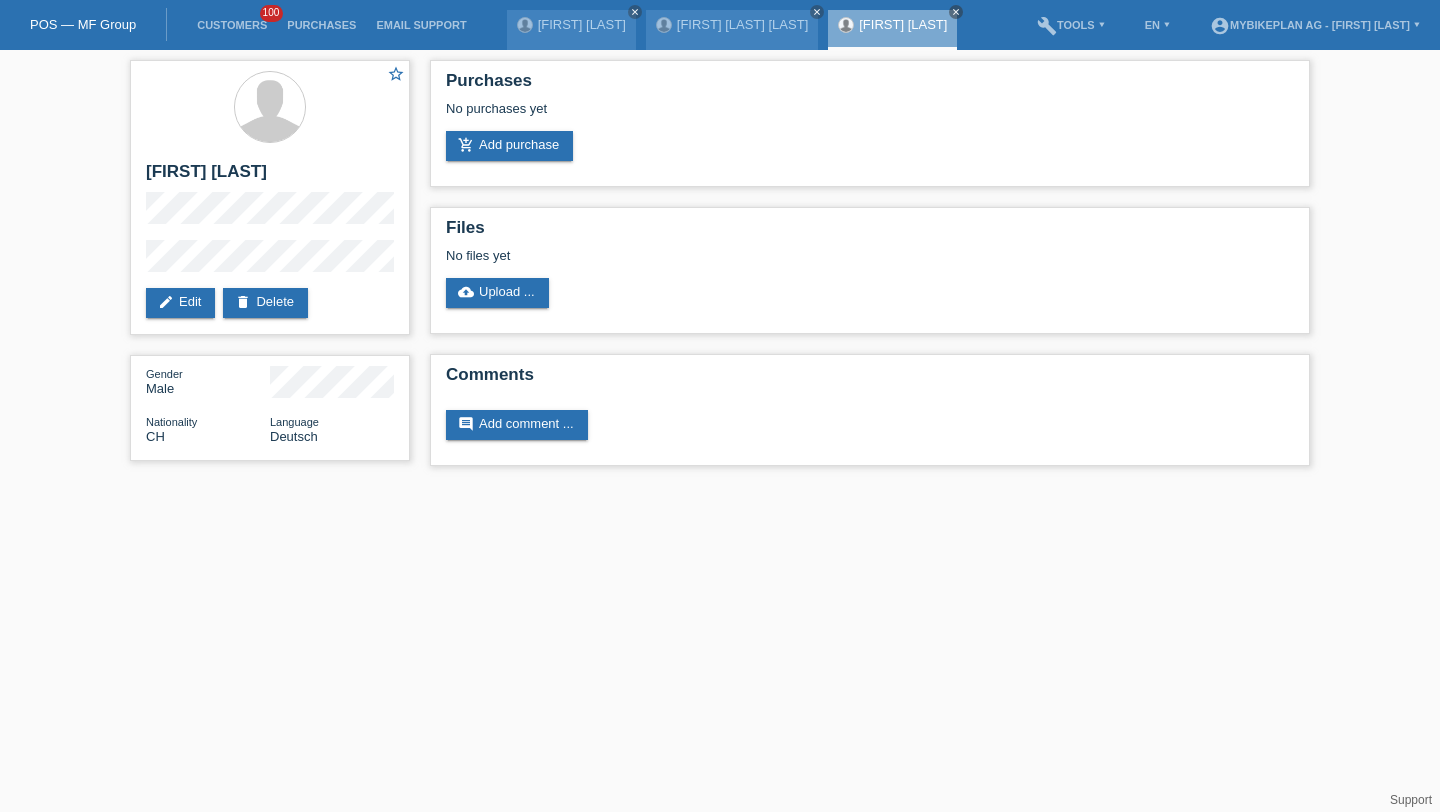 scroll, scrollTop: 0, scrollLeft: 0, axis: both 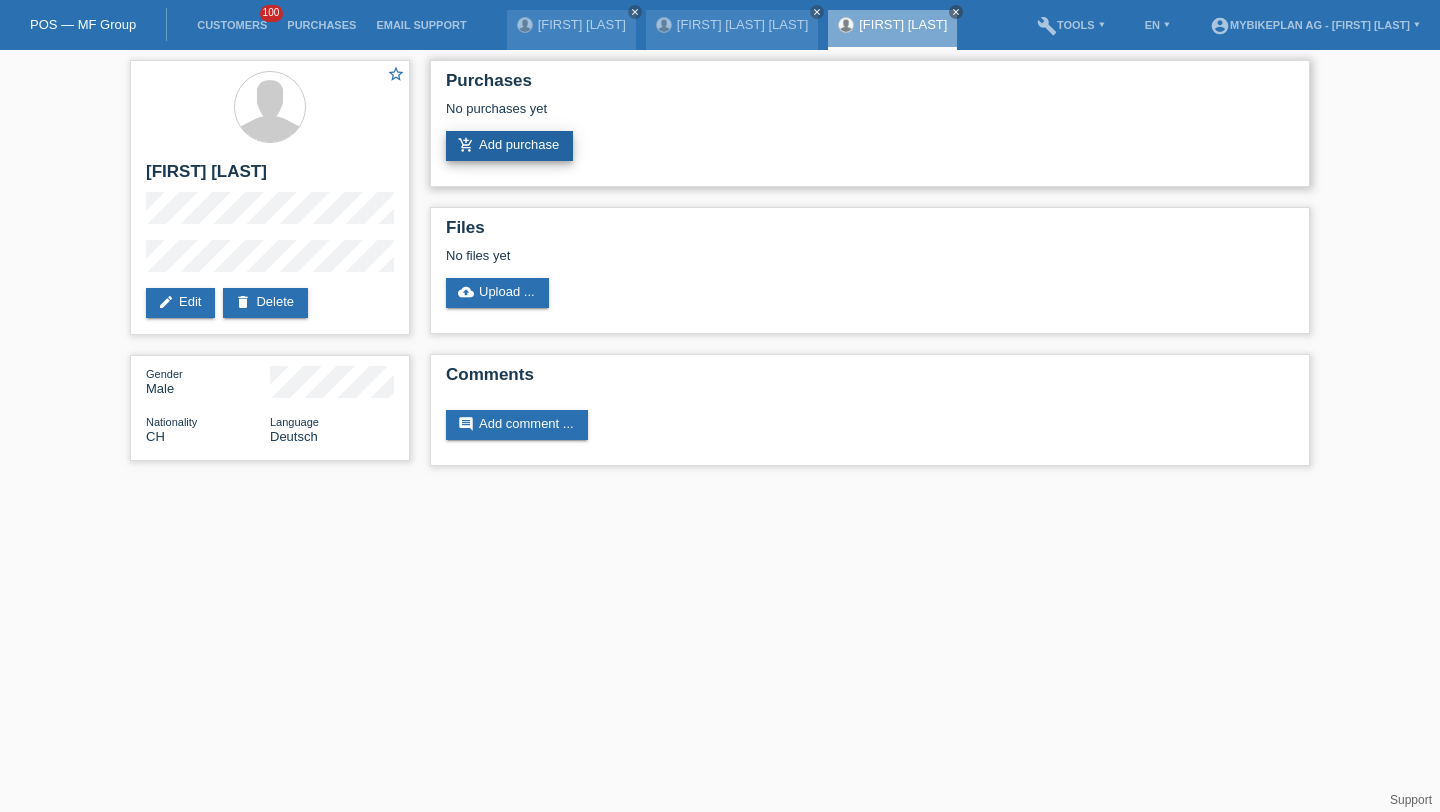 click on "add_shopping_cart  Add purchase" at bounding box center [509, 146] 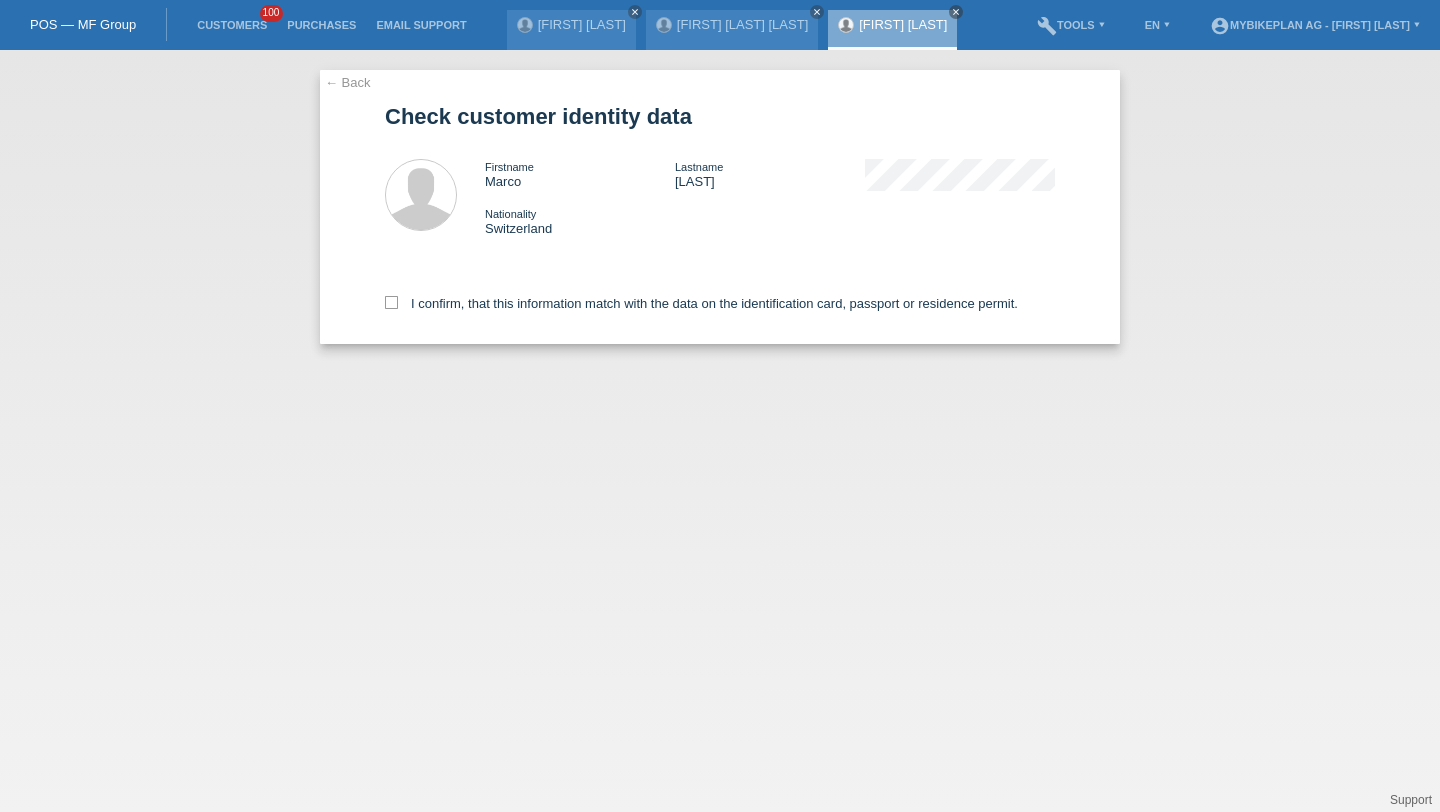 scroll, scrollTop: 0, scrollLeft: 0, axis: both 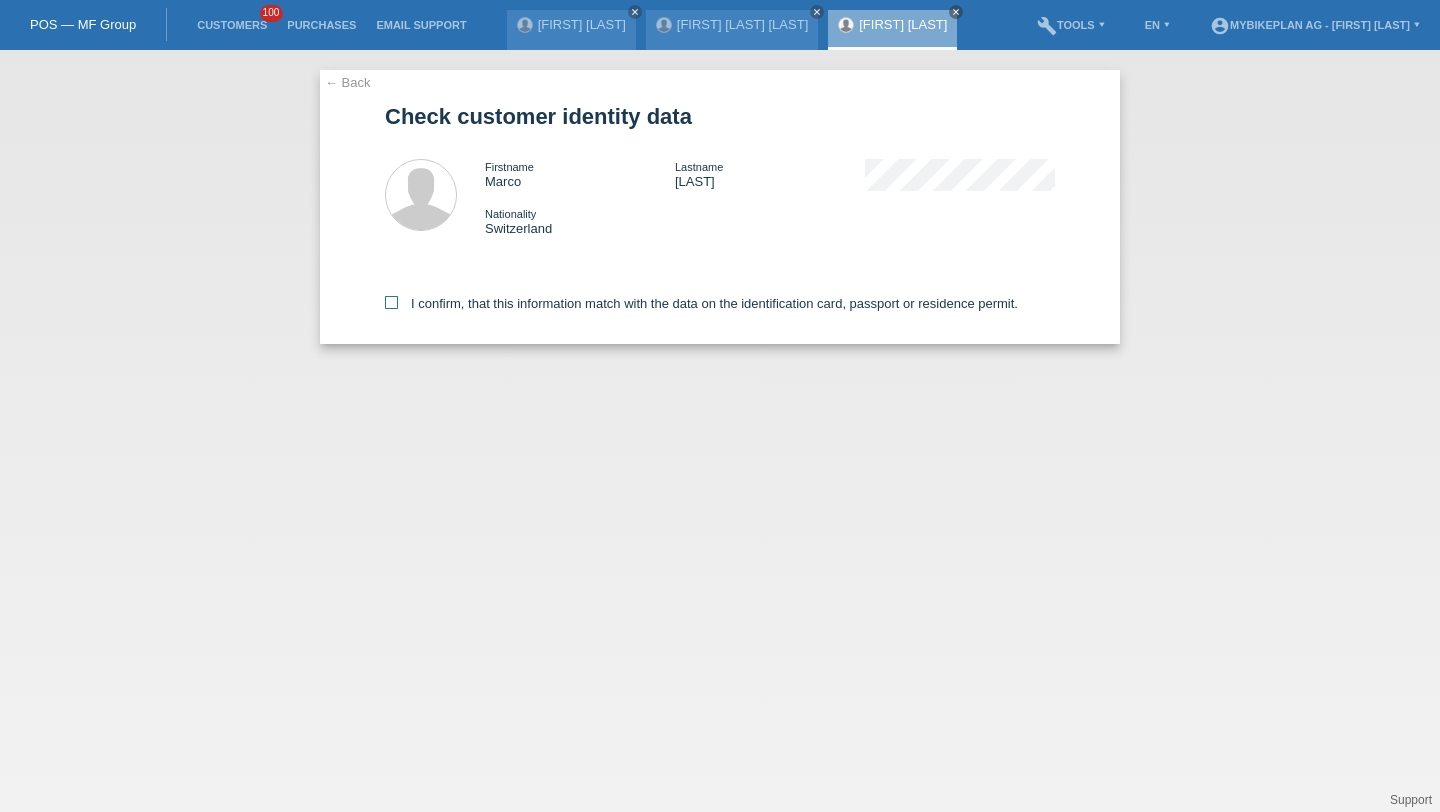click on "I confirm, that this information match with the data on the identification card, passport or residence permit." at bounding box center [701, 303] 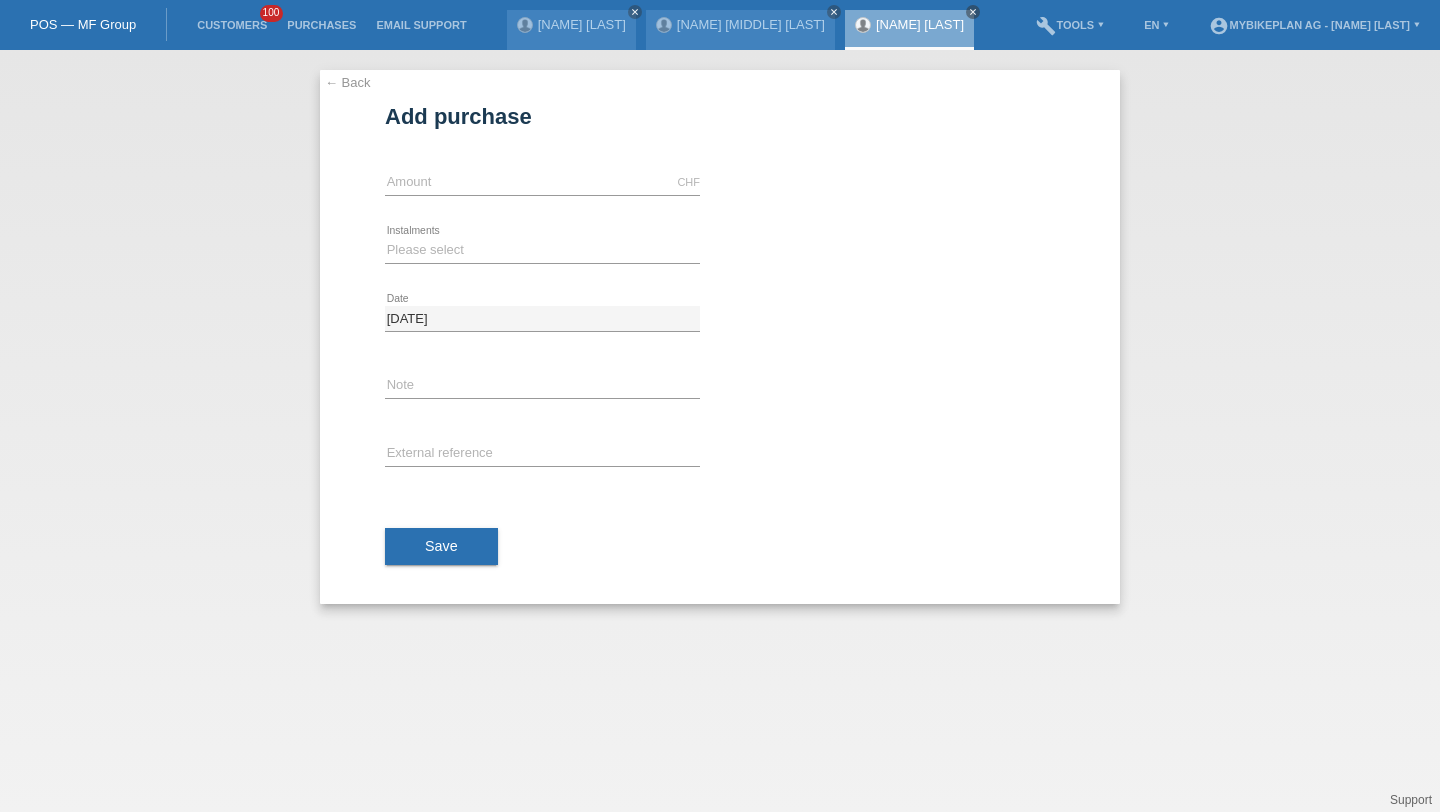 scroll, scrollTop: 0, scrollLeft: 0, axis: both 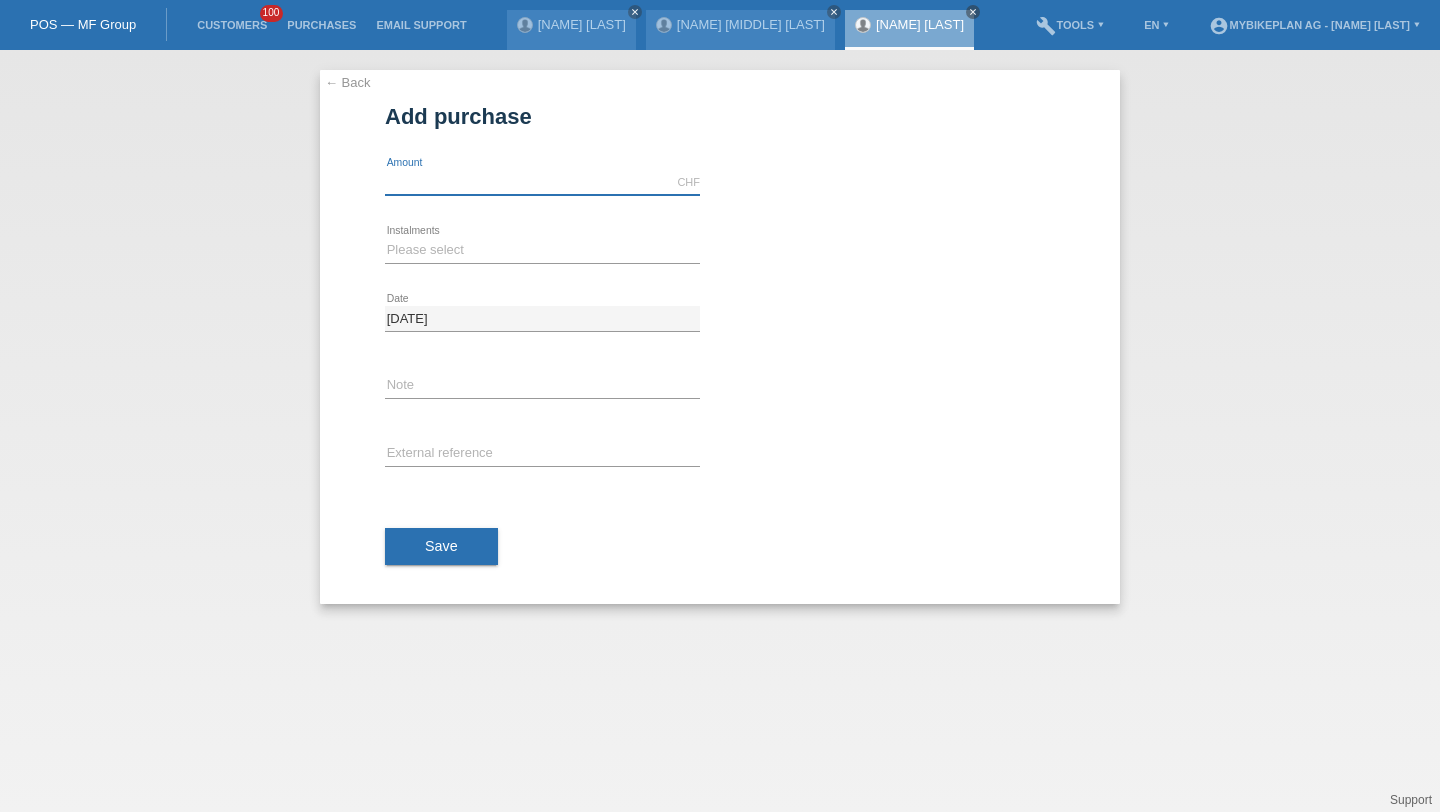 click at bounding box center (542, 182) 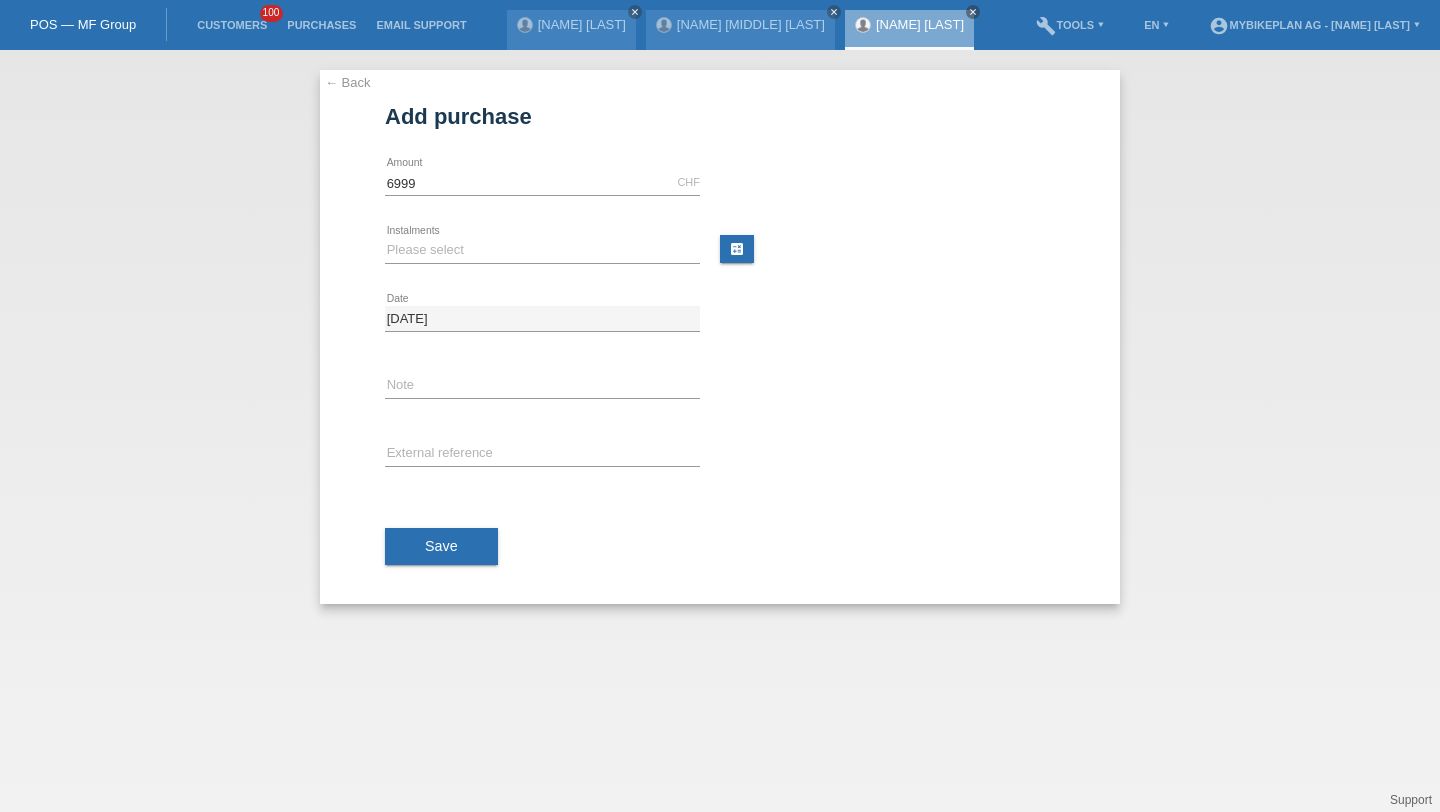 type on "6999.00" 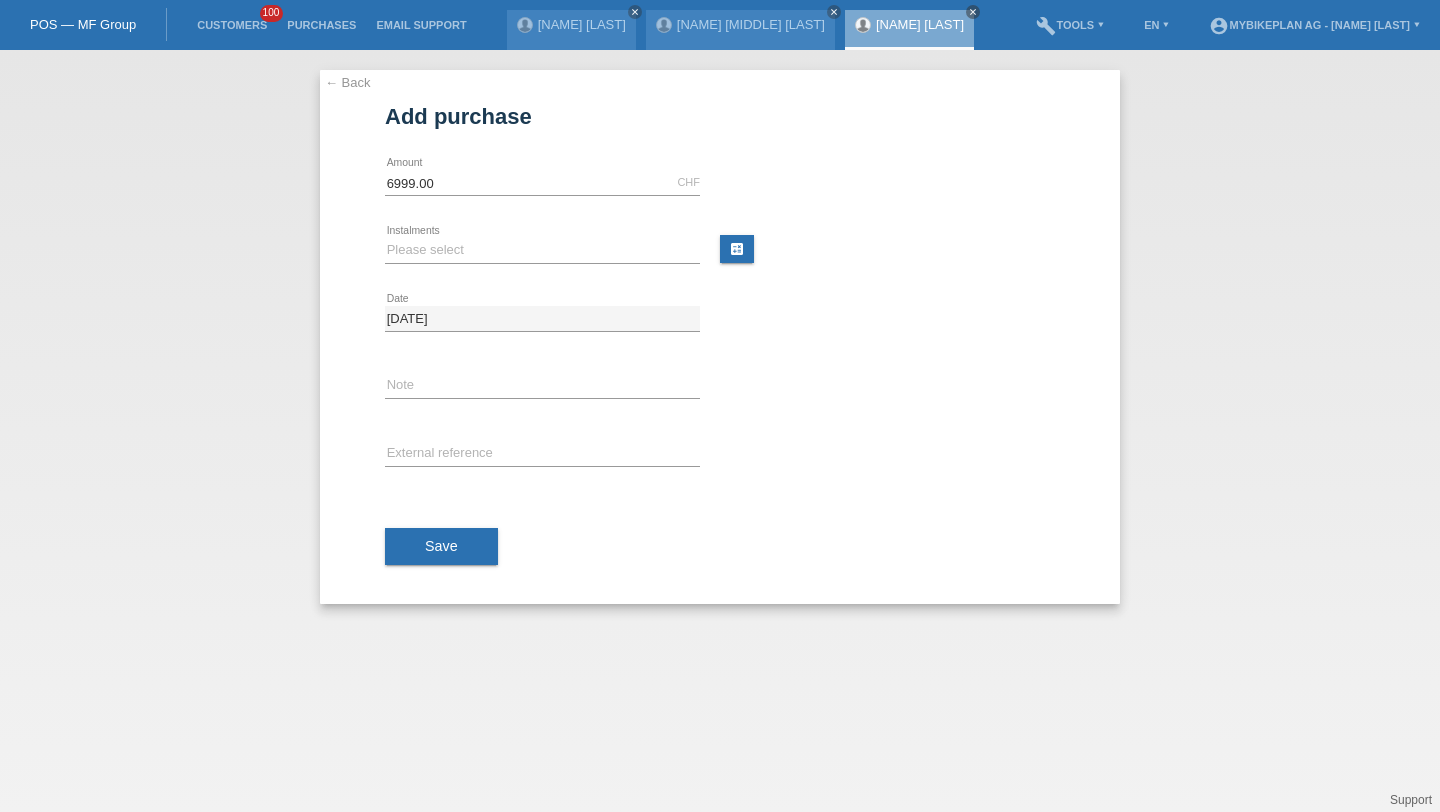 click on "Please select
6 instalments
12 instalments
18 instalments
24 instalments
36 instalments
48 instalments
error
Instalments" at bounding box center [542, 251] 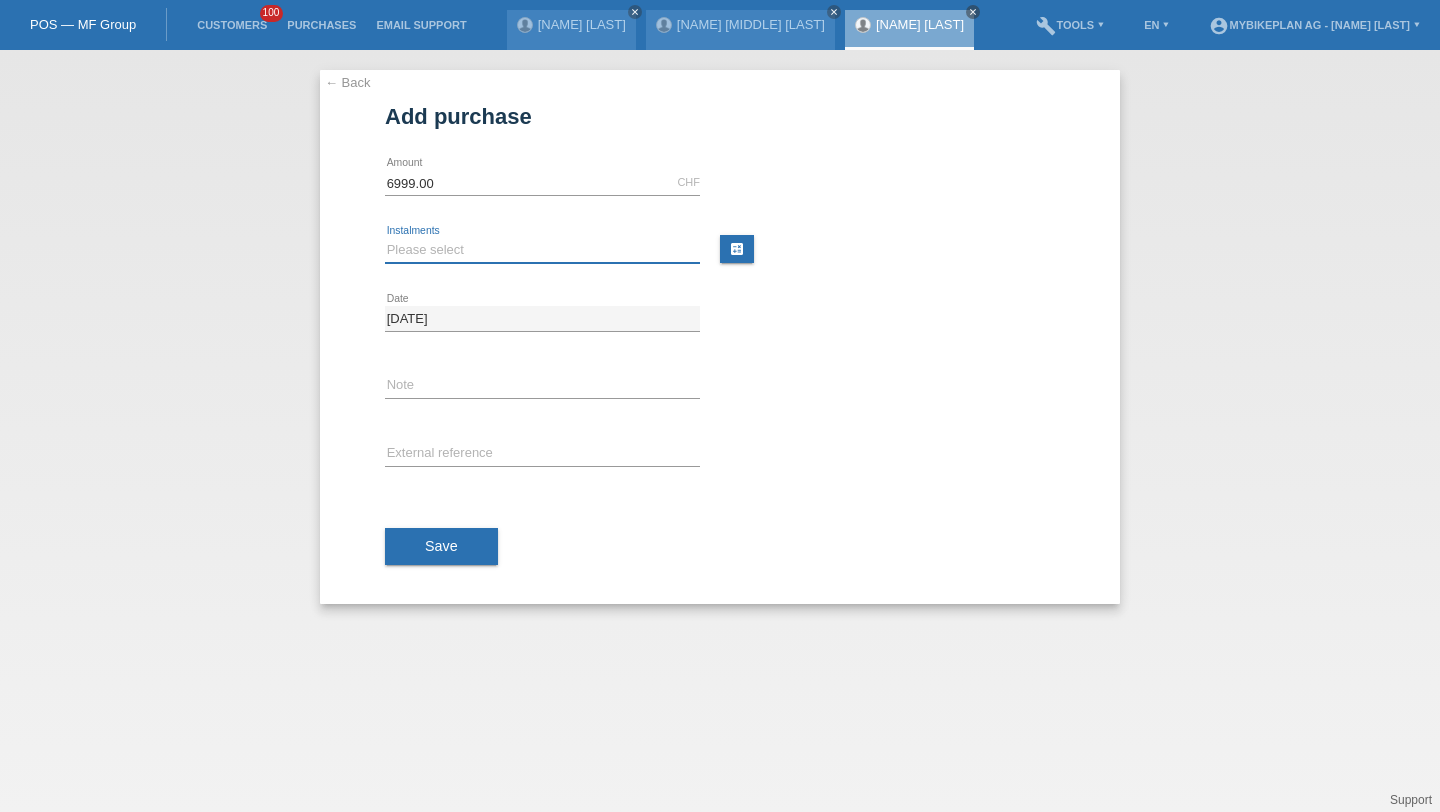 click on "Please select
6 instalments
12 instalments
18 instalments
24 instalments
36 instalments
48 instalments" at bounding box center [542, 250] 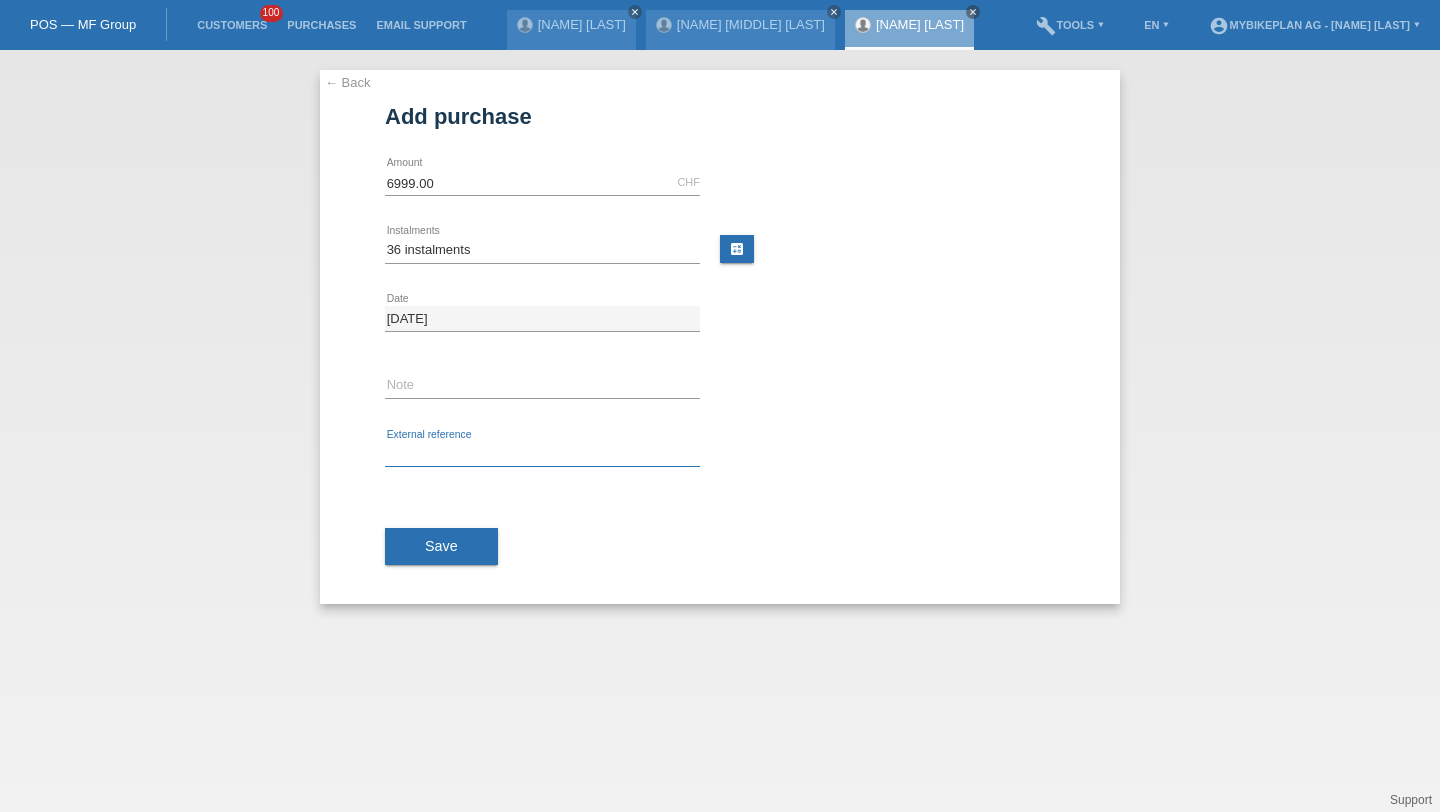 click at bounding box center (542, 454) 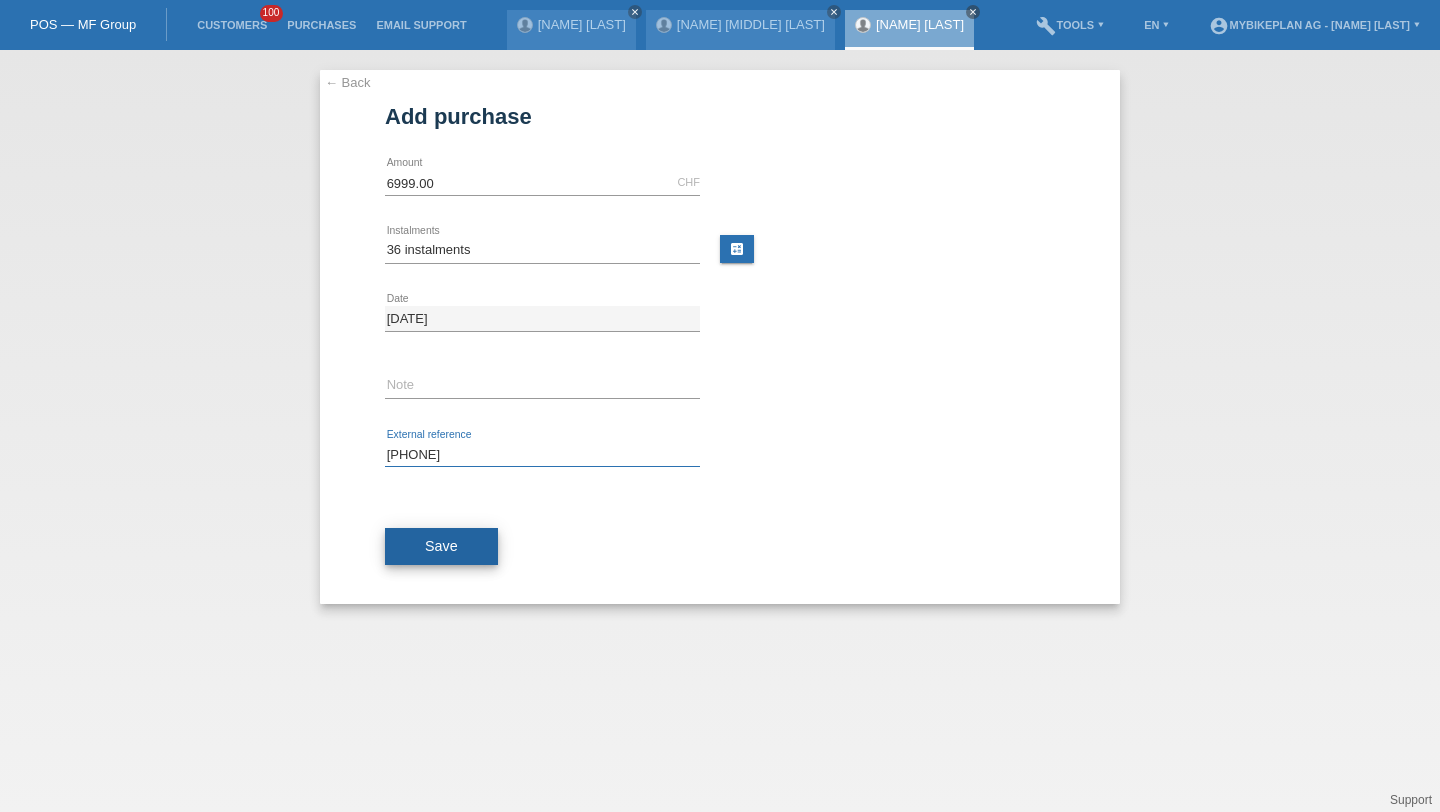 type on "[PHONE]" 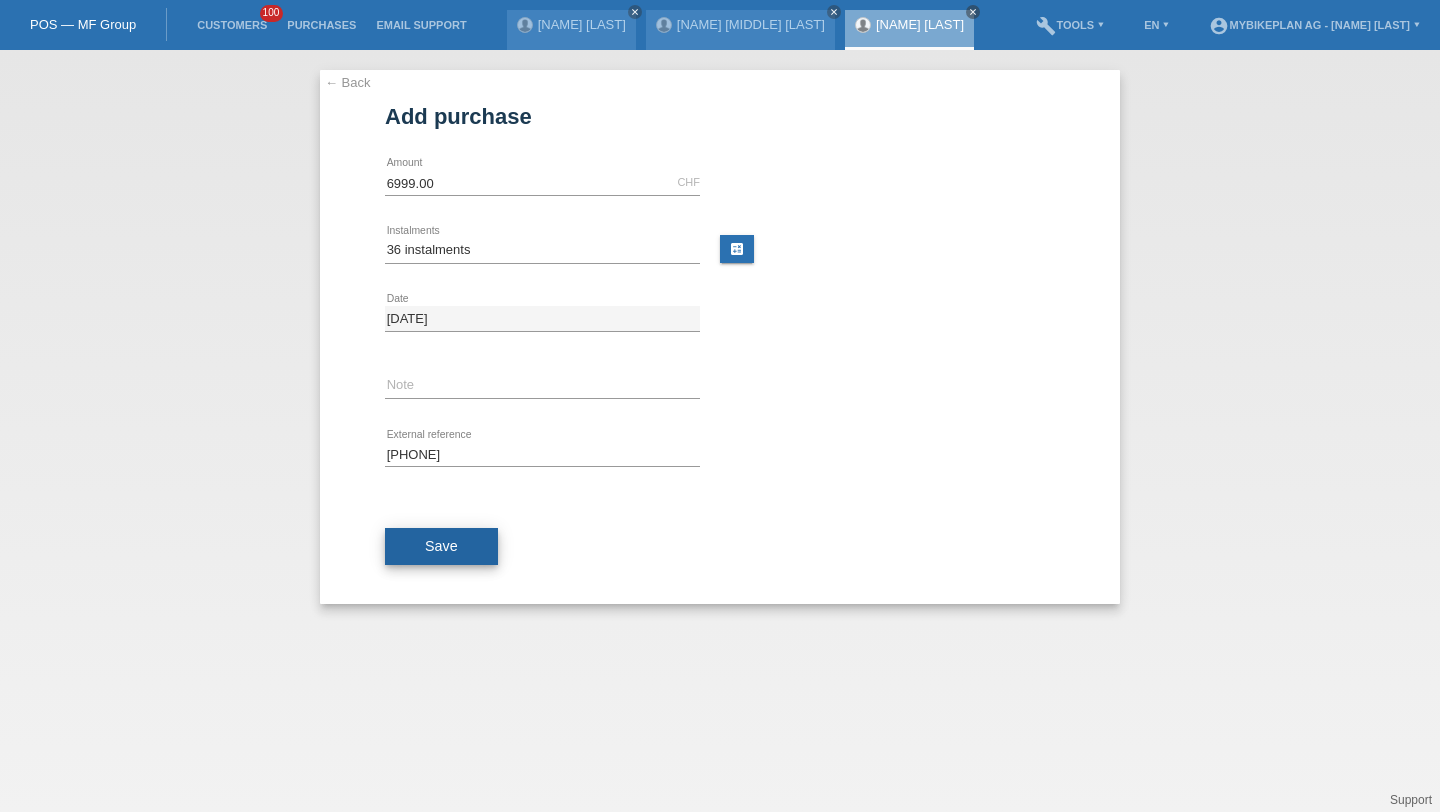 click on "Save" at bounding box center [441, 547] 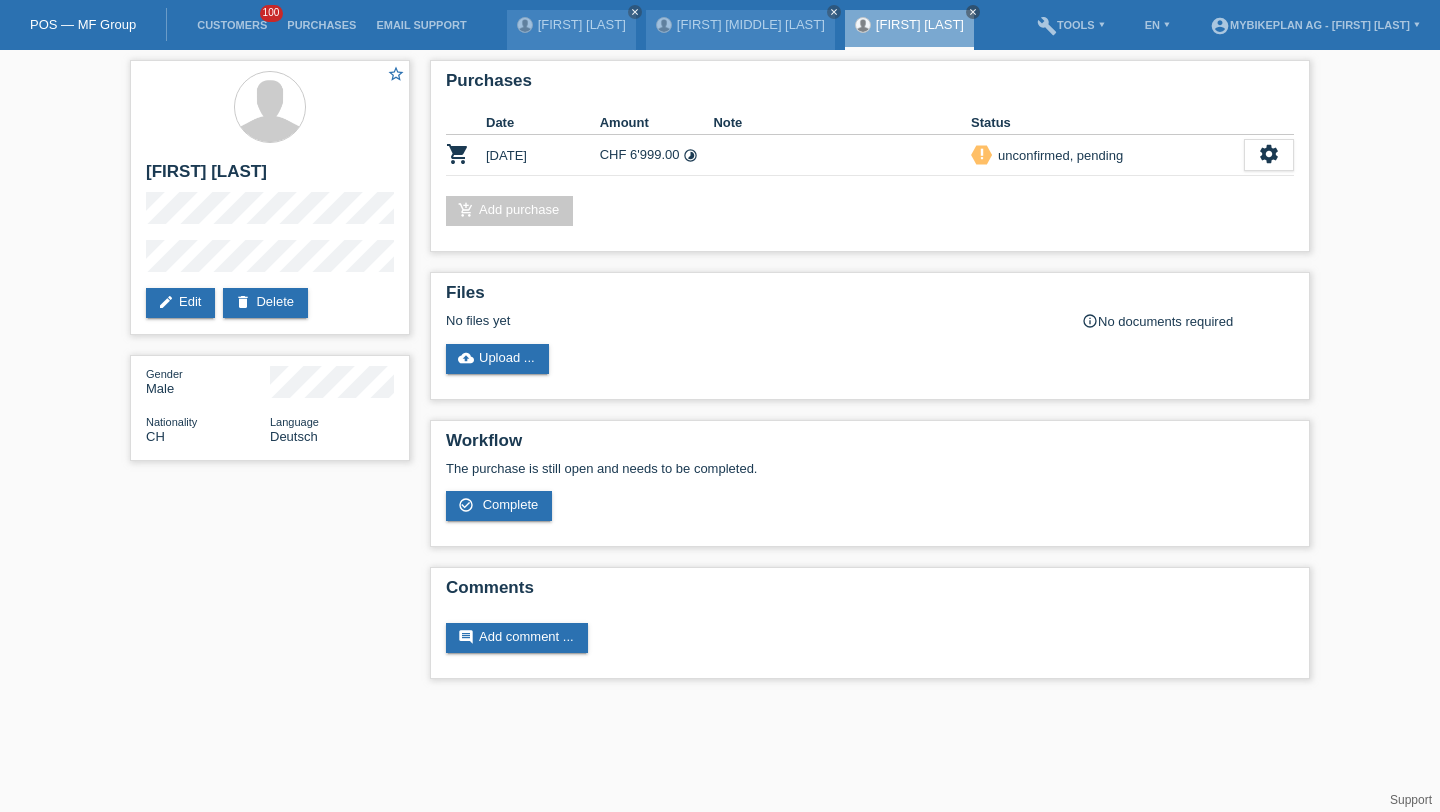 scroll, scrollTop: 0, scrollLeft: 0, axis: both 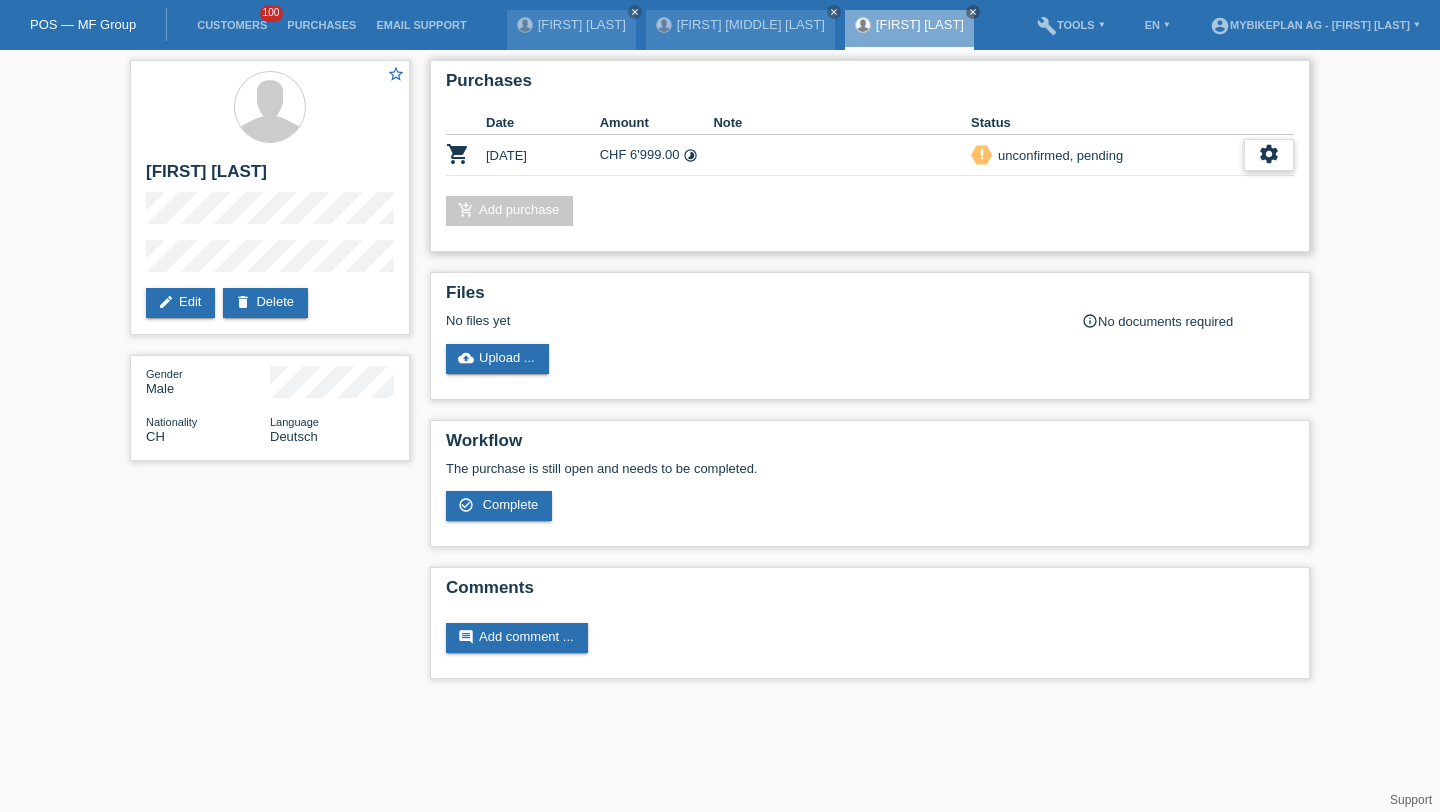 click on "settings" at bounding box center [1269, 154] 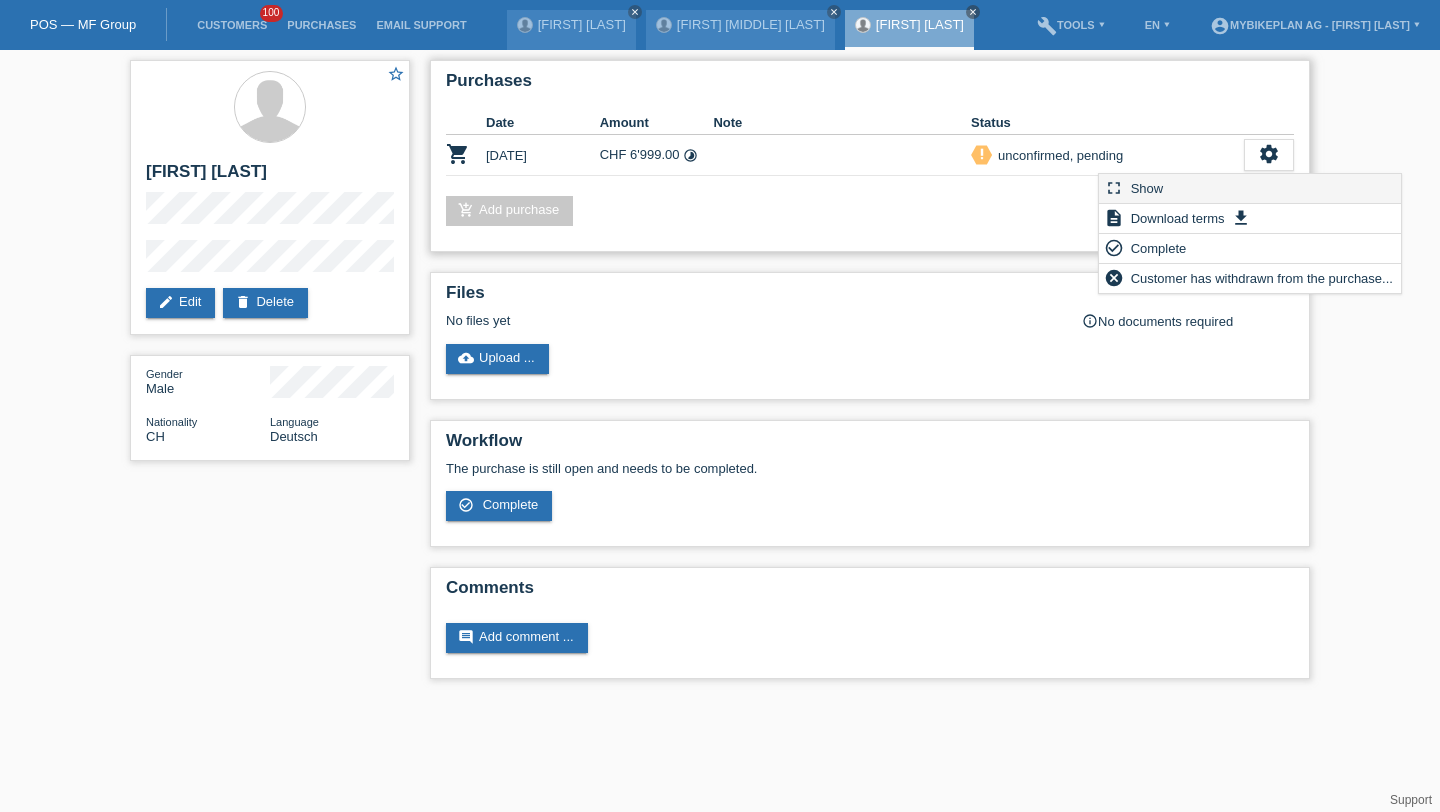 click on "fullscreen   Show" at bounding box center (1250, 189) 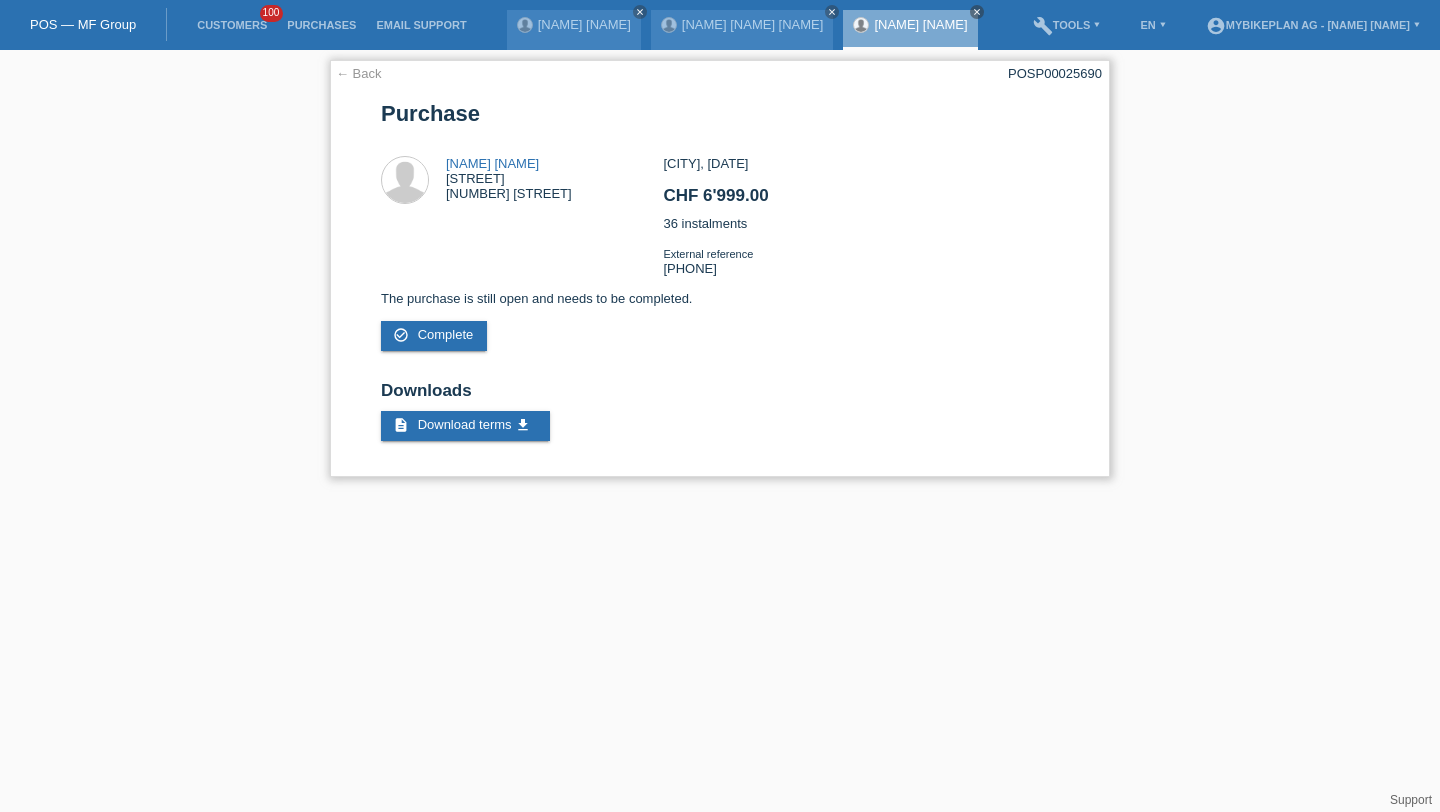 scroll, scrollTop: 0, scrollLeft: 0, axis: both 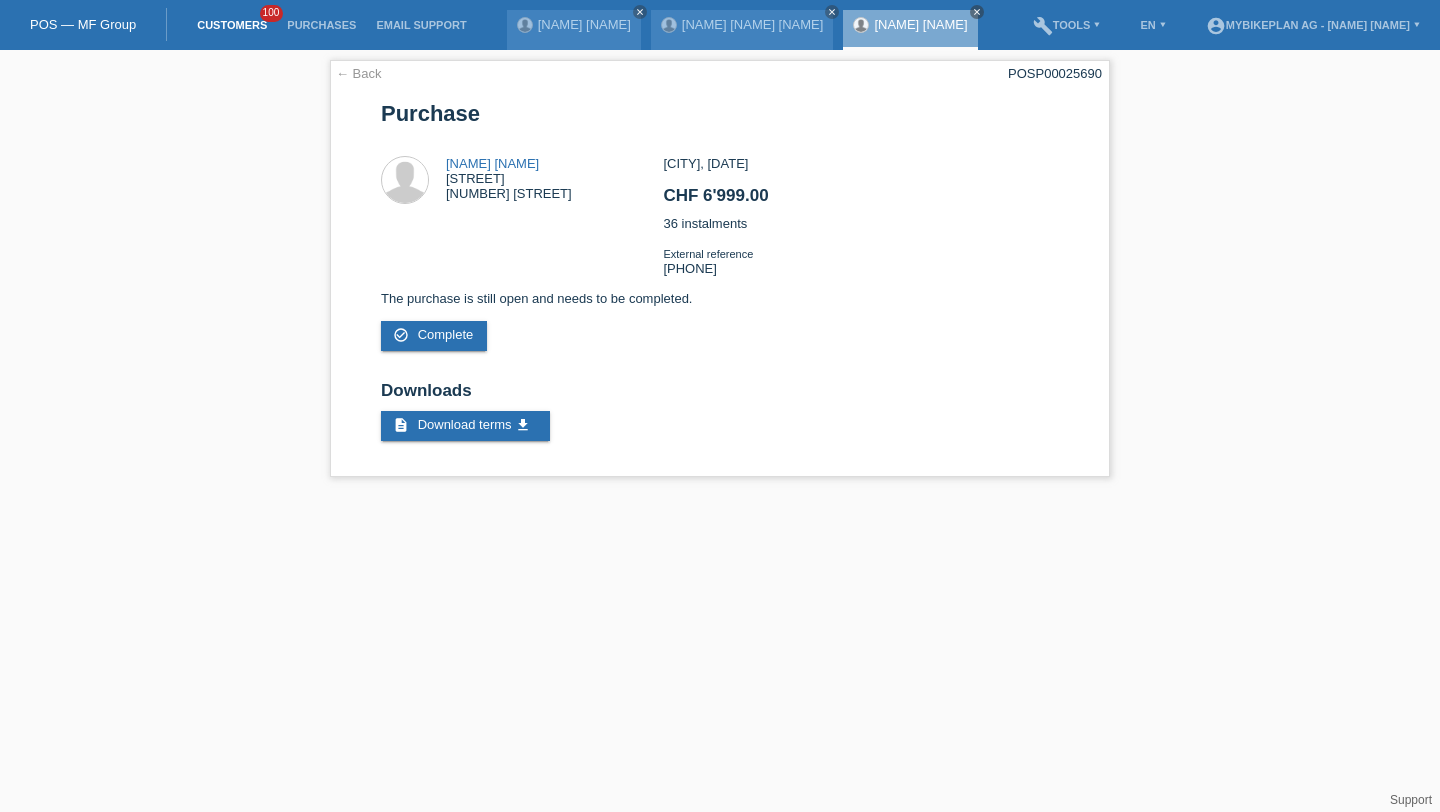 click on "Customers" at bounding box center (232, 25) 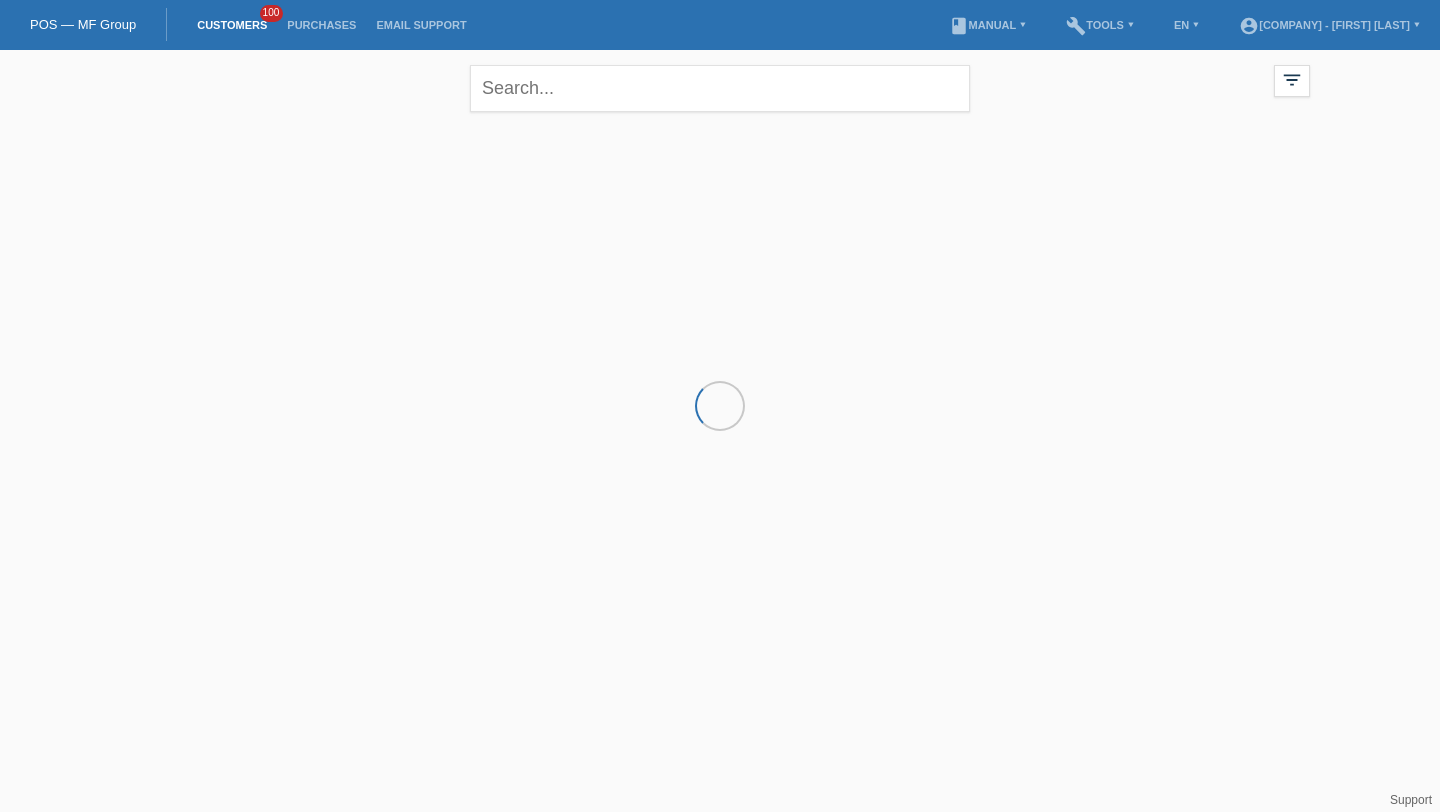 scroll, scrollTop: 0, scrollLeft: 0, axis: both 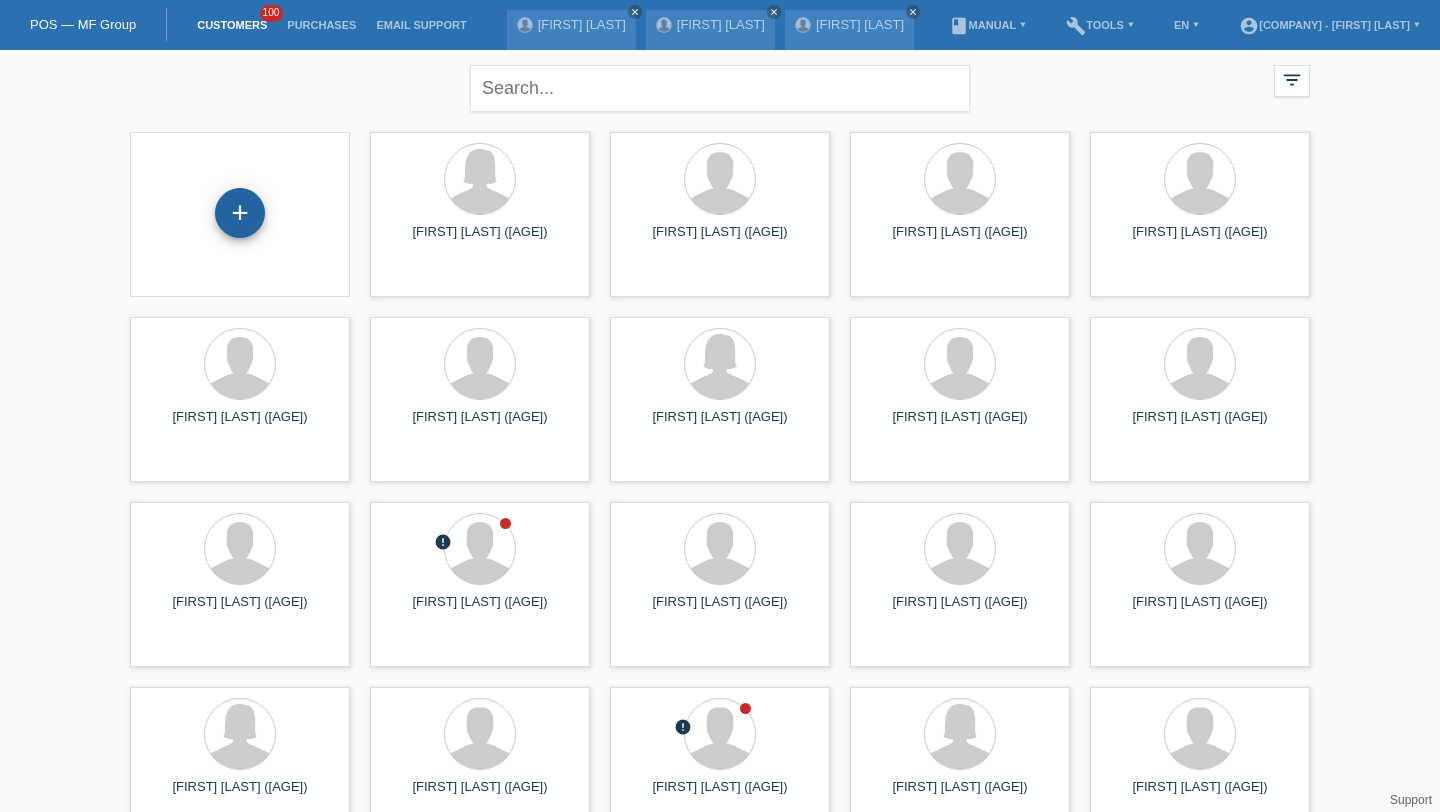 click on "+" at bounding box center [240, 213] 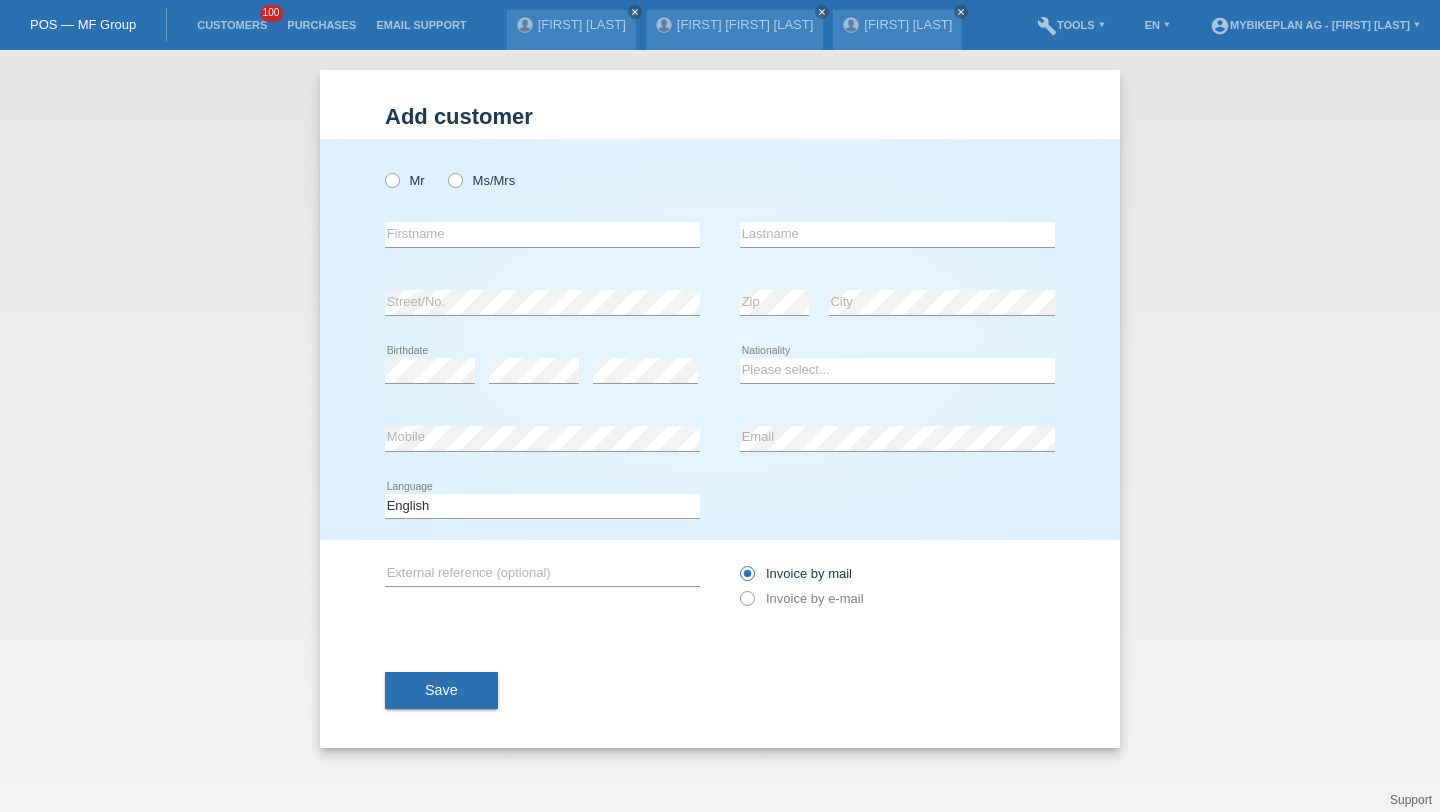 scroll, scrollTop: 0, scrollLeft: 0, axis: both 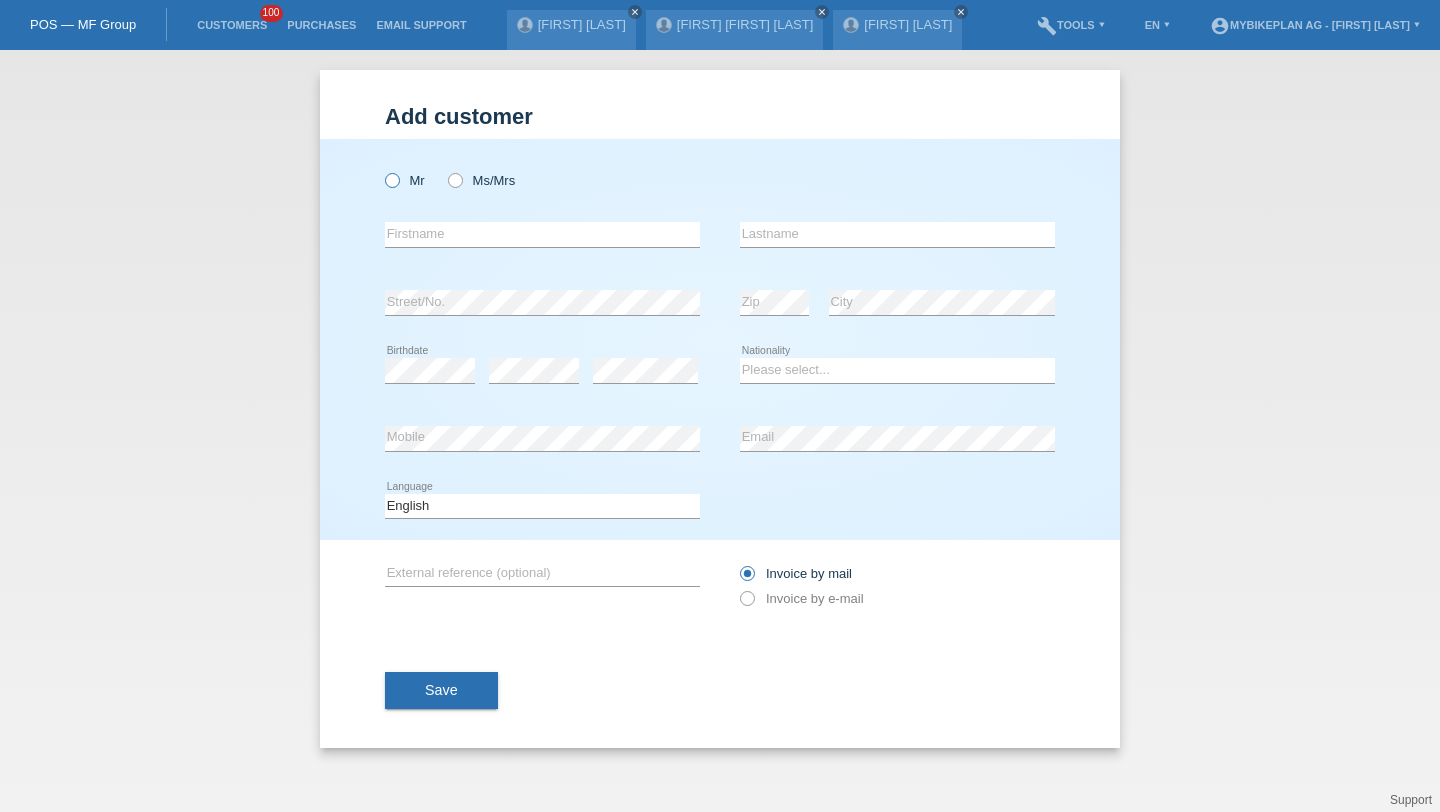 click on "Mr" at bounding box center [405, 180] 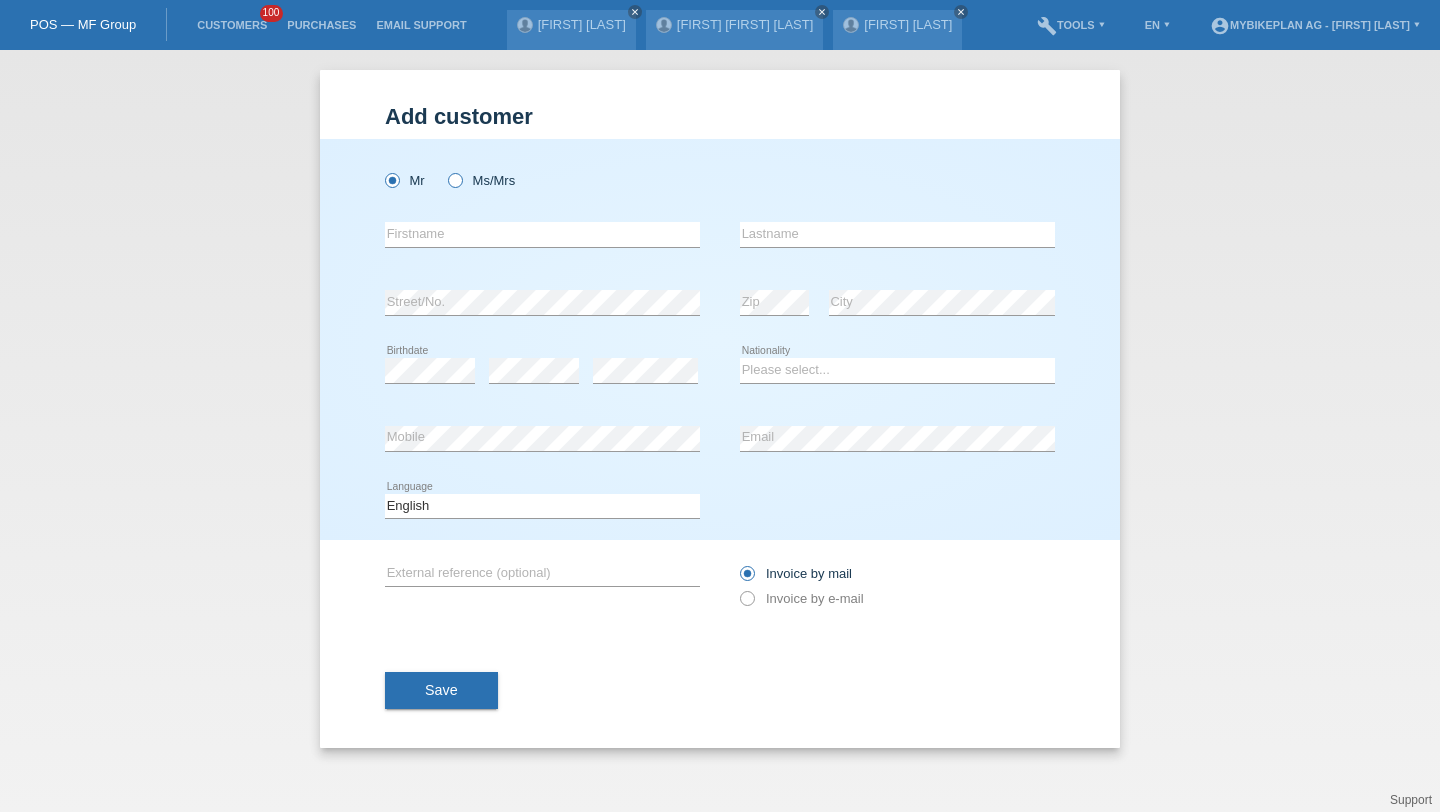 click on "Ms/Mrs" at bounding box center [481, 180] 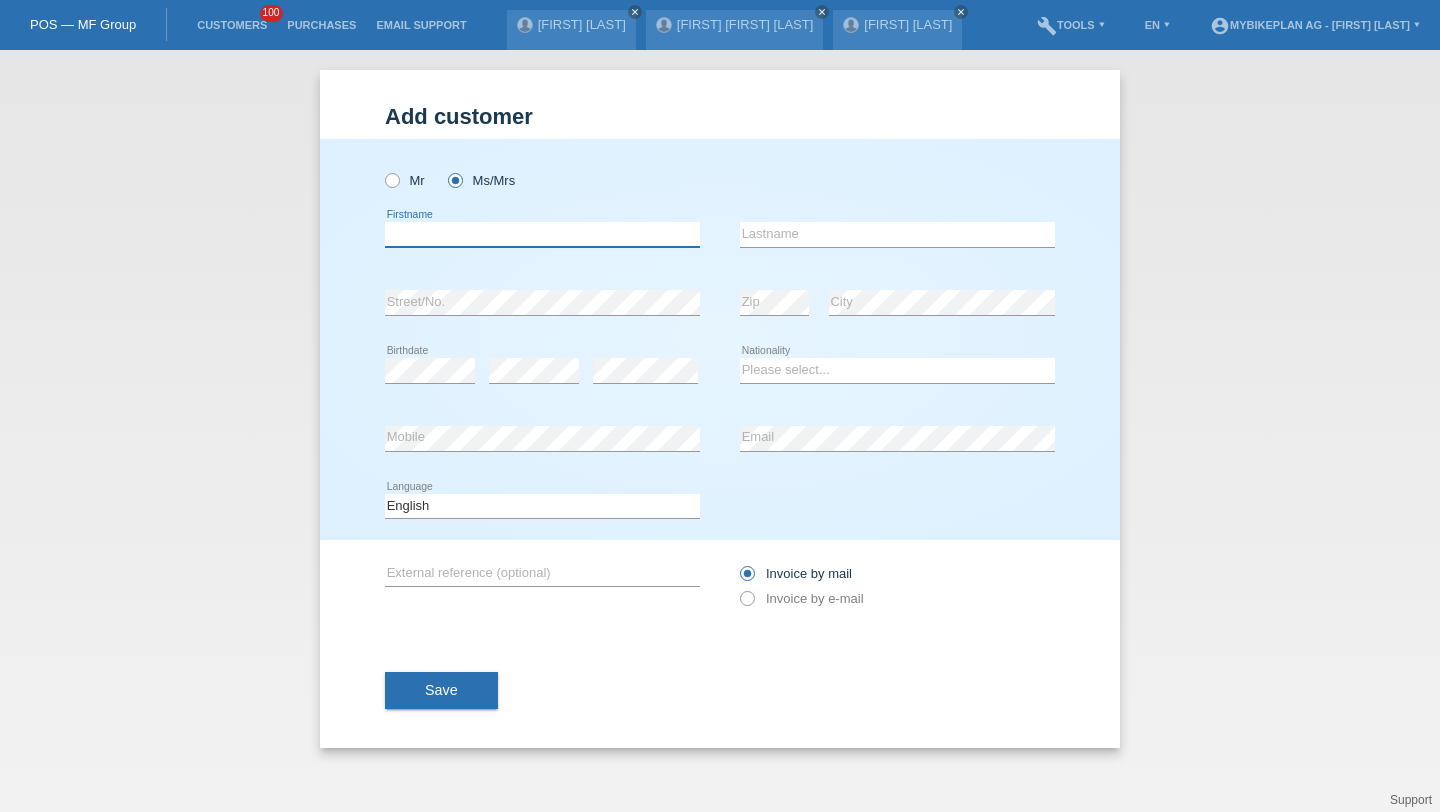 click at bounding box center [542, 234] 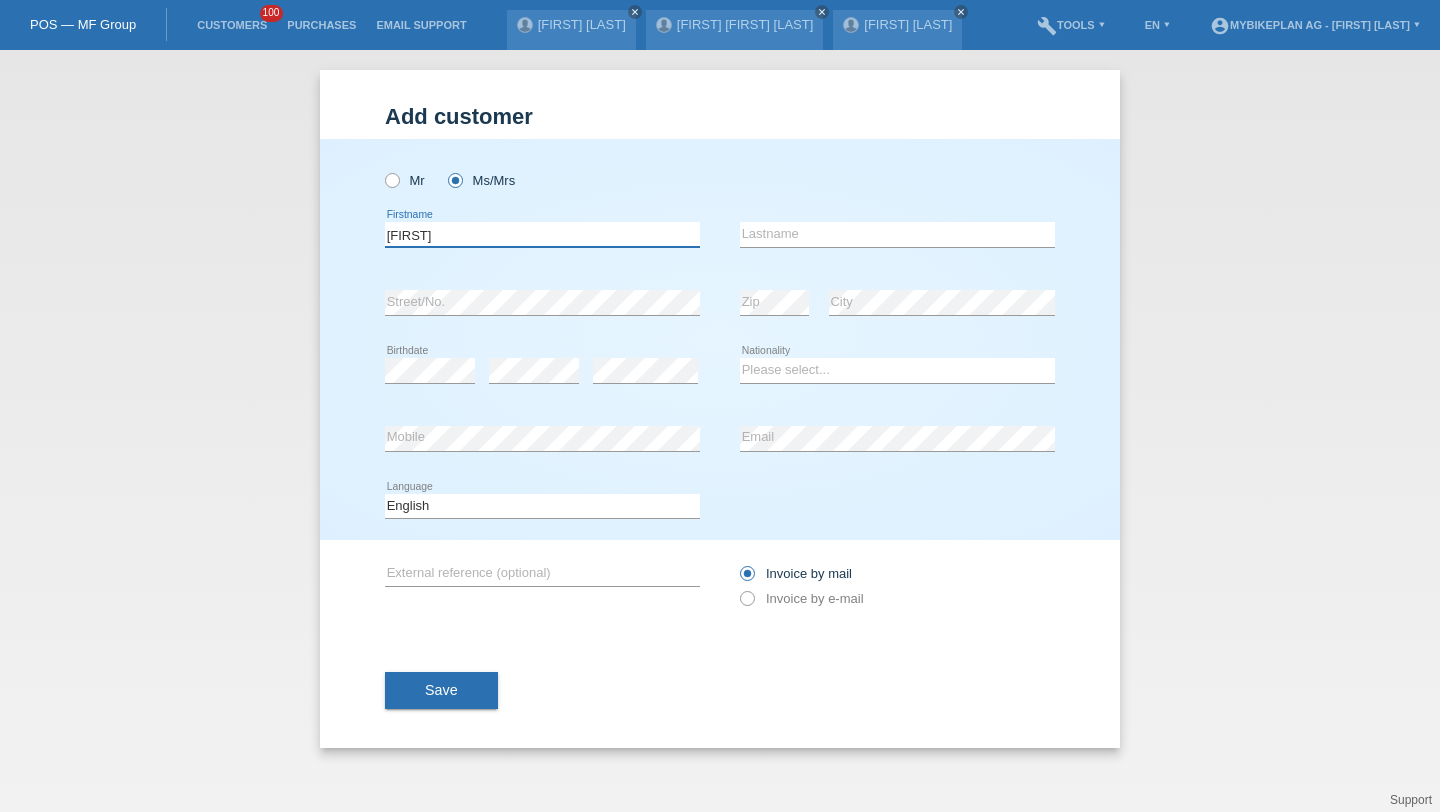 type on "[NAME]" 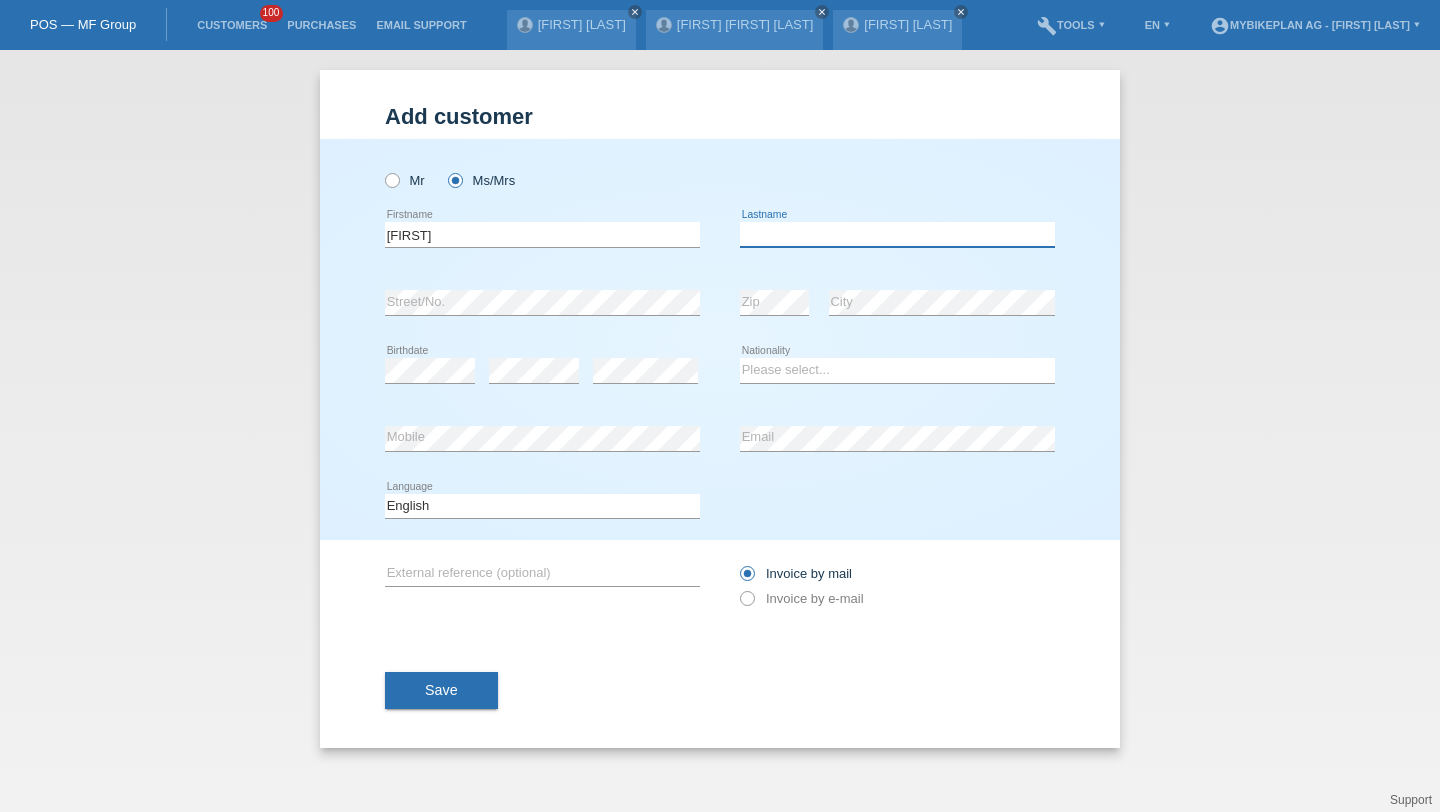 paste on "[LAST]" 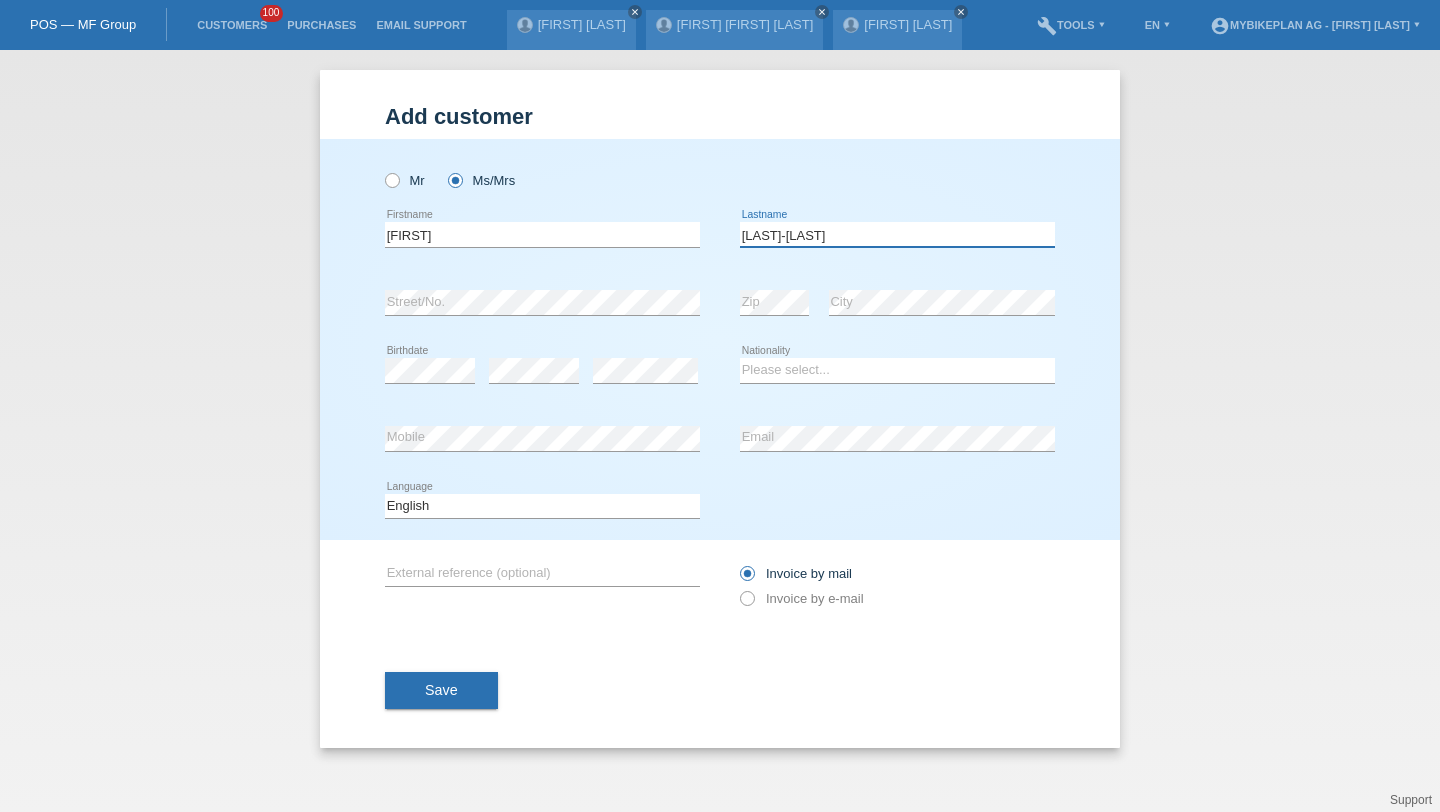 type on "[LAST]" 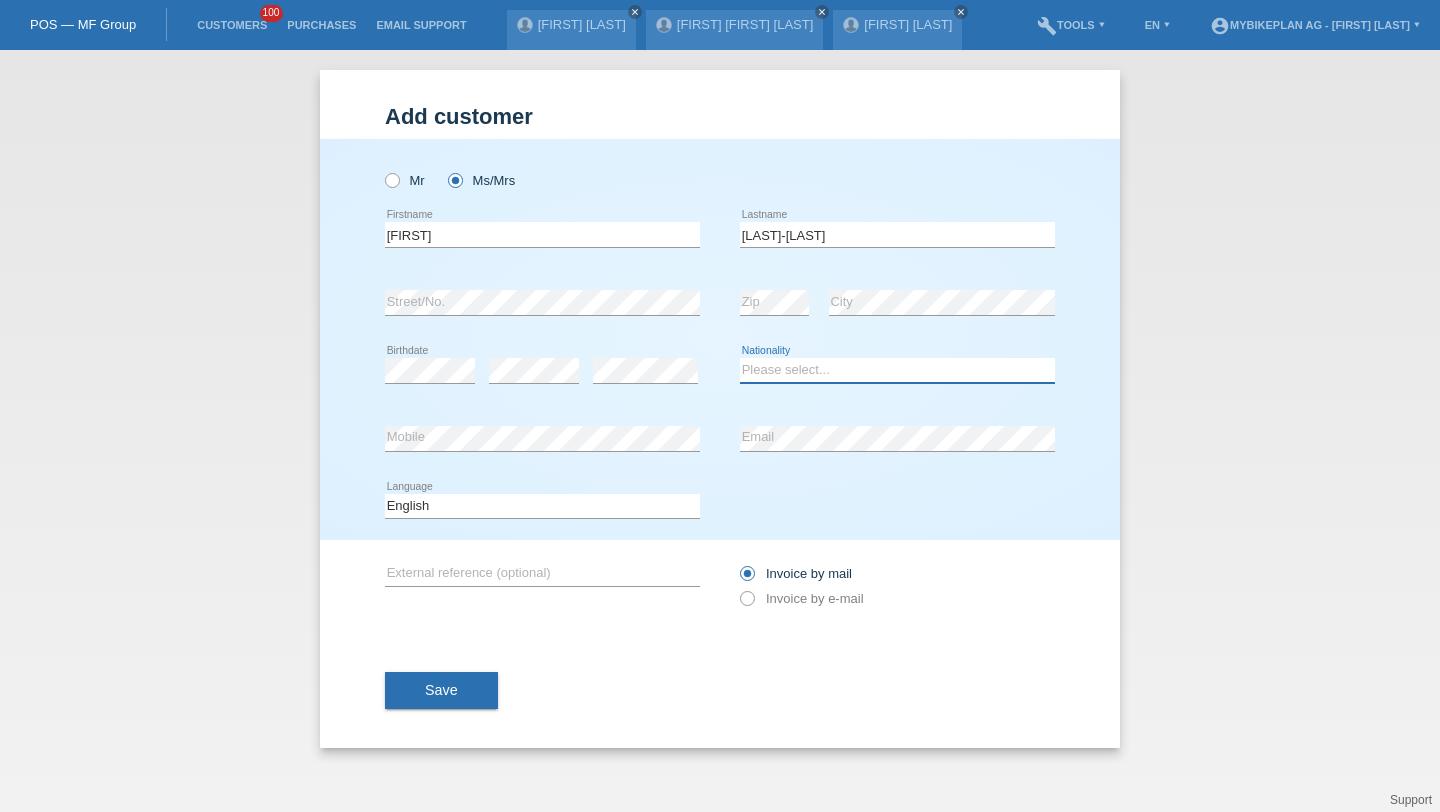 click on "Please select...
Switzerland
Austria
Germany
Liechtenstein
------------
Afghanistan
Åland Islands
Albania
Algeria
American Samoa Andorra Angola Anguilla Antarctica Antigua and Barbuda Argentina Armenia" at bounding box center [897, 370] 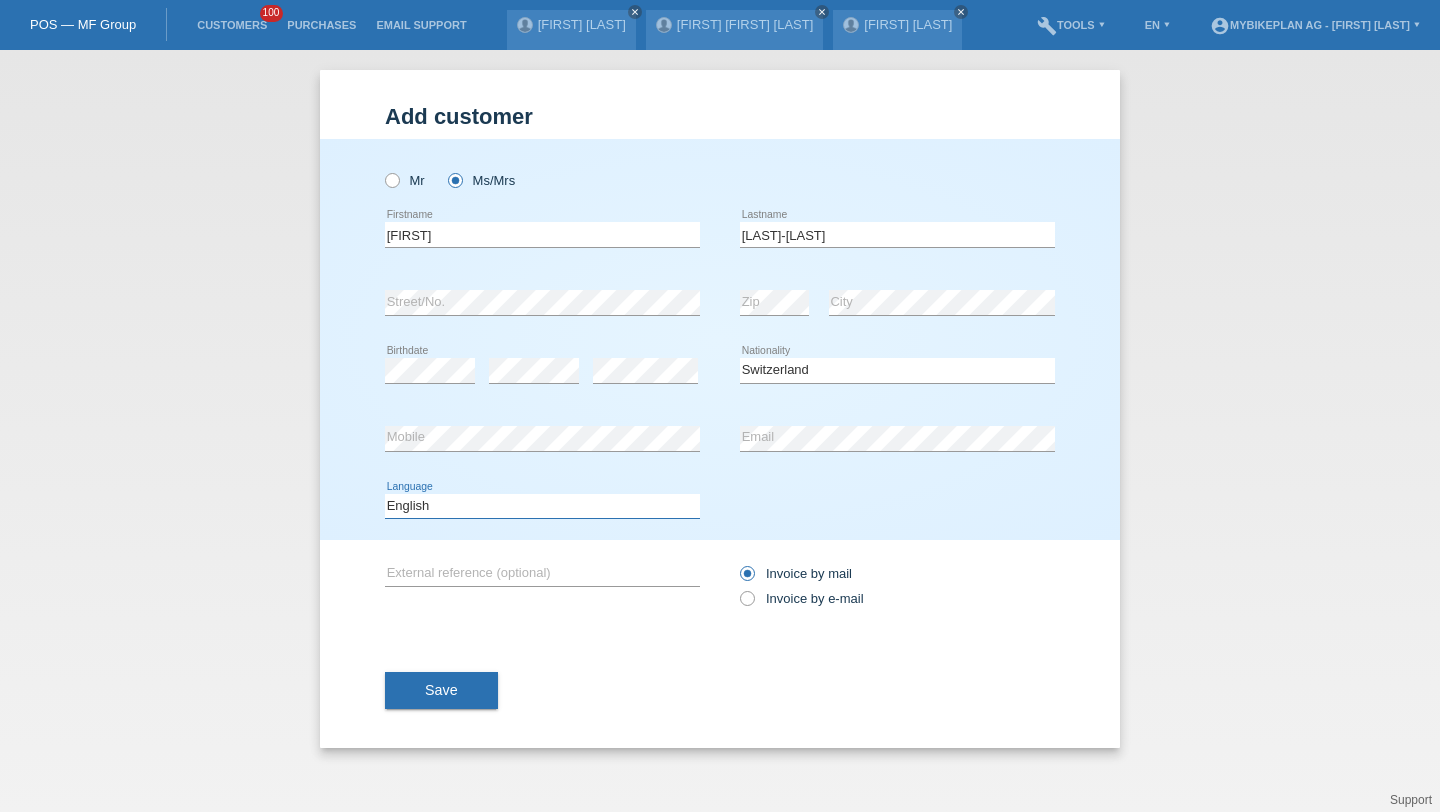 click on "Deutsch
Français
Italiano
English" at bounding box center [542, 506] 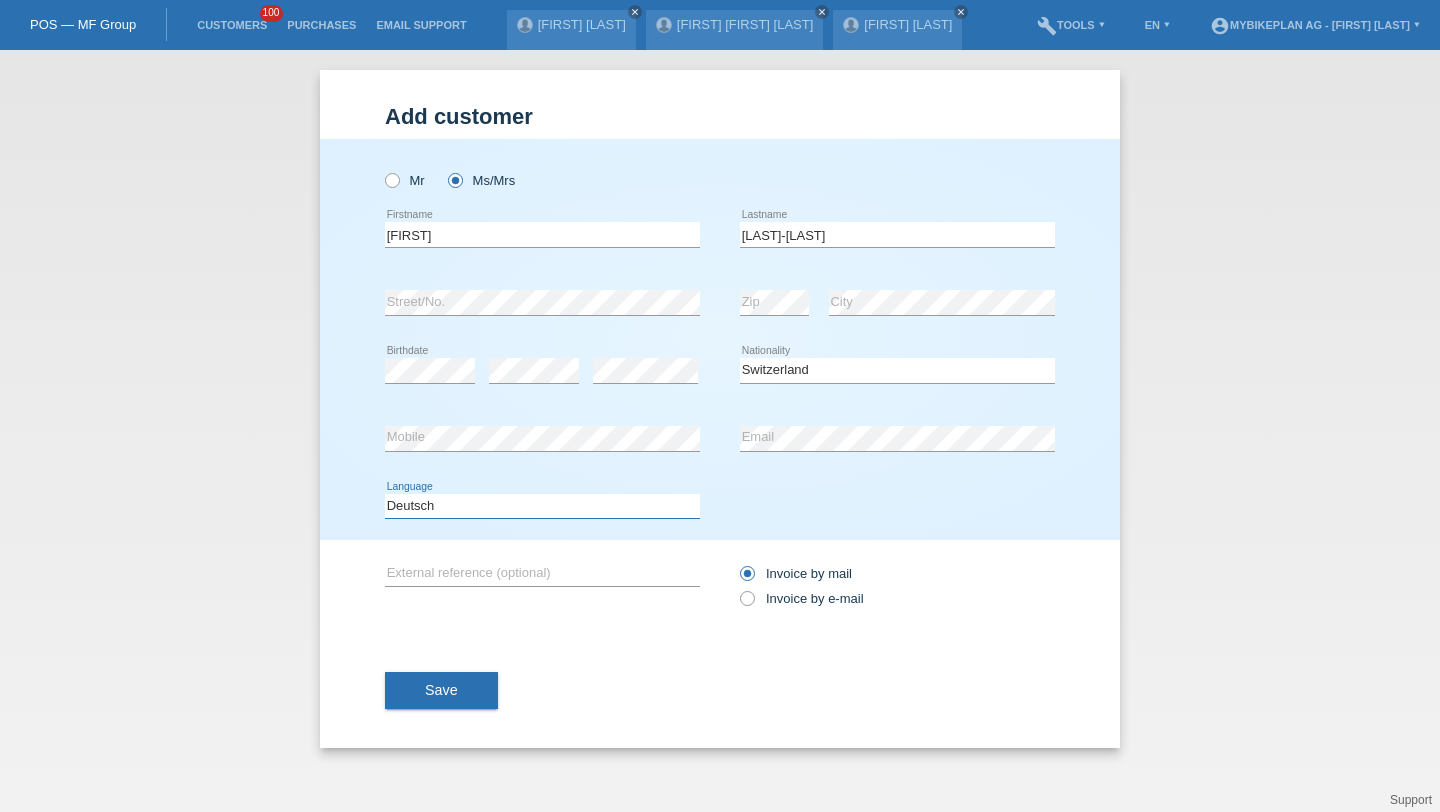 click on "Deutsch
Français
Italiano
English" at bounding box center (542, 506) 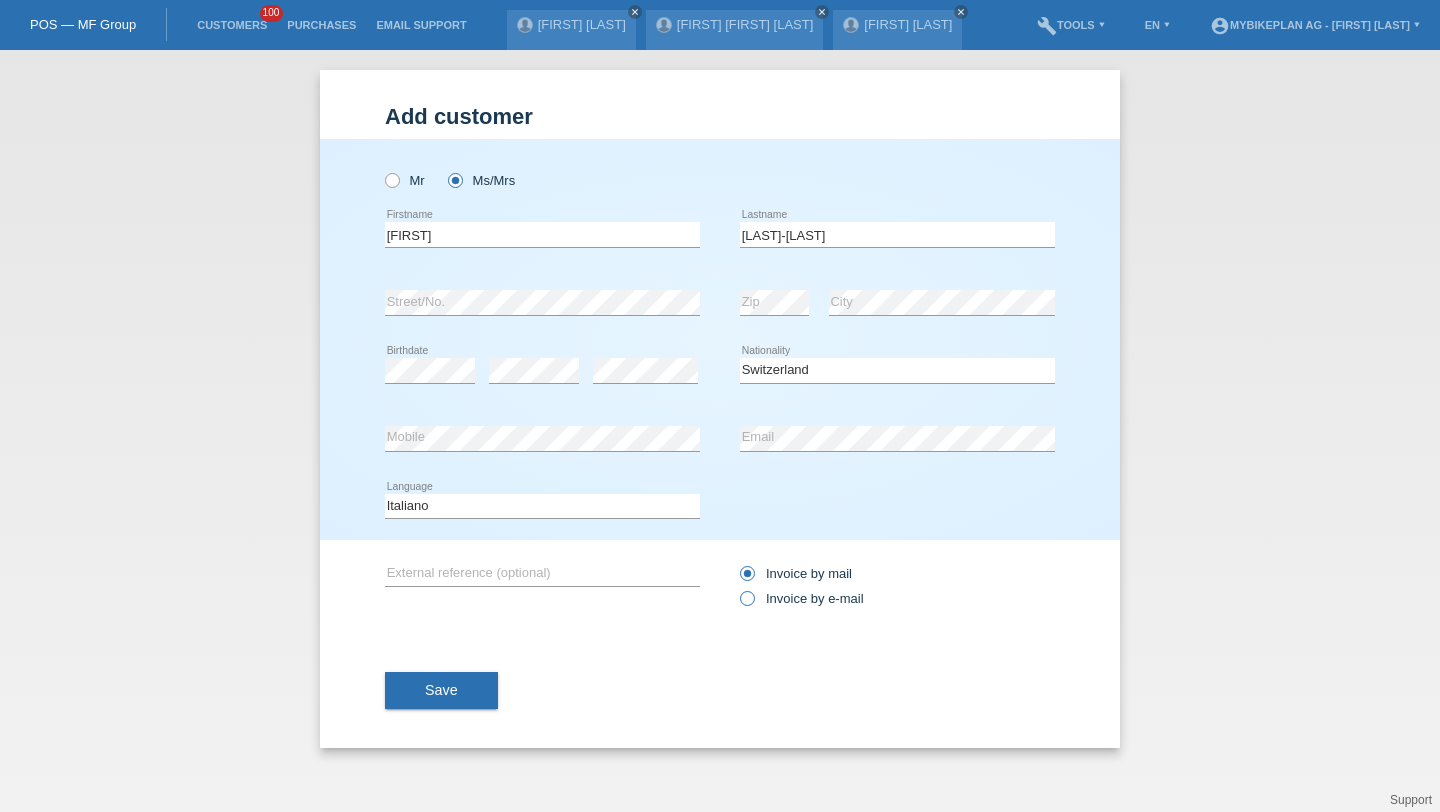 click on "Invoice by e-mail" at bounding box center (802, 598) 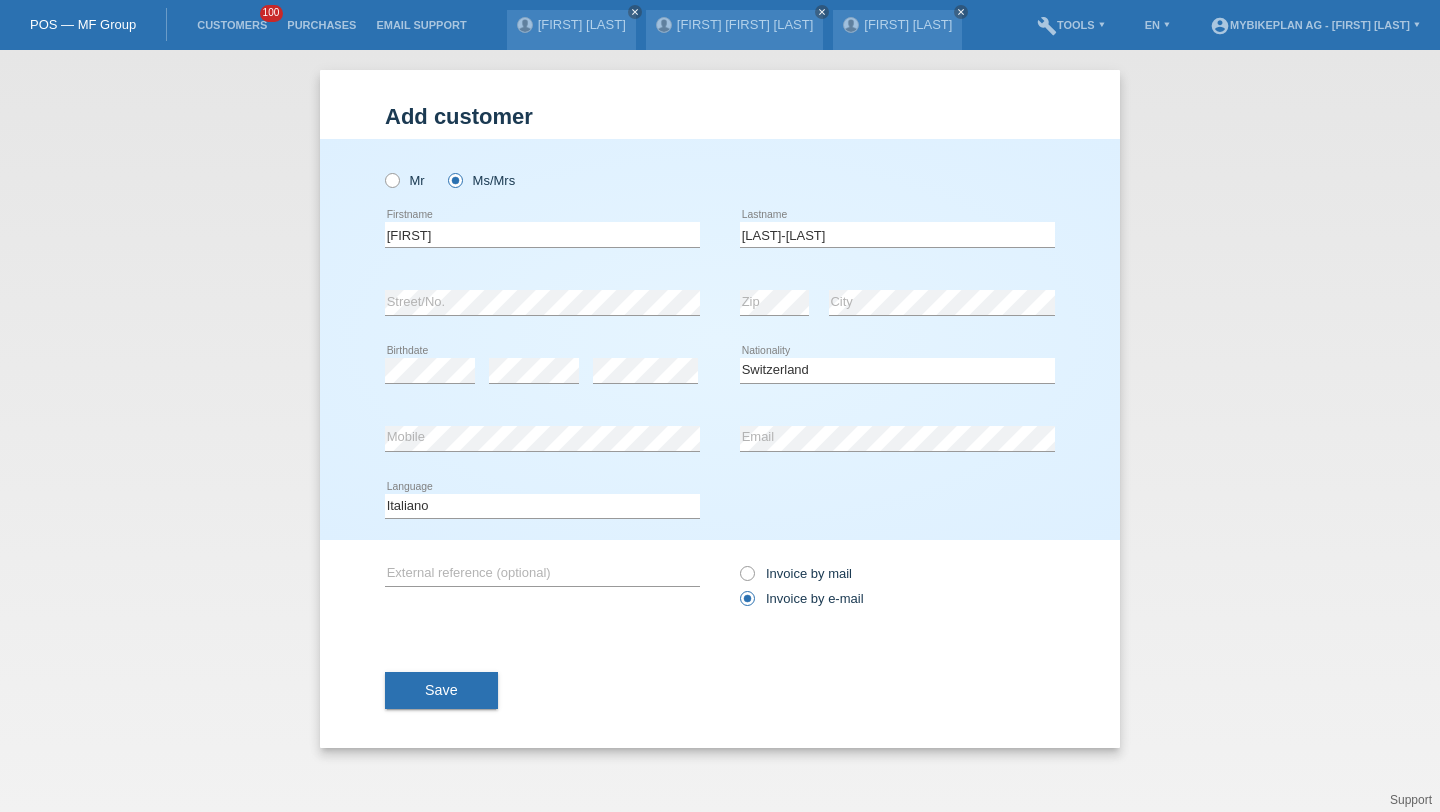 click on "Save" at bounding box center (441, 691) 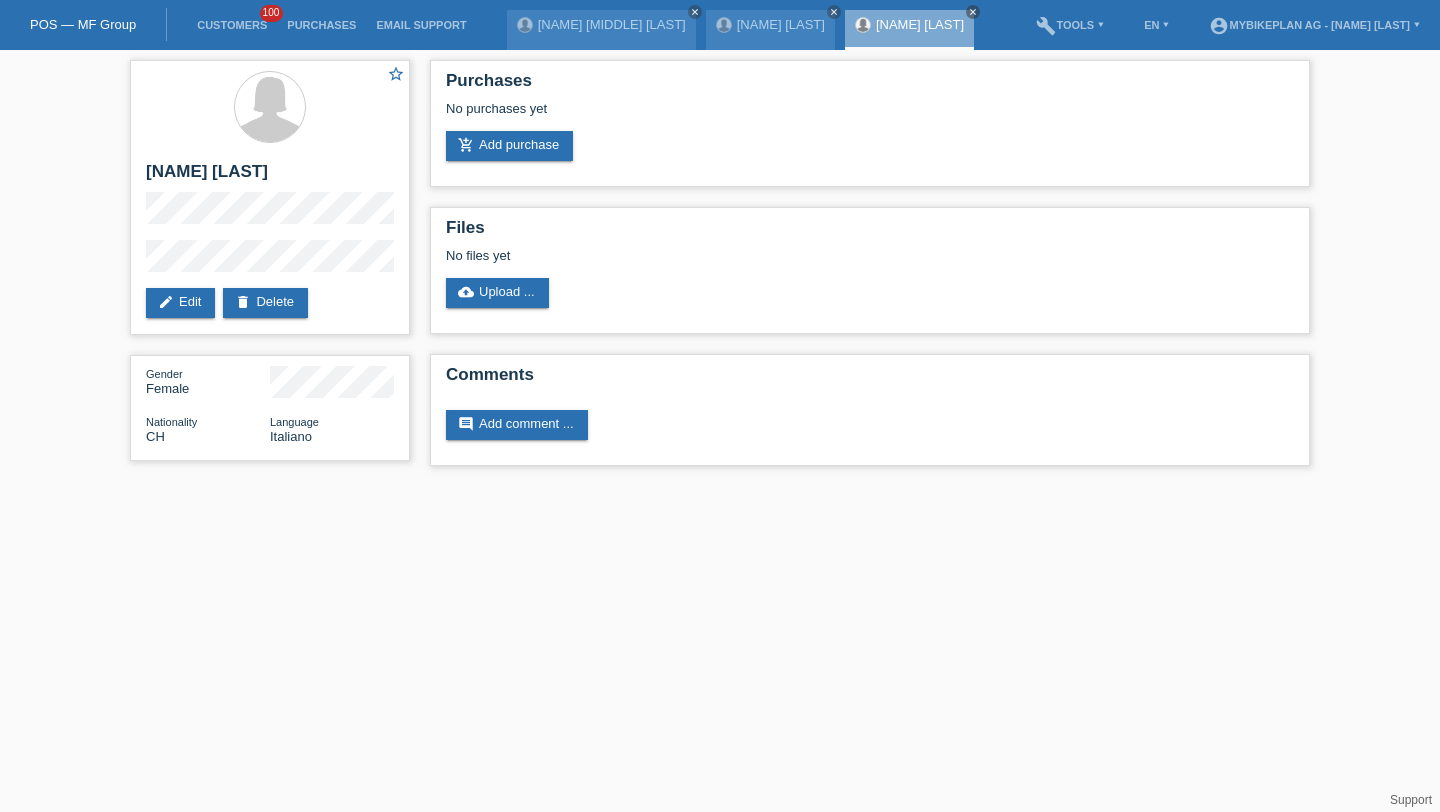 scroll, scrollTop: 0, scrollLeft: 0, axis: both 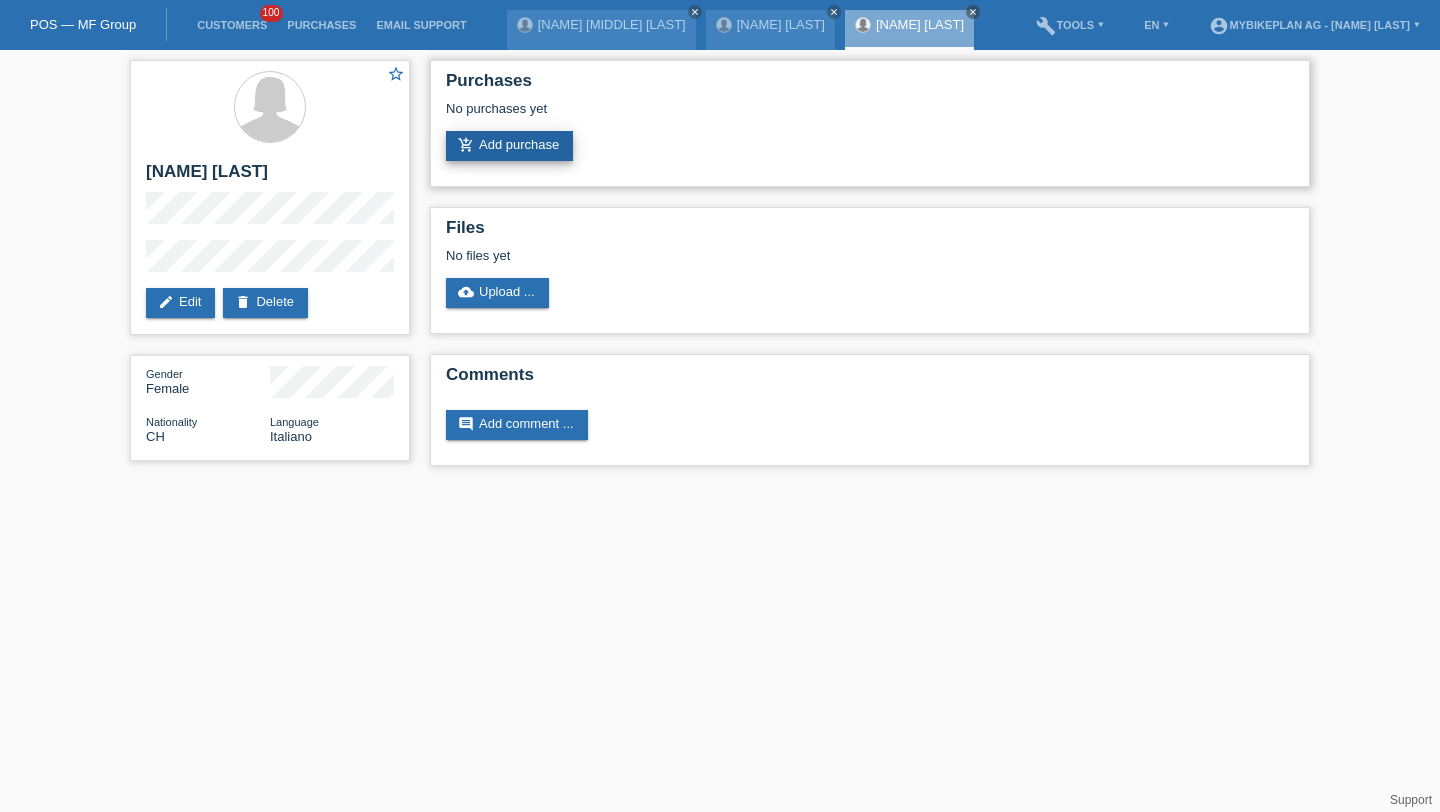click on "add_shopping_cart  Add purchase" at bounding box center (509, 146) 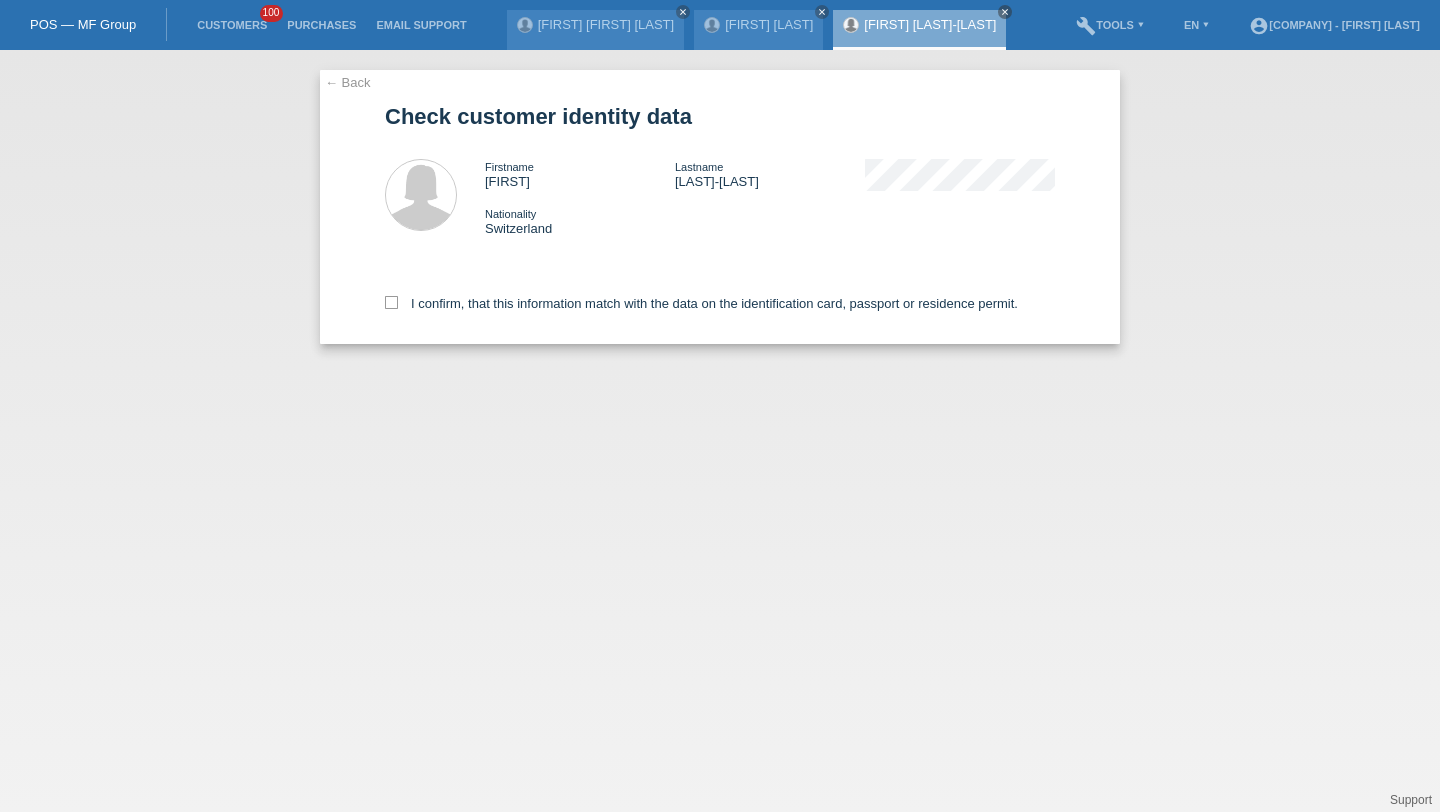 scroll, scrollTop: 0, scrollLeft: 0, axis: both 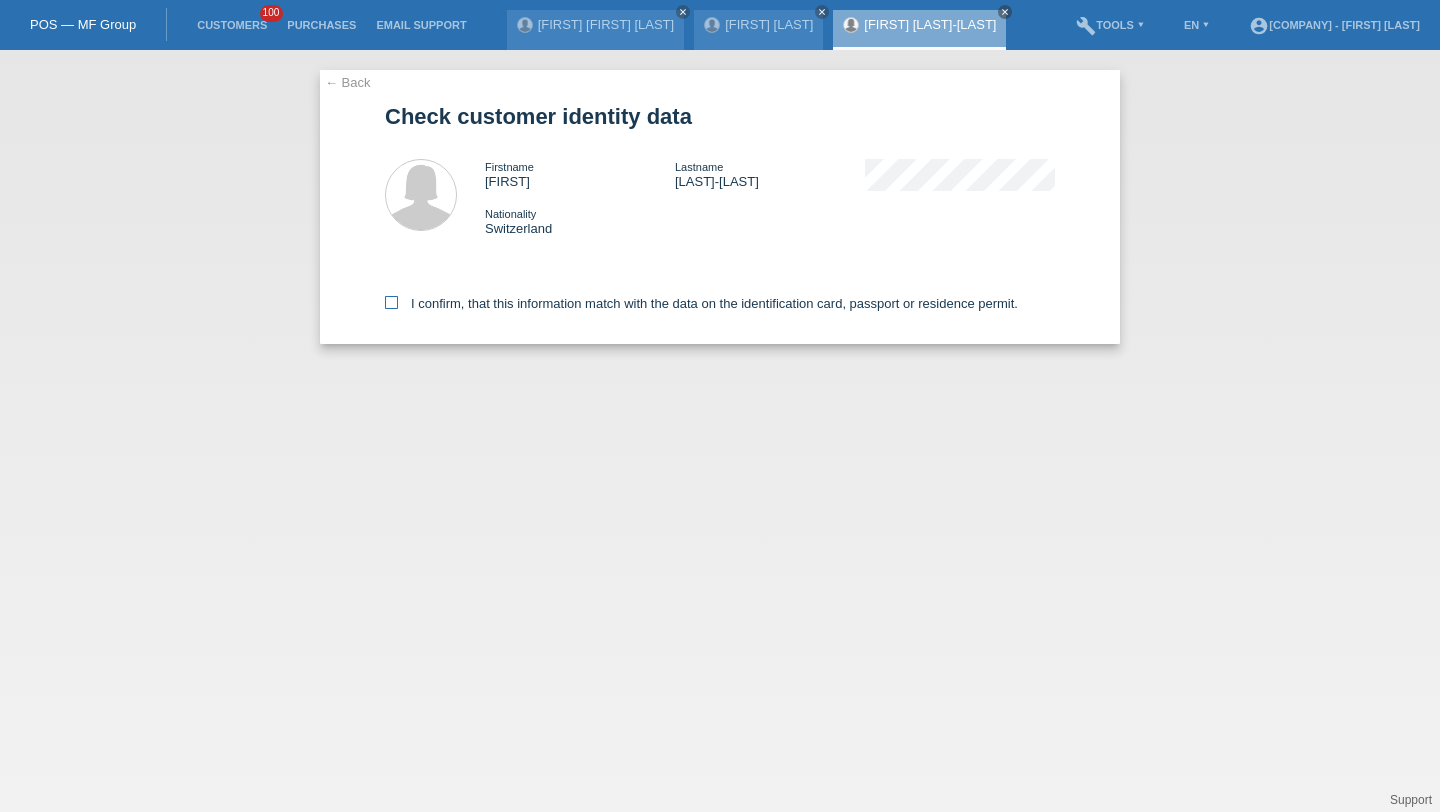 click on "I confirm, that this information match with the data on the identification card, passport or residence permit." at bounding box center (701, 303) 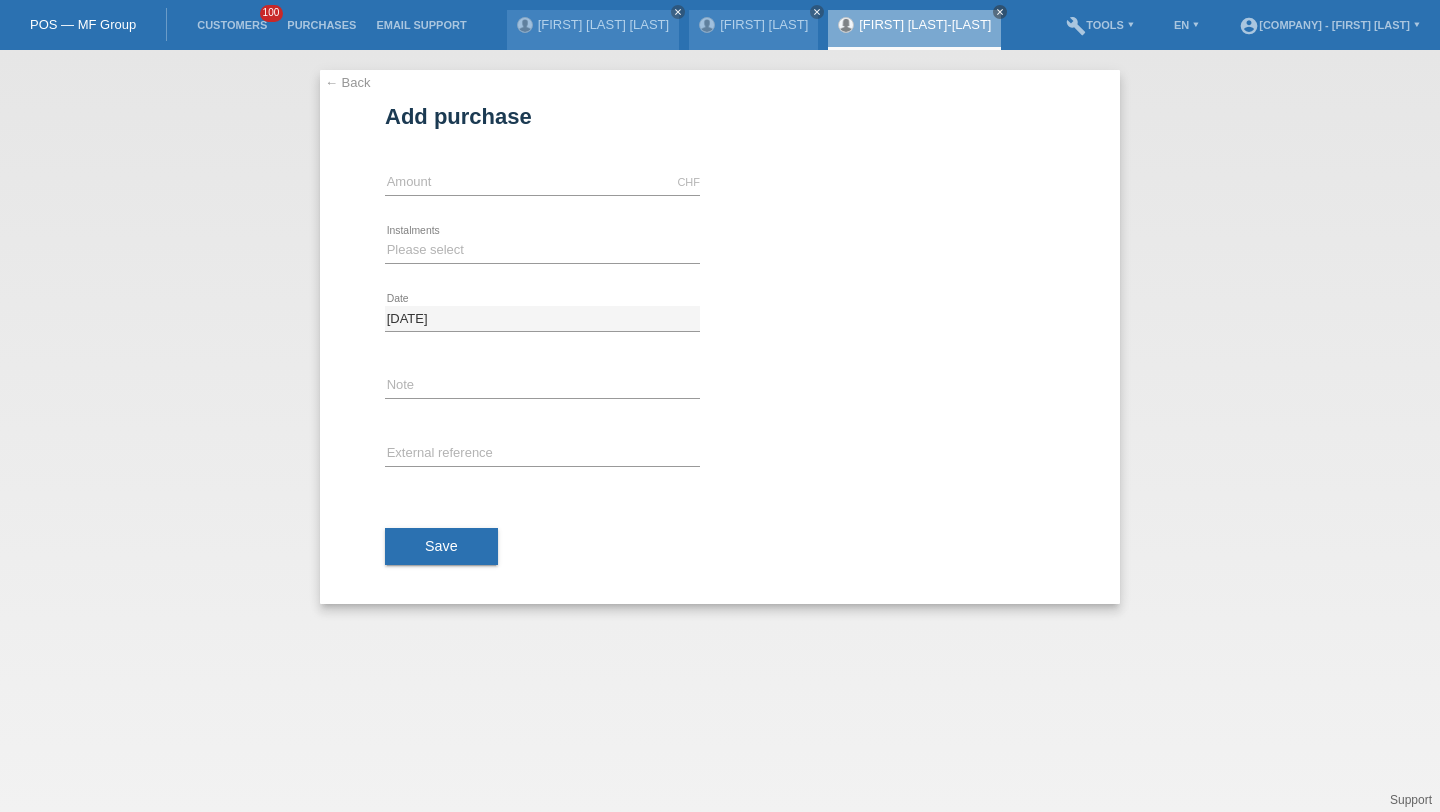 scroll, scrollTop: 0, scrollLeft: 0, axis: both 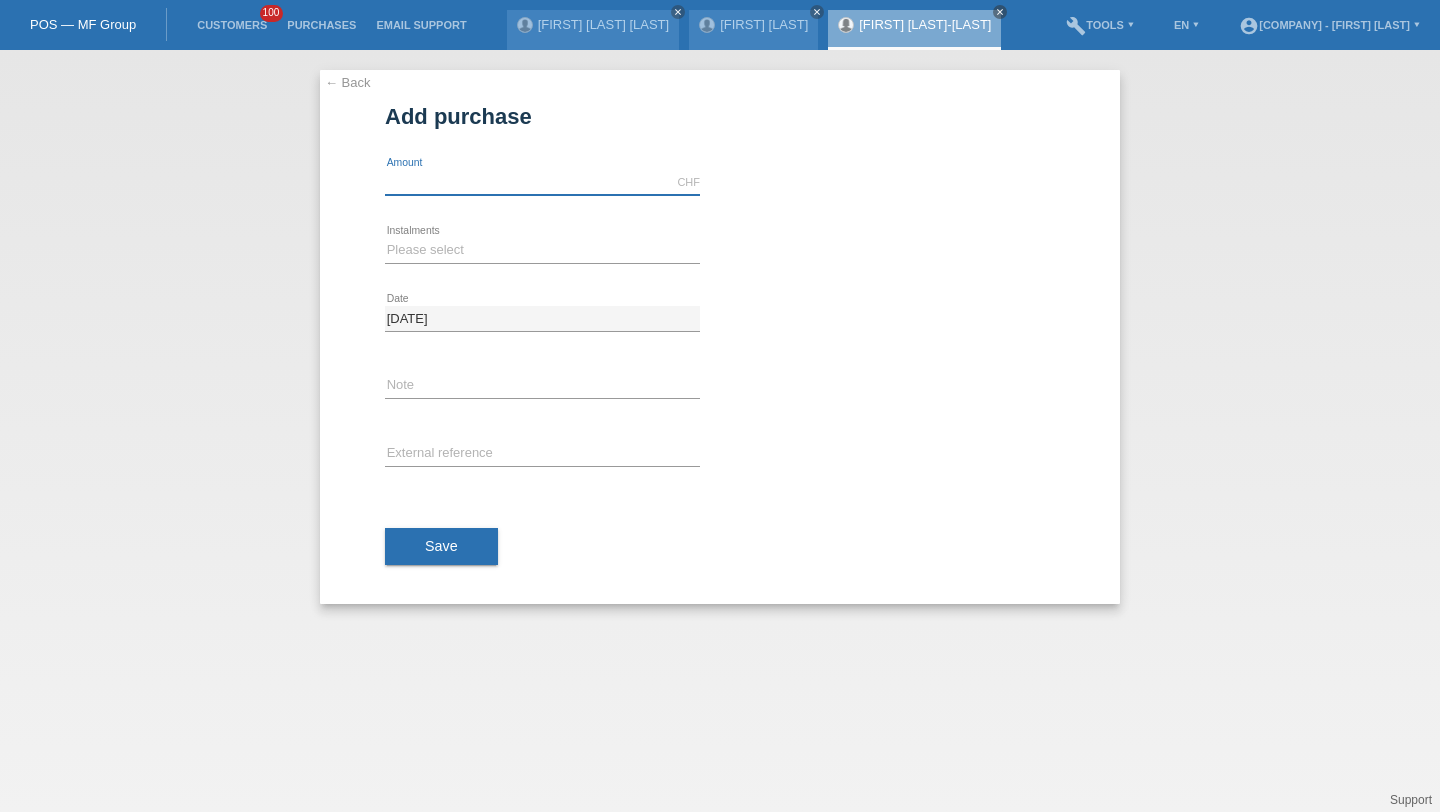 click at bounding box center (542, 182) 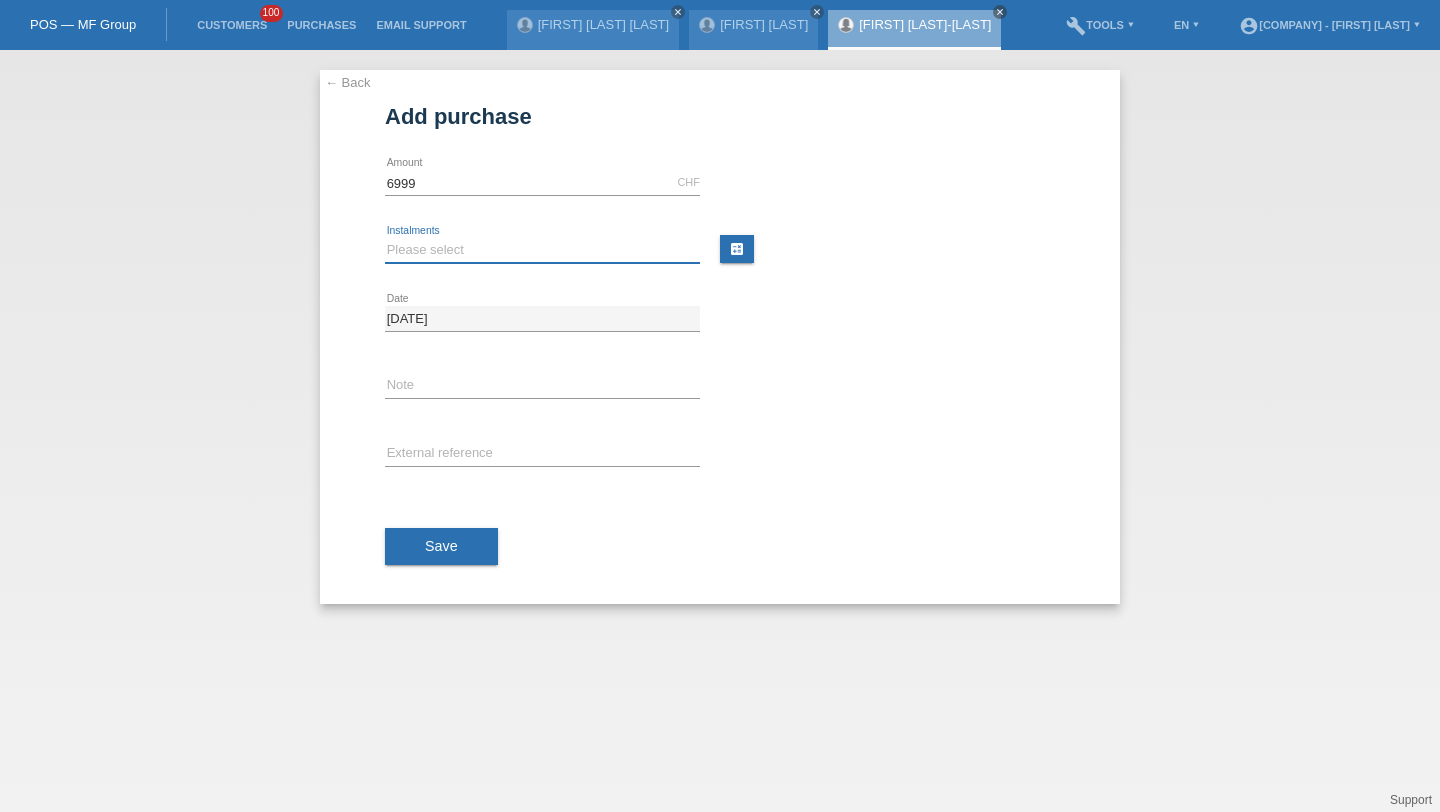 type on "6999.00" 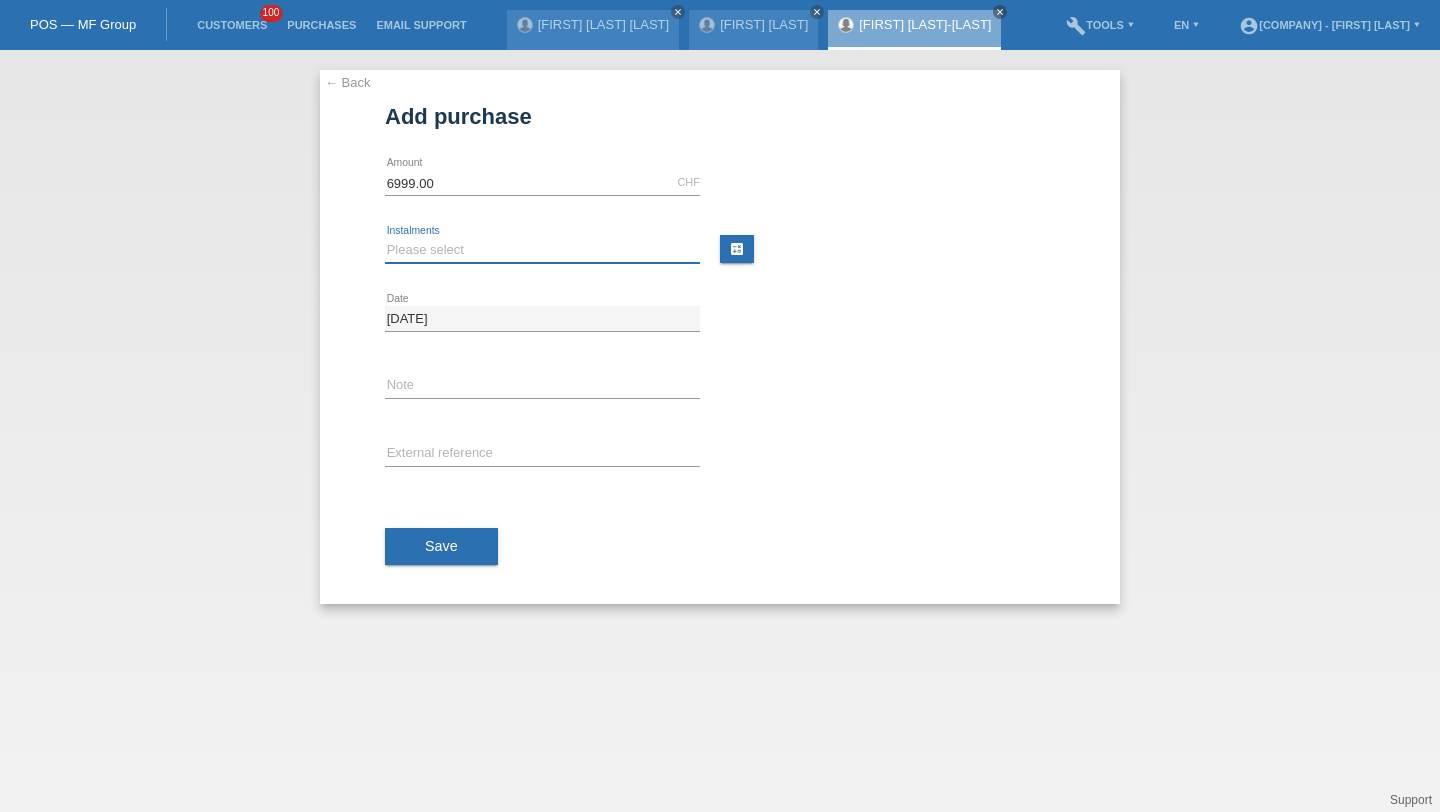 click on "Please select
6 instalments
12 instalments
18 instalments
24 instalments
36 instalments
48 instalments" at bounding box center (542, 250) 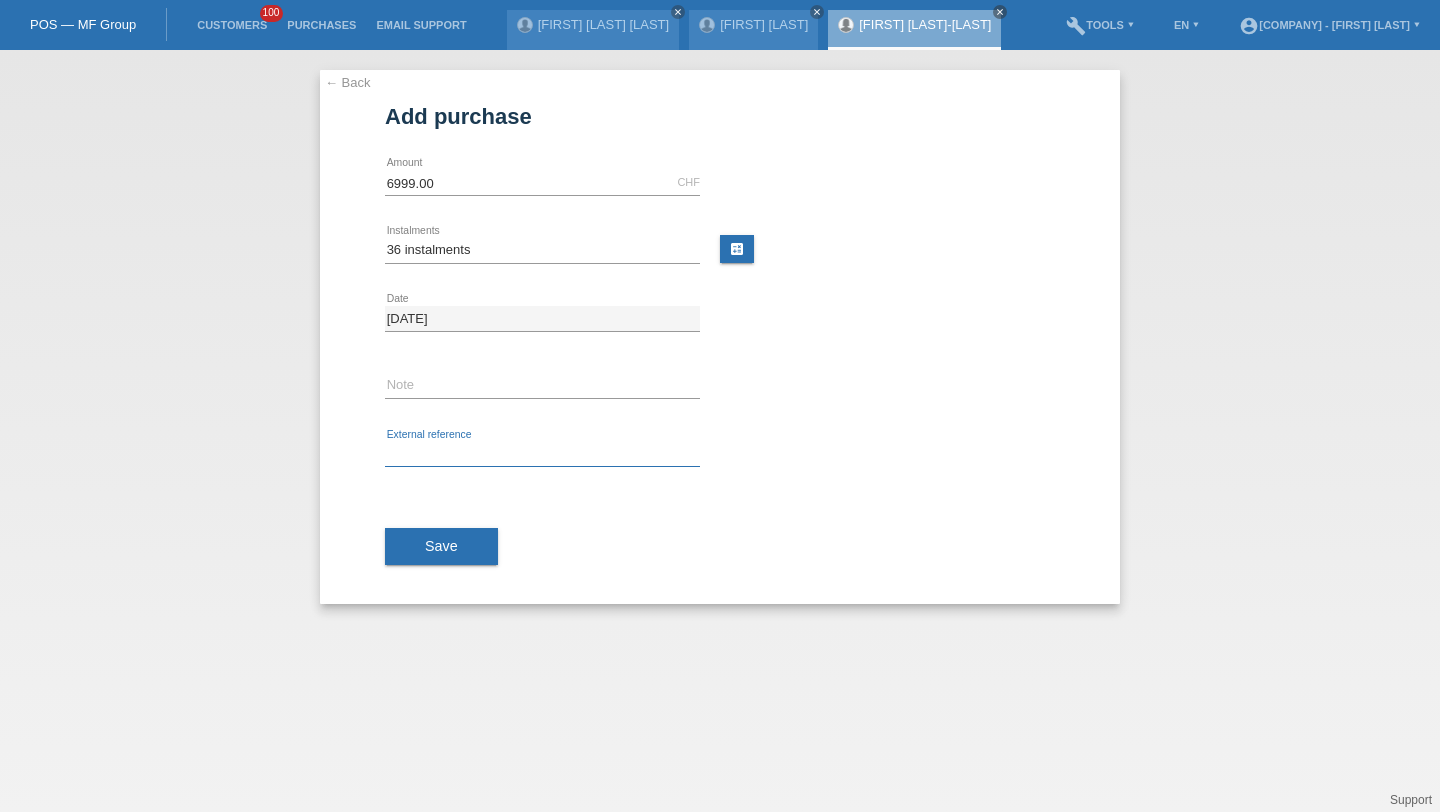 click at bounding box center [542, 454] 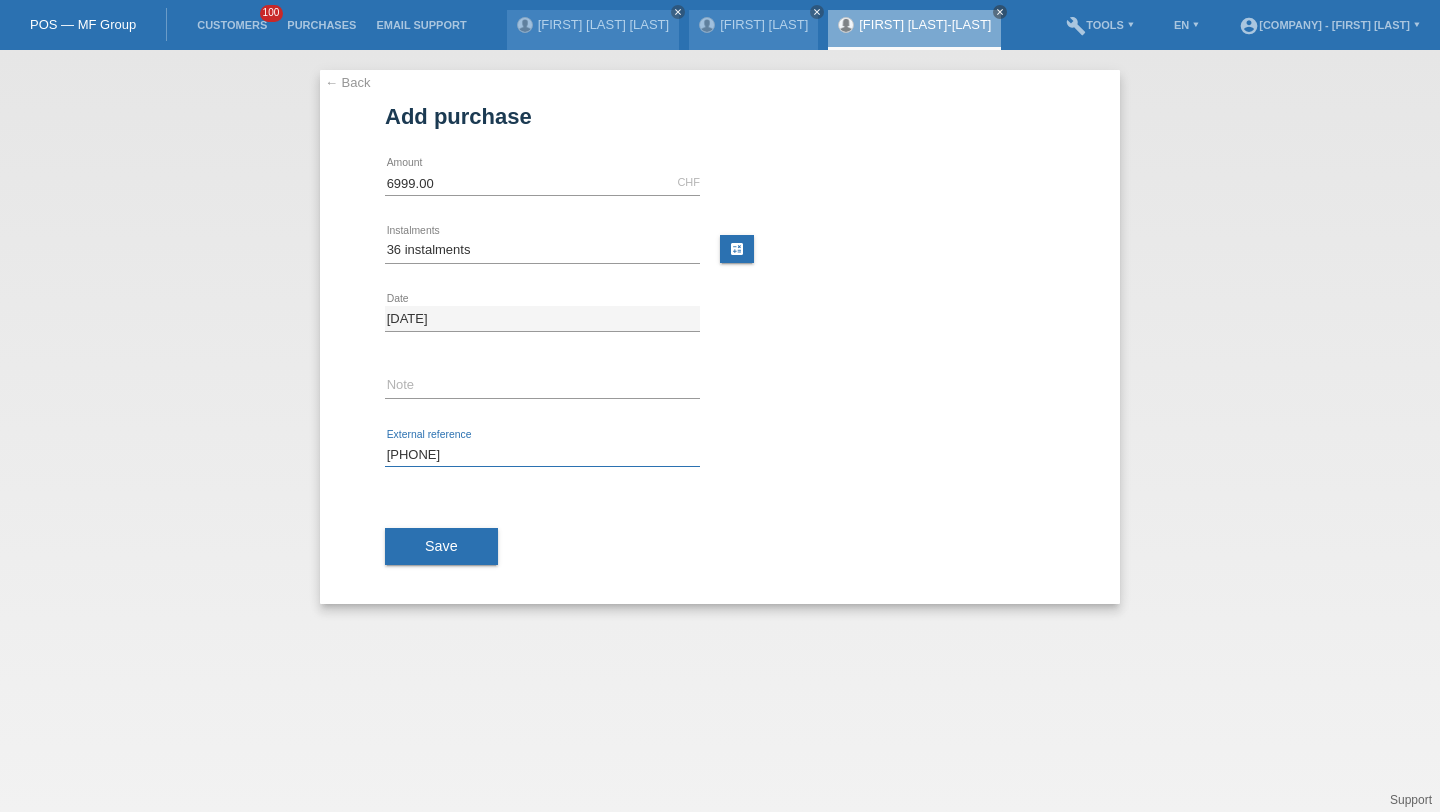 type on "[PHONE]" 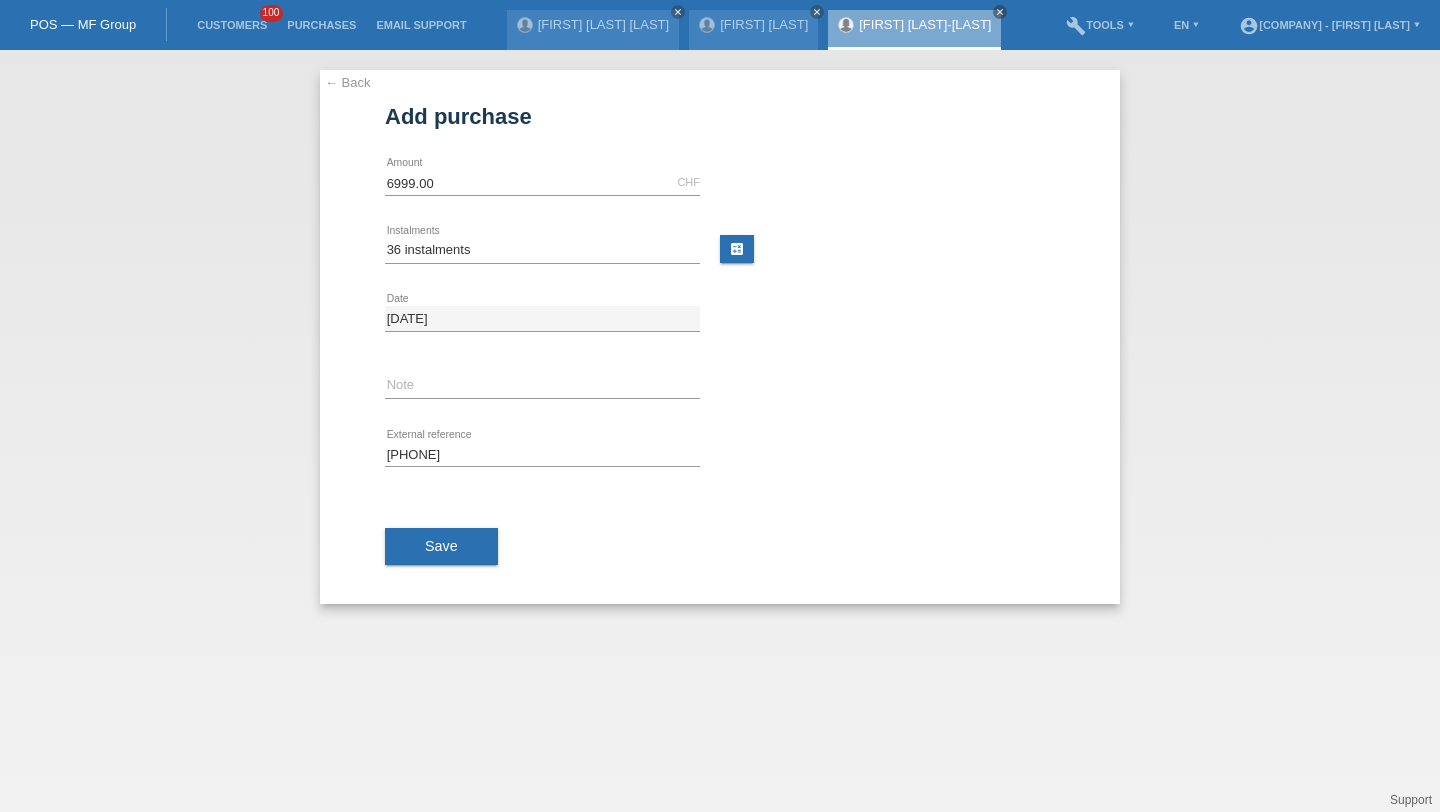 click on "Save" at bounding box center (720, 547) 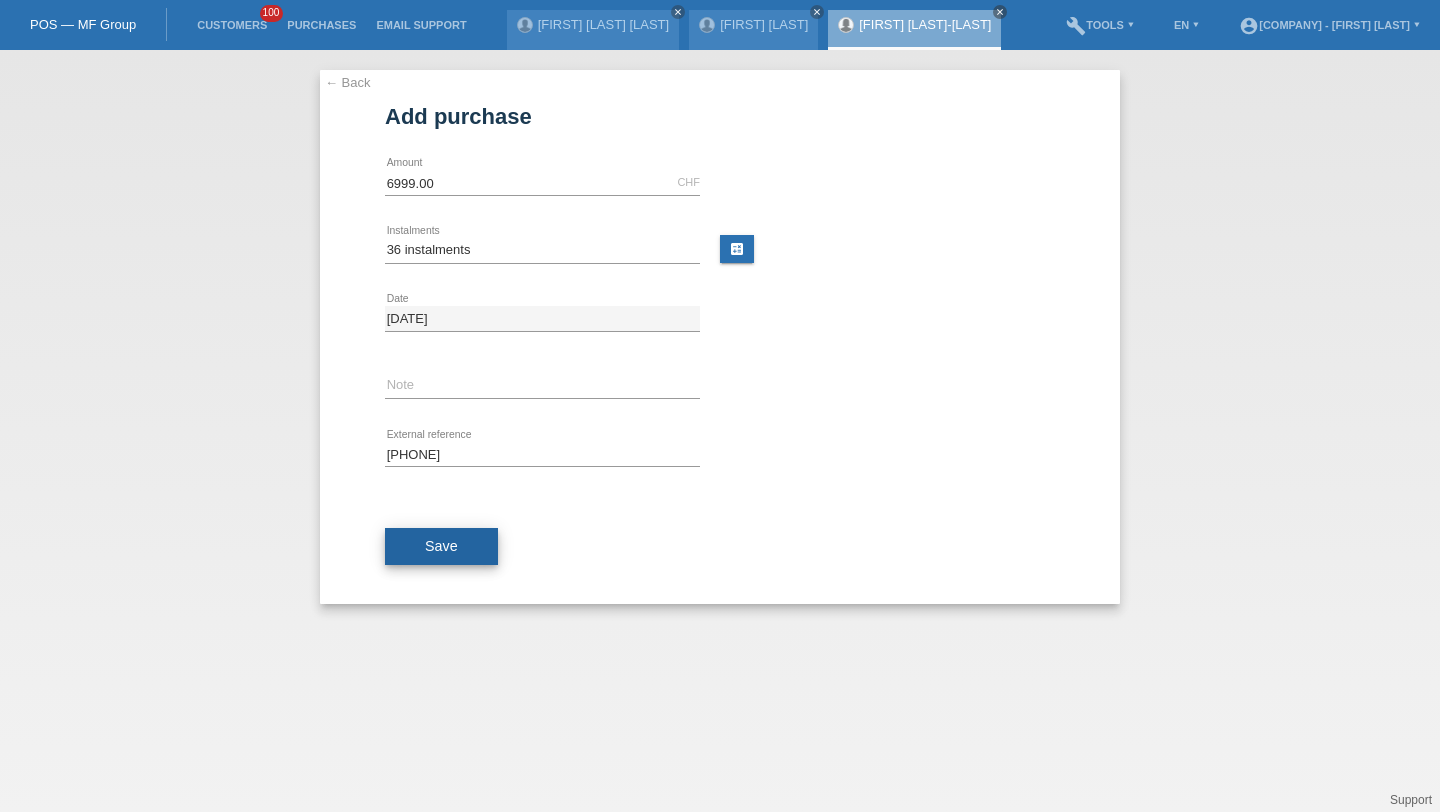click on "Save" at bounding box center (441, 547) 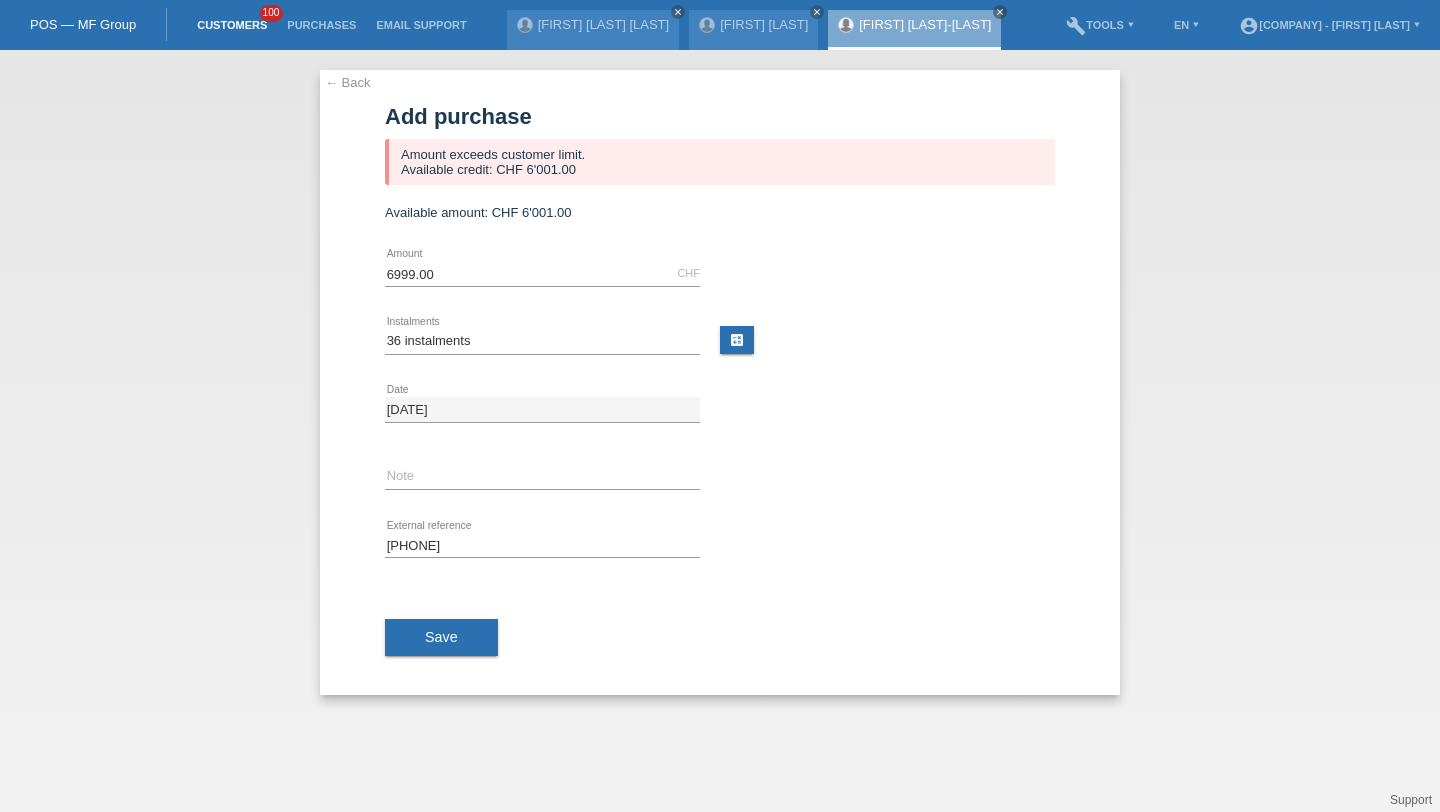 click on "Customers" at bounding box center [232, 25] 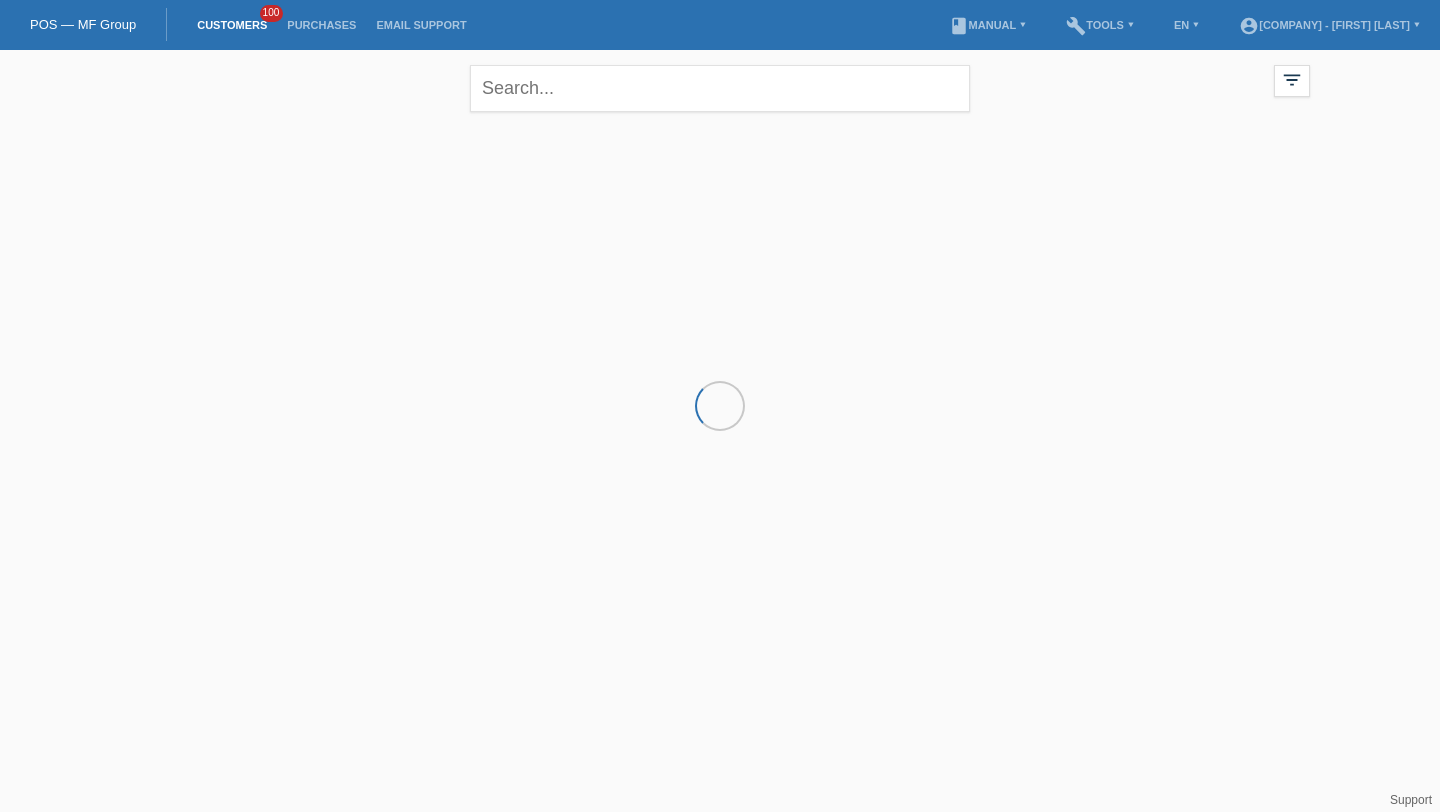 scroll, scrollTop: 0, scrollLeft: 0, axis: both 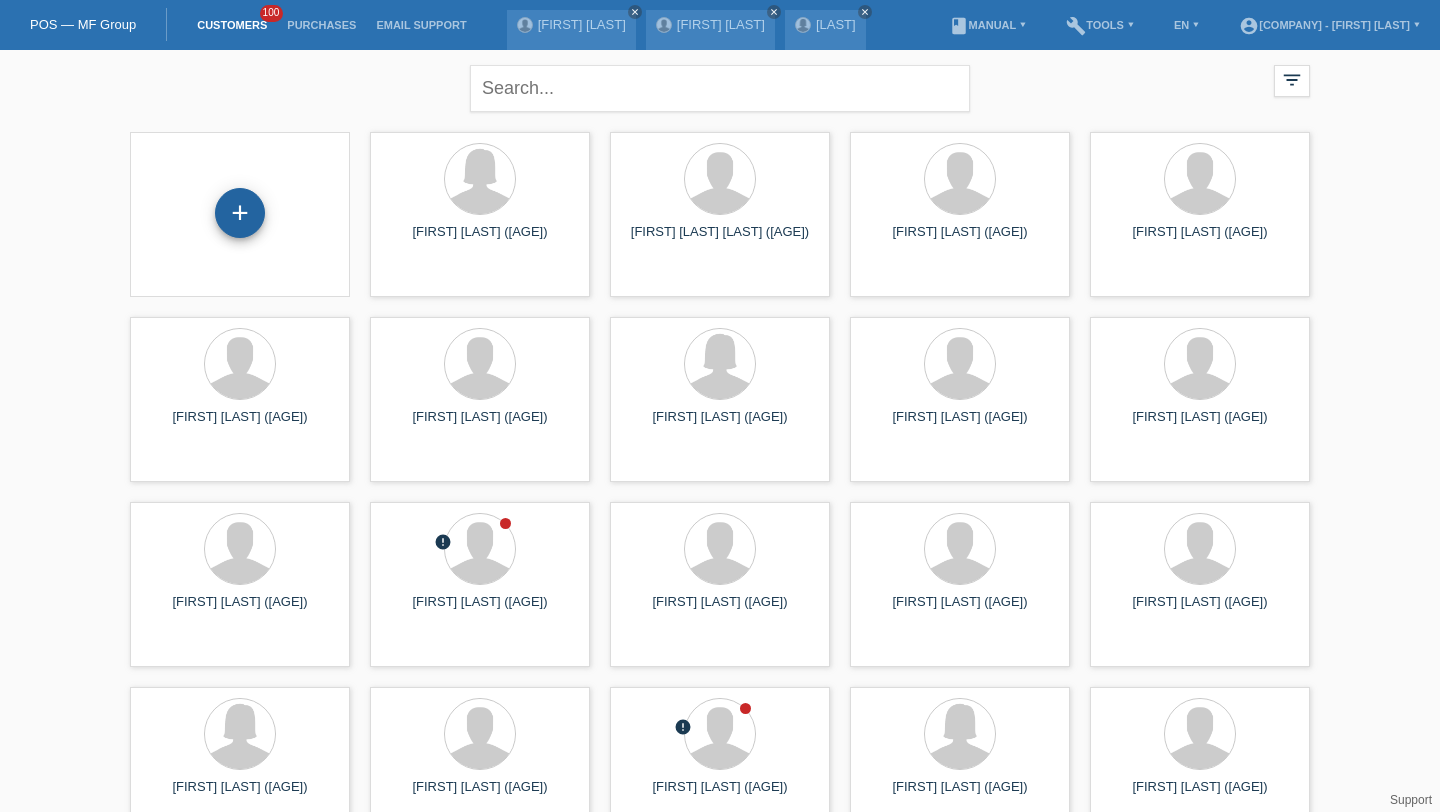 click on "+" at bounding box center [240, 213] 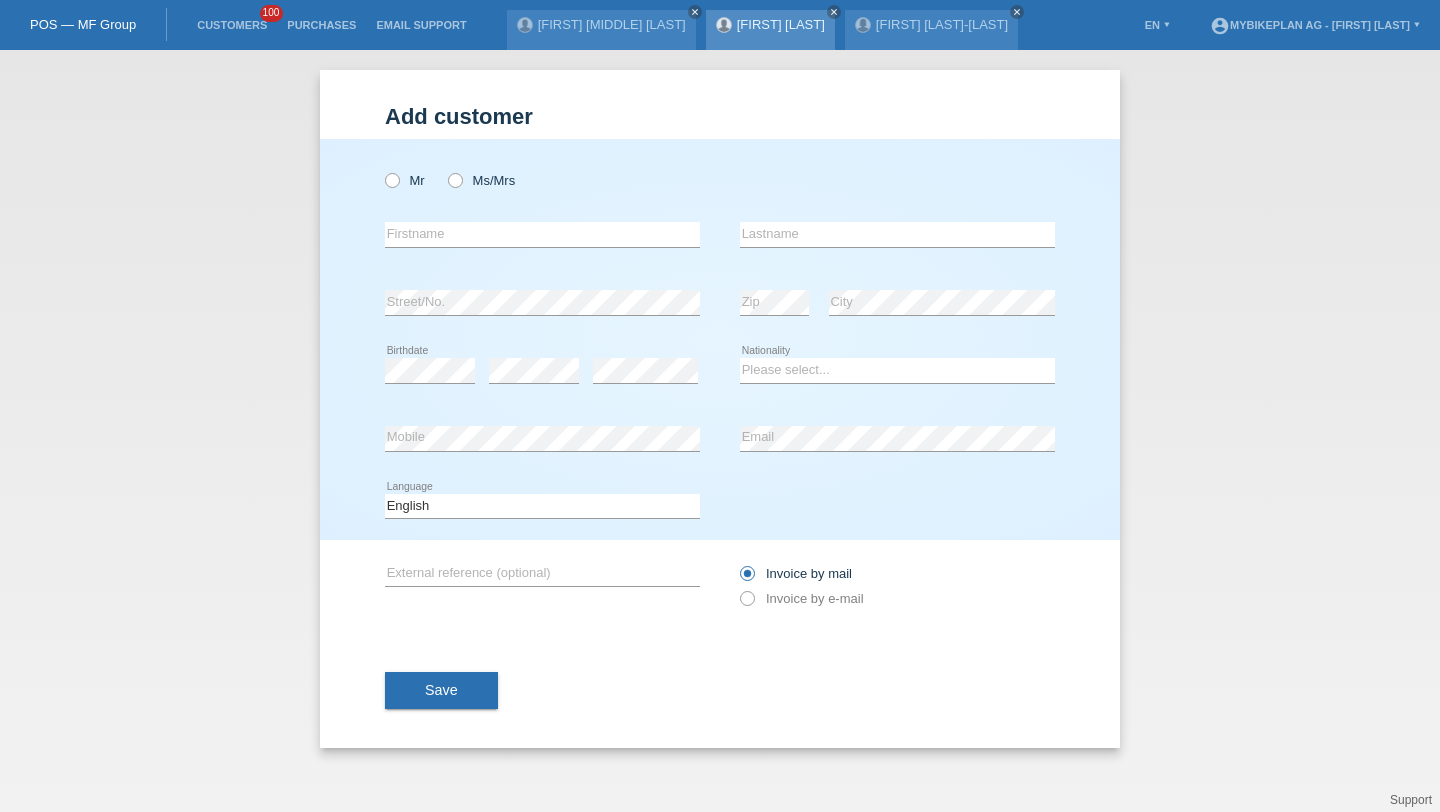 scroll, scrollTop: 0, scrollLeft: 0, axis: both 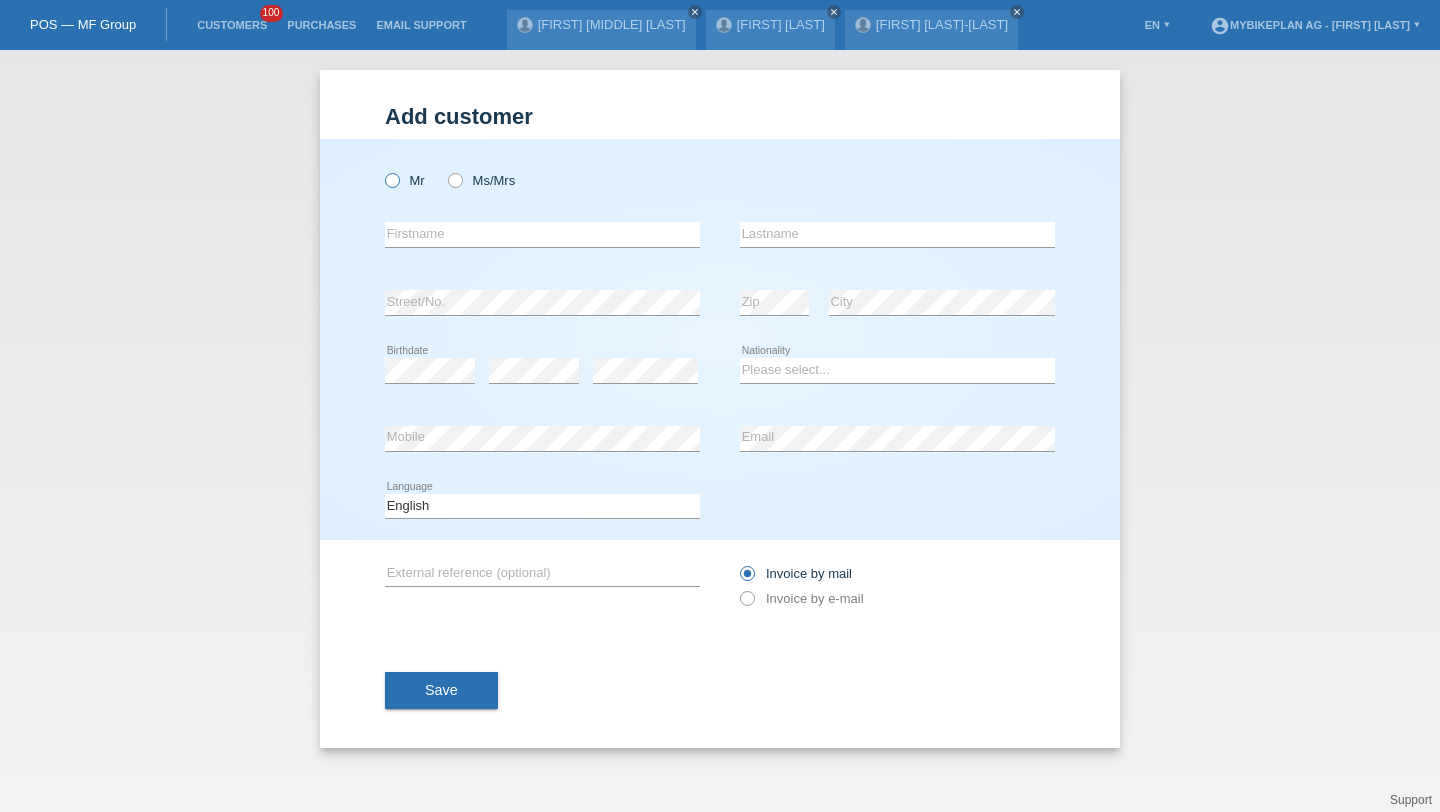 click on "Mr" at bounding box center [405, 180] 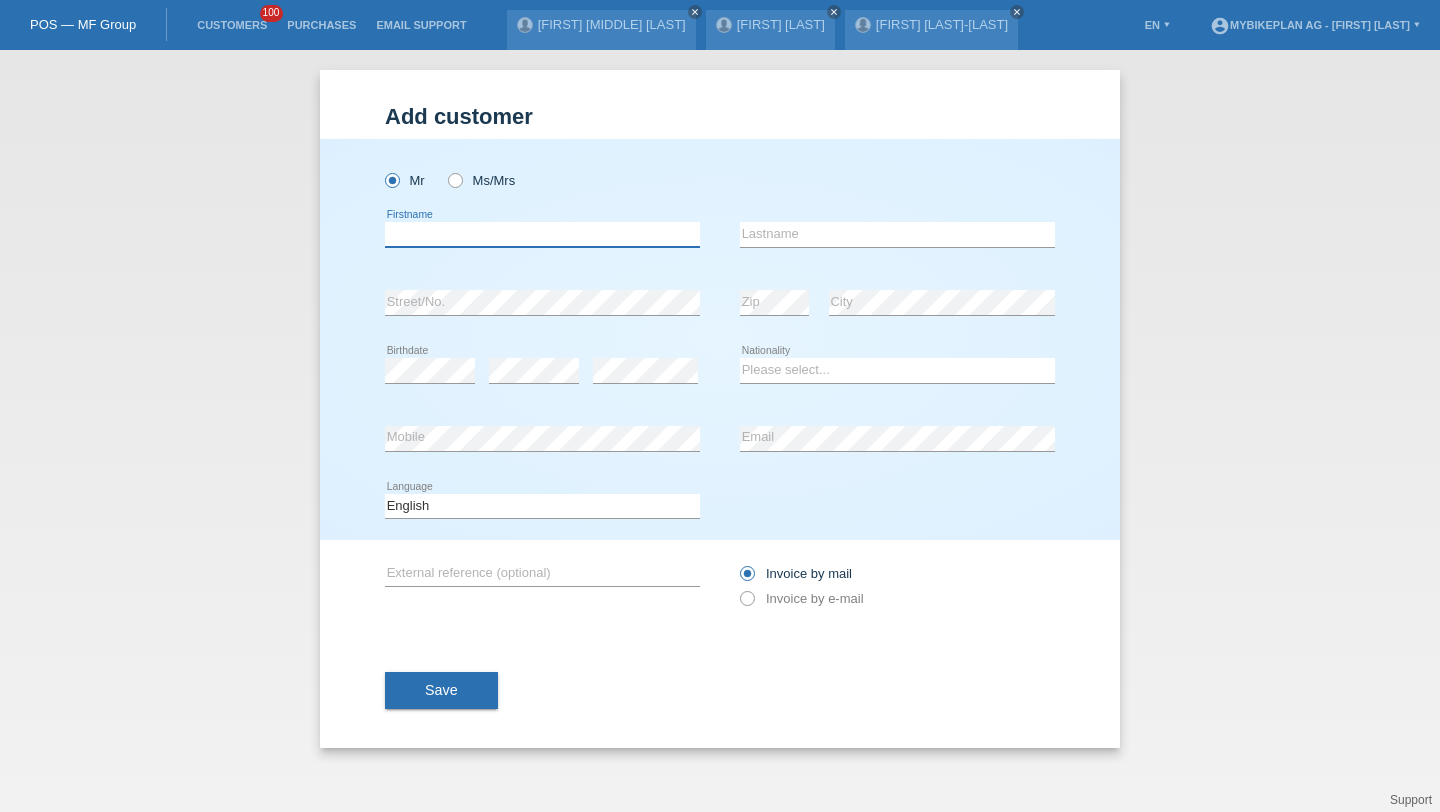 click at bounding box center (542, 234) 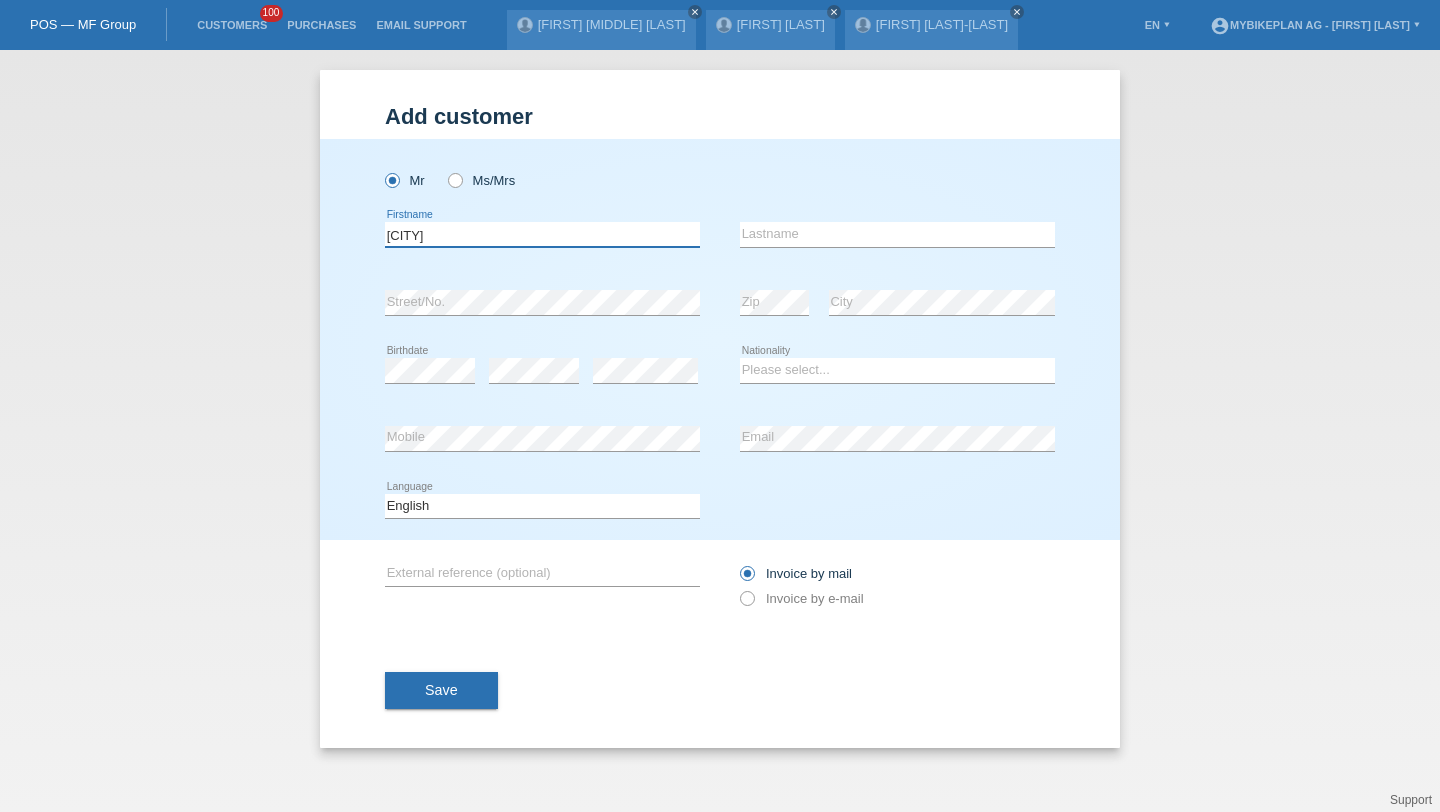 type on "Albion" 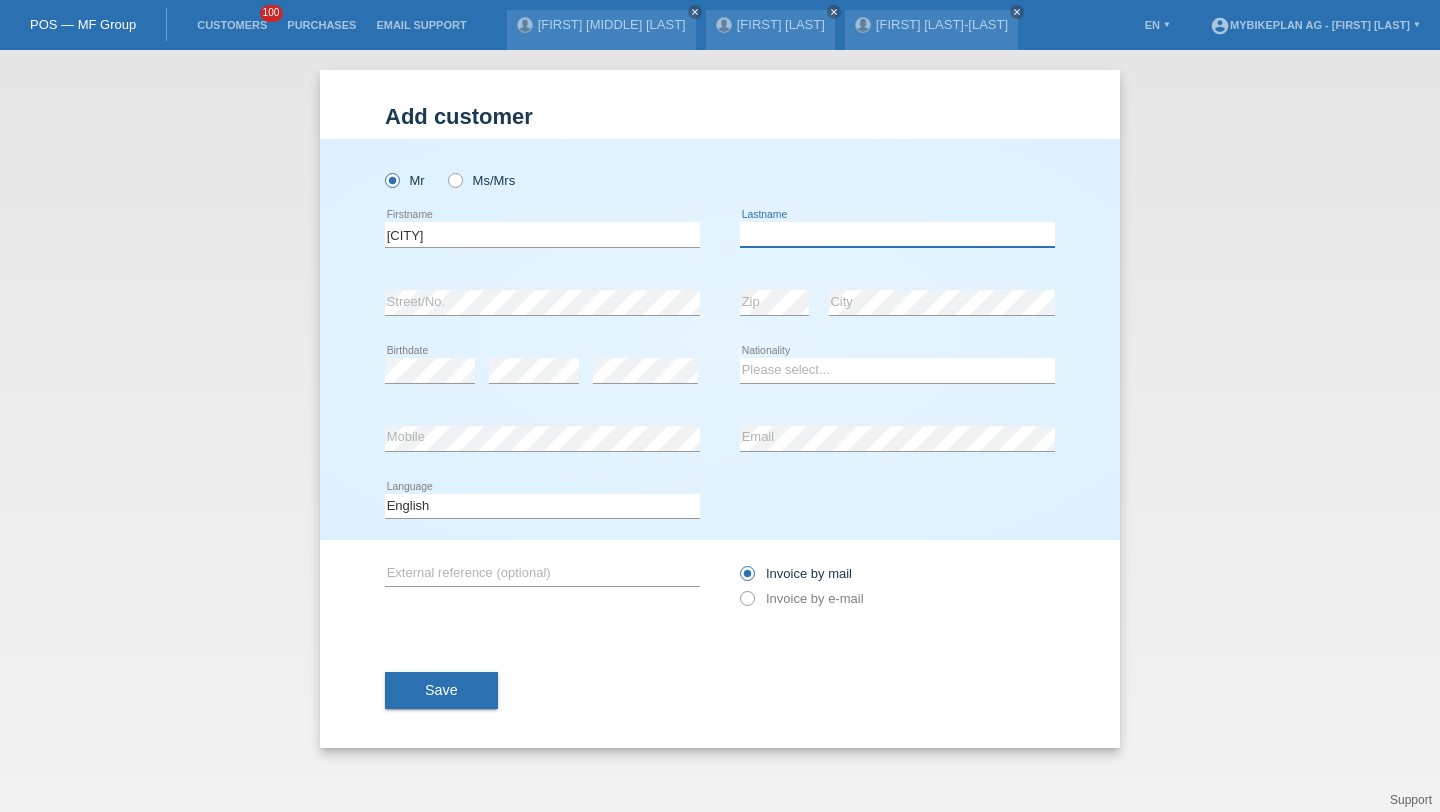 paste on "Cela" 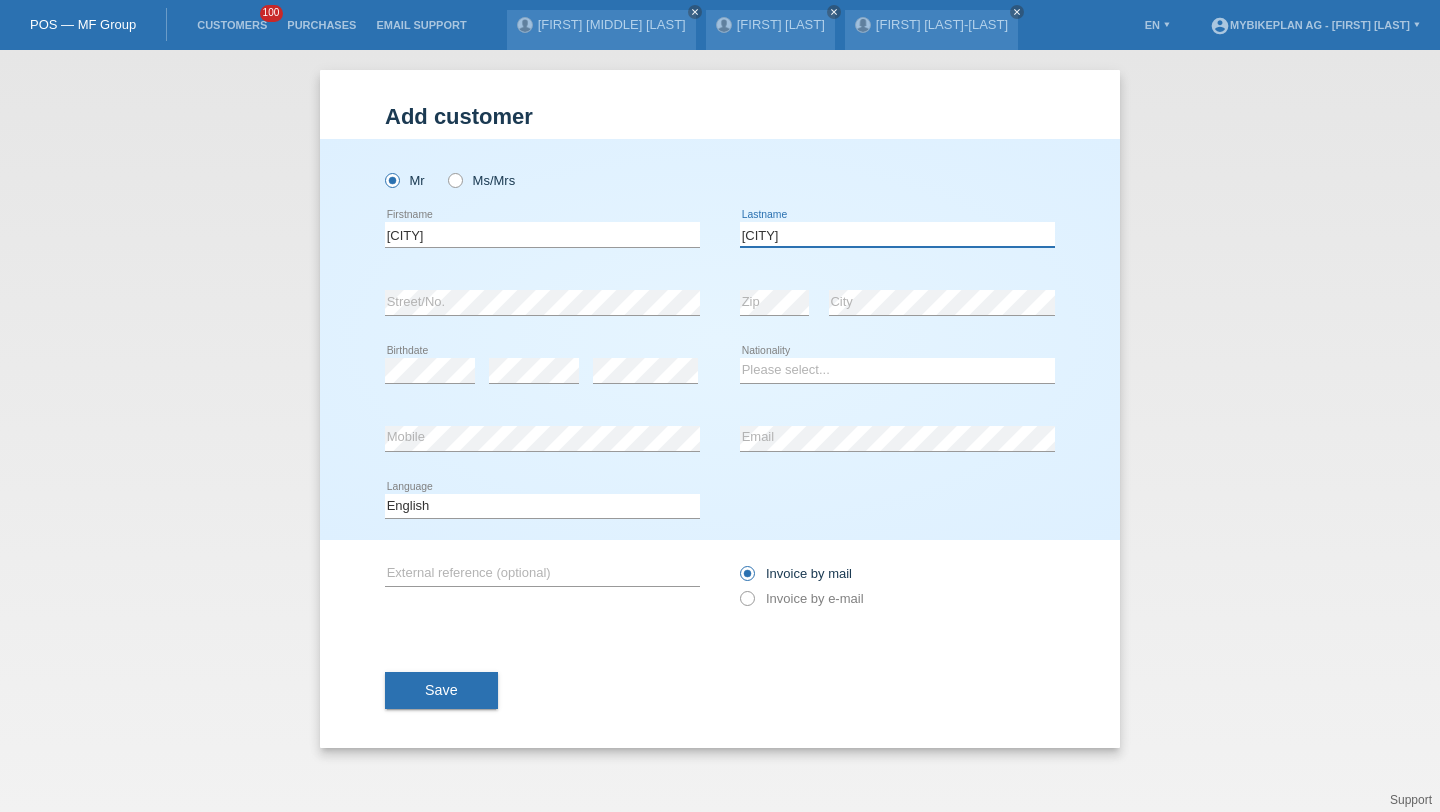 type on "Cela" 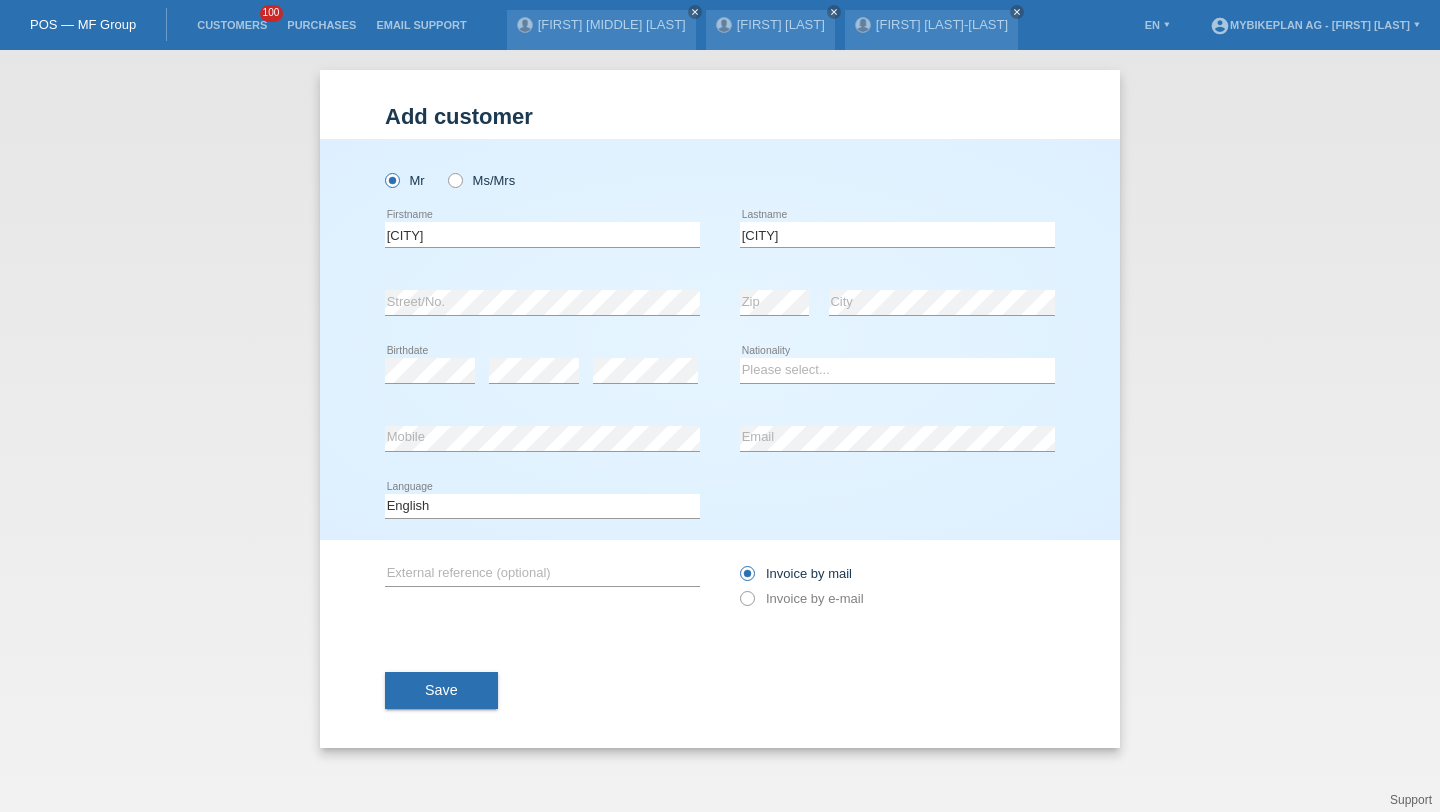 click on "error
Birthdate" at bounding box center (430, 371) 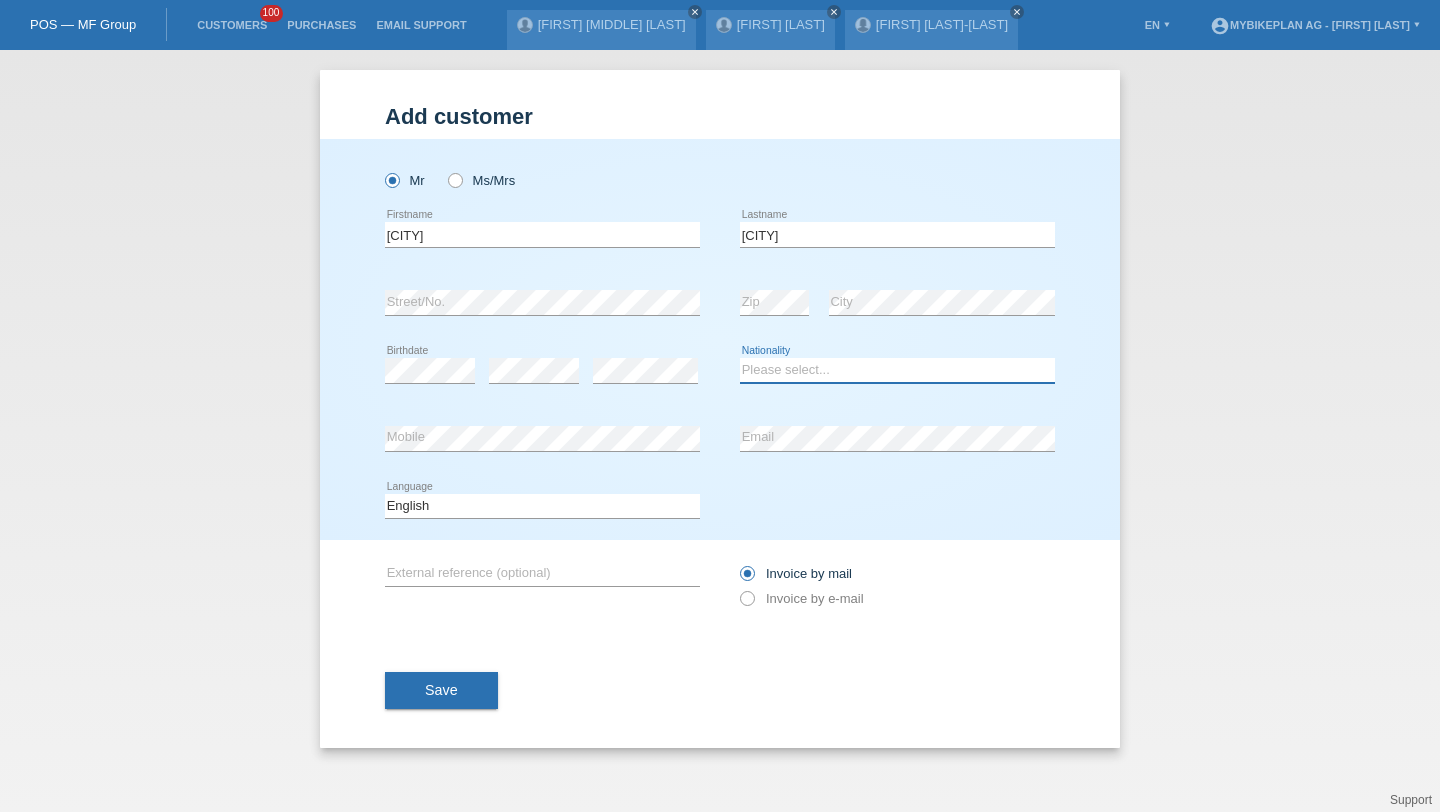 click on "Please select...
Switzerland
Austria
Germany
Liechtenstein
------------
Afghanistan
Åland Islands
Albania
Algeria
American Samoa Andorra Angola Anguilla Antarctica Antigua and Barbuda Argentina Armenia" at bounding box center (897, 370) 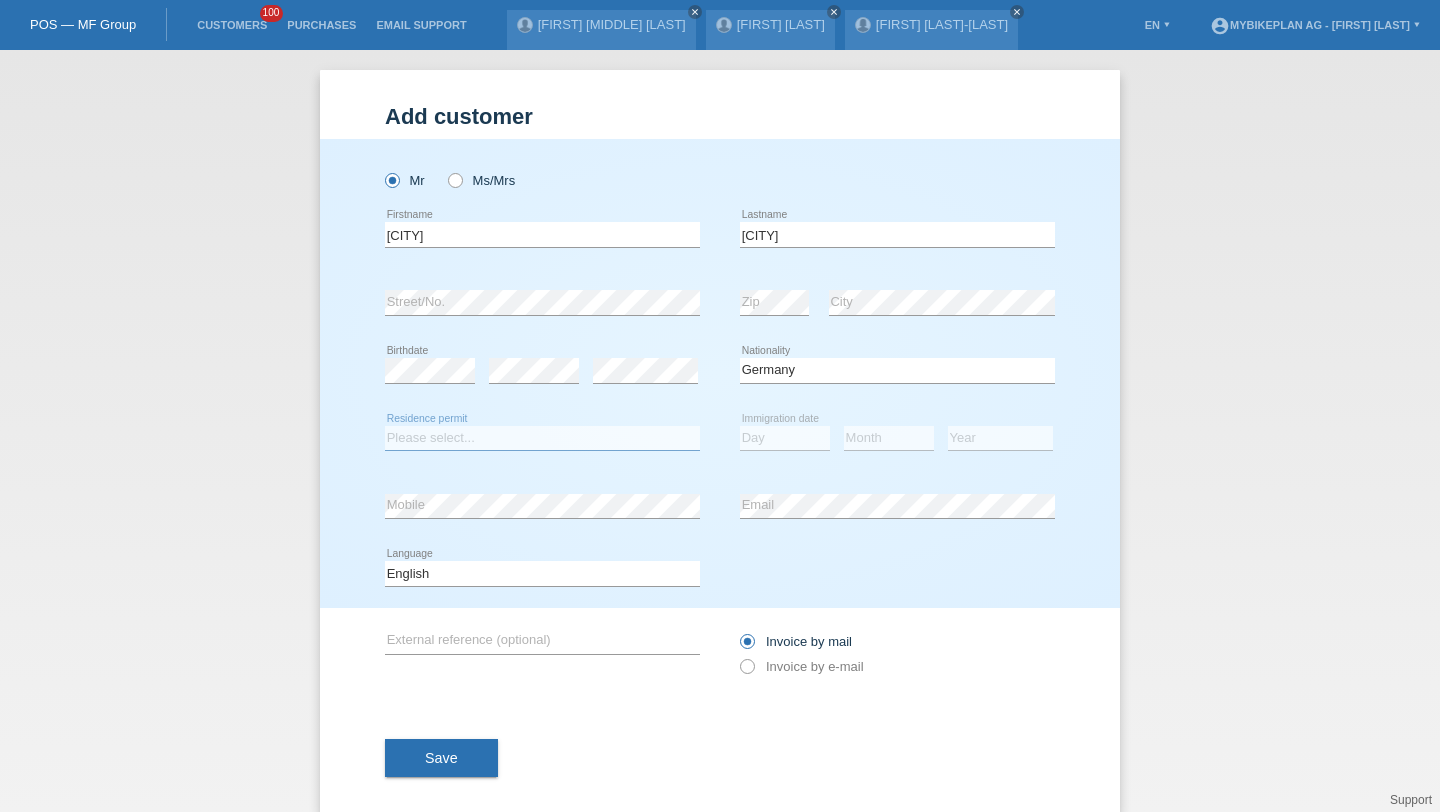 click on "Please select...
C
B
B - Refugee status
Other" at bounding box center (542, 438) 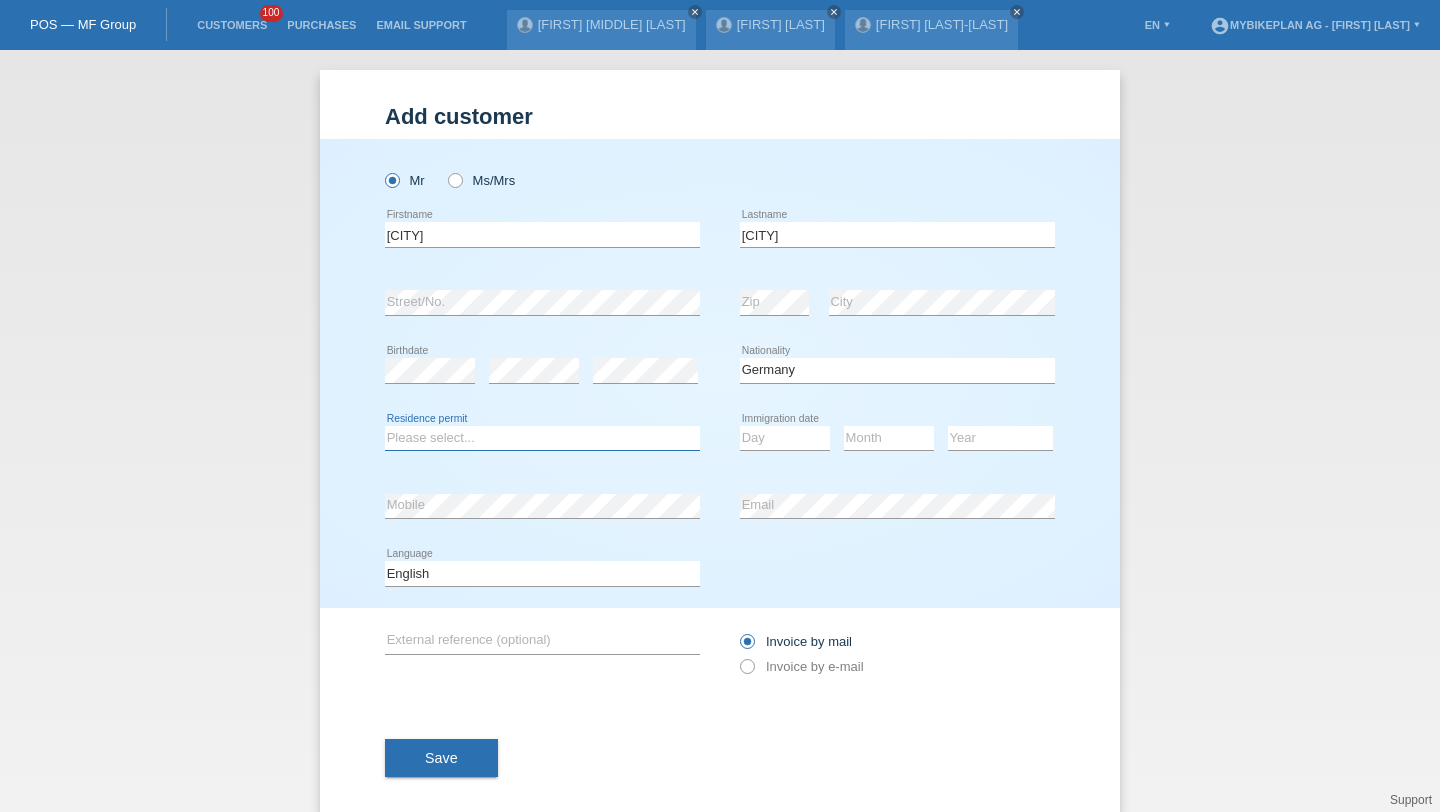 select on "B" 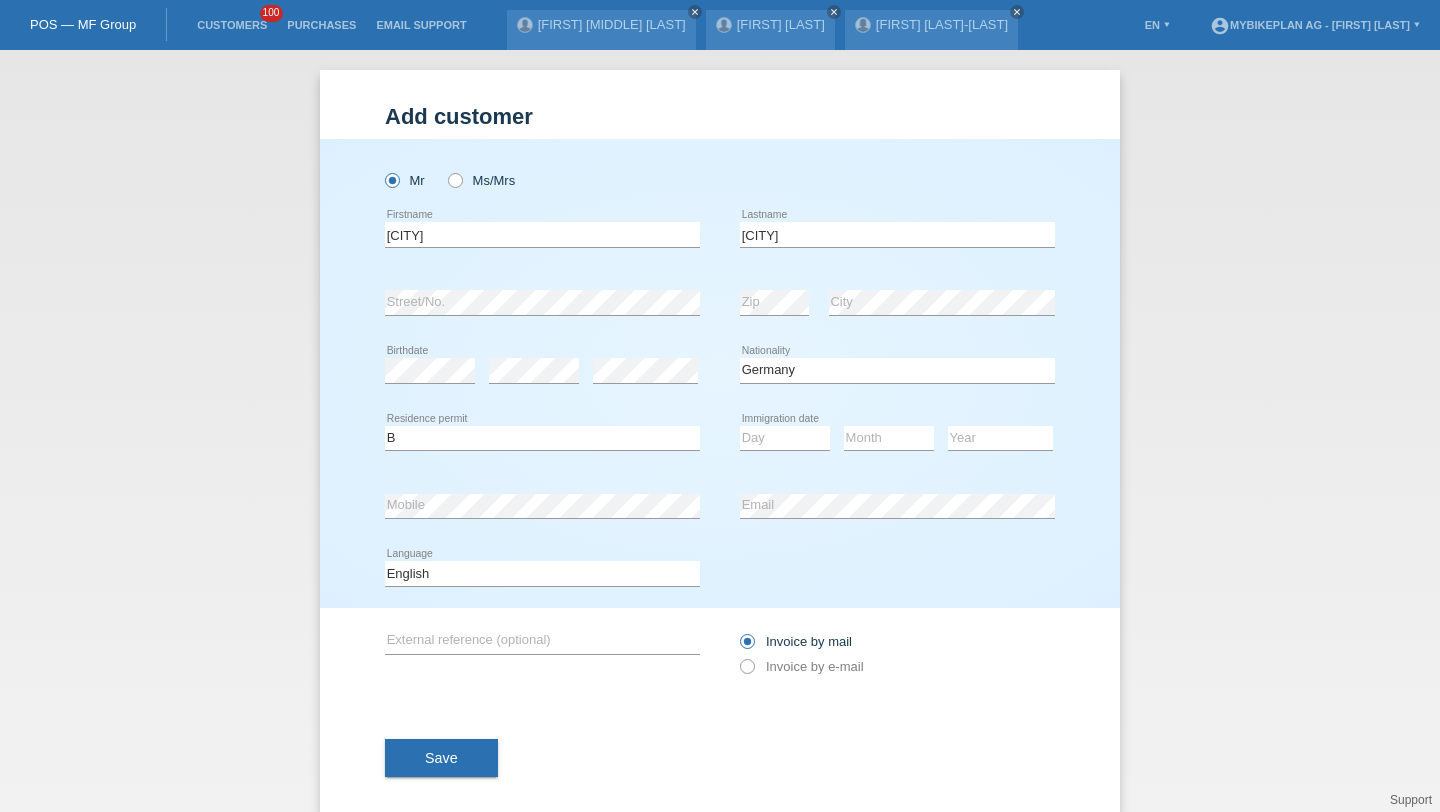 click on "Customers
100" at bounding box center (232, 25) 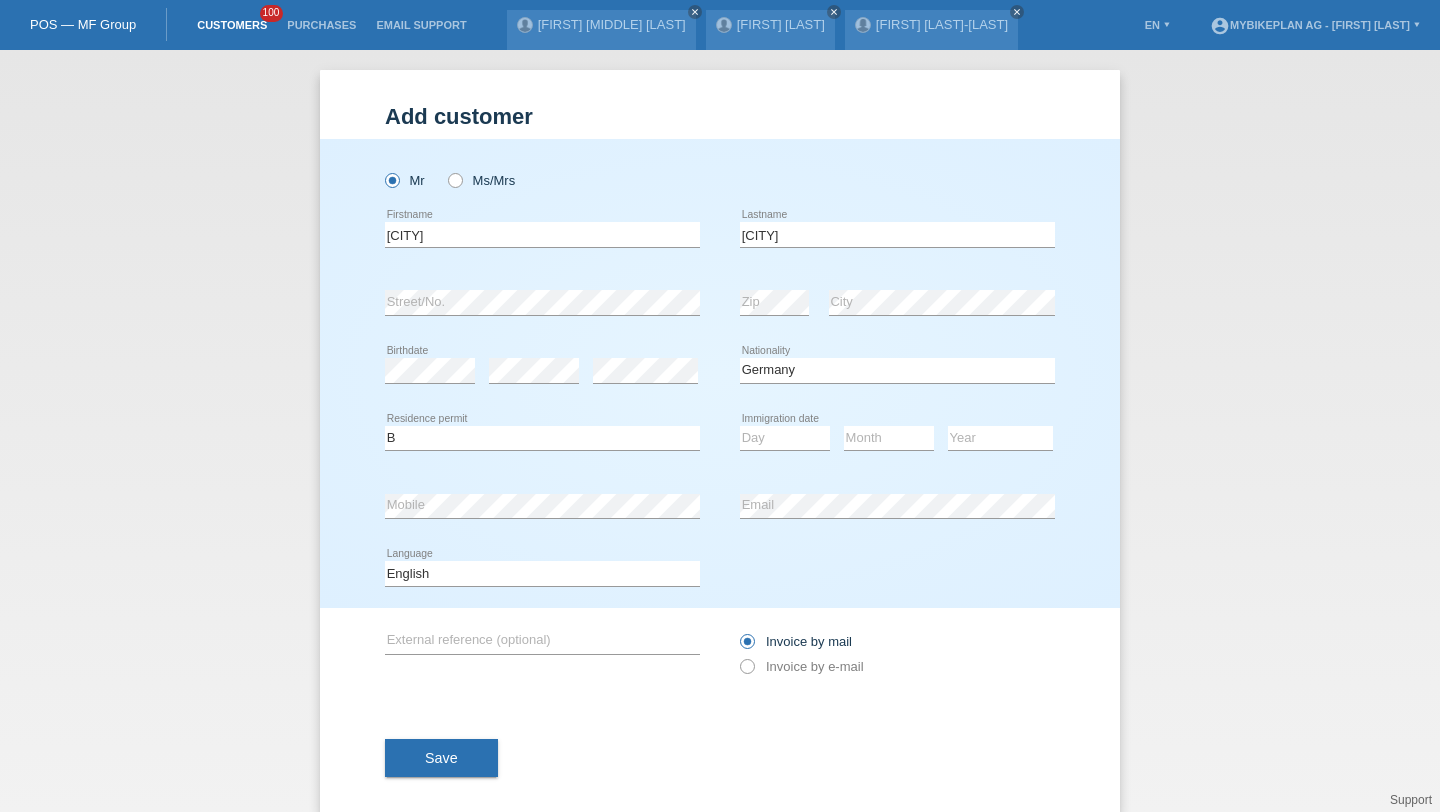 click on "Customers" at bounding box center [232, 25] 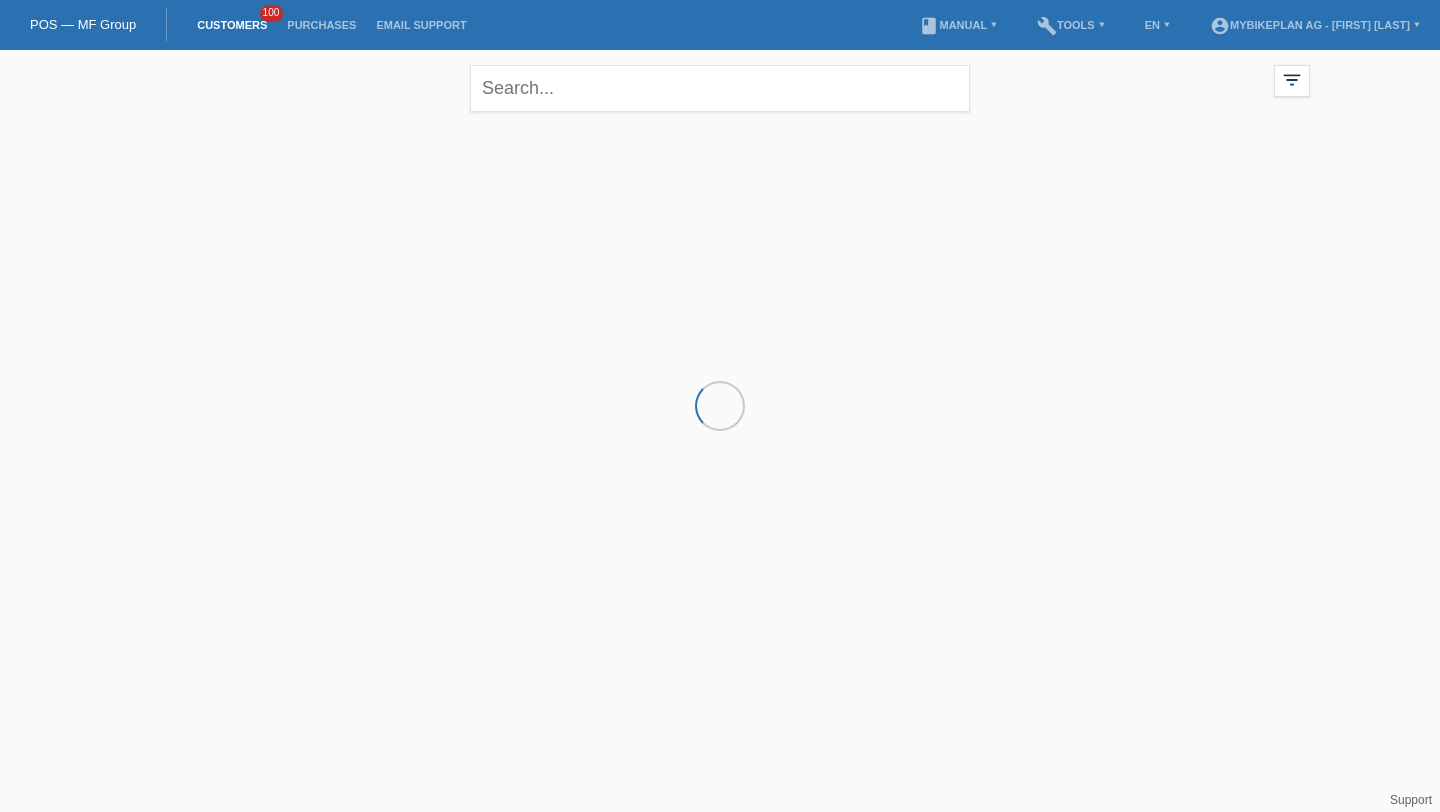 scroll, scrollTop: 0, scrollLeft: 0, axis: both 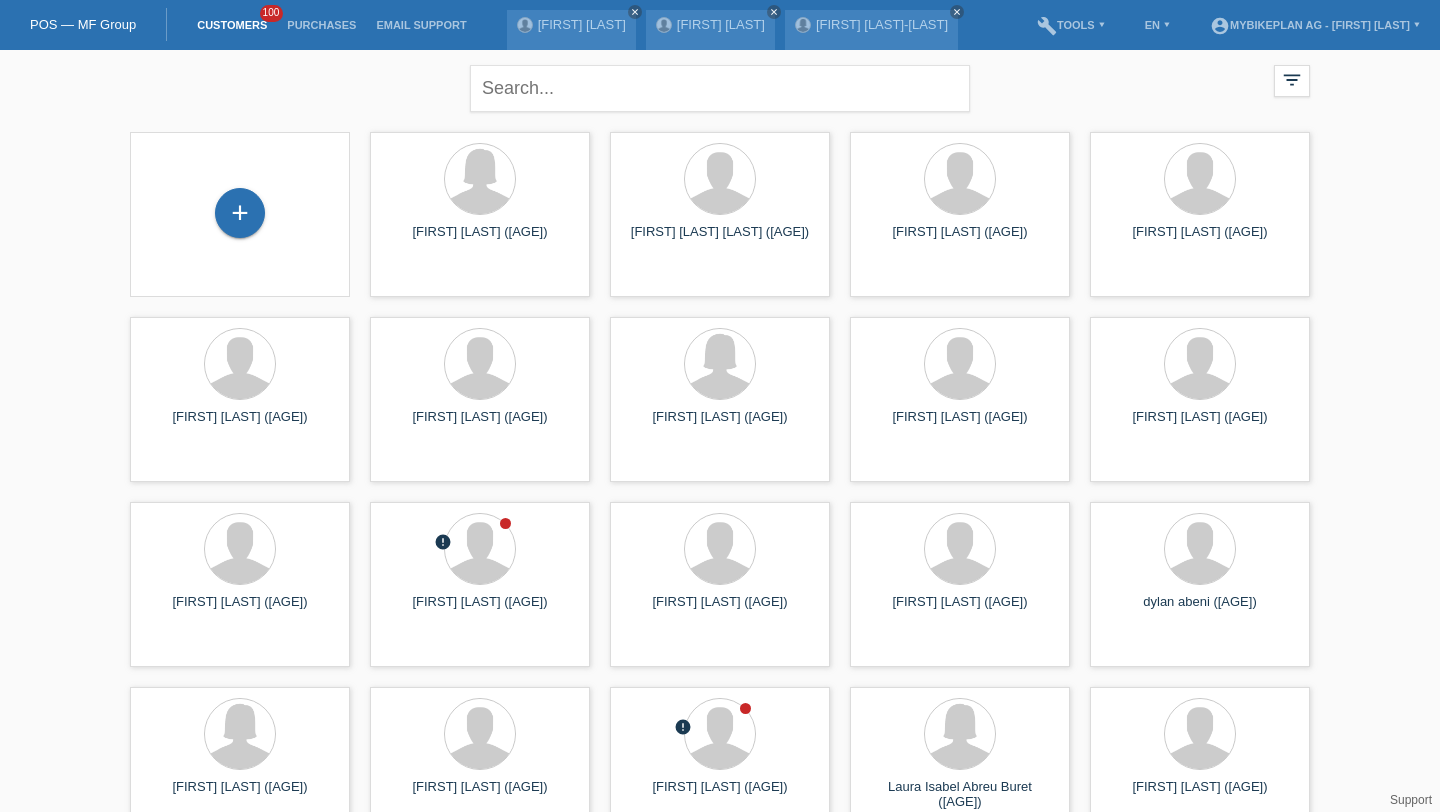 click on "+" at bounding box center (240, 214) 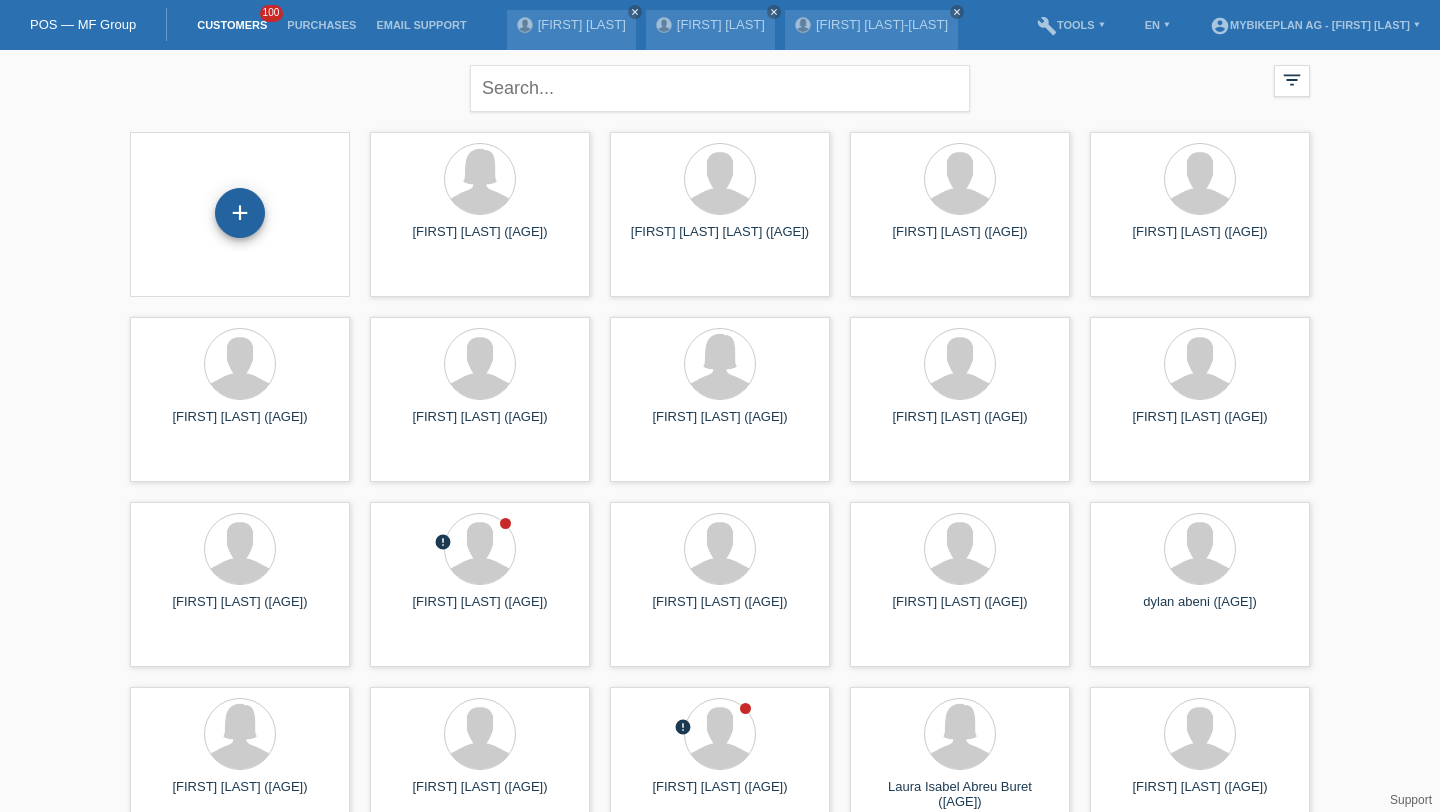 click on "+" at bounding box center [240, 213] 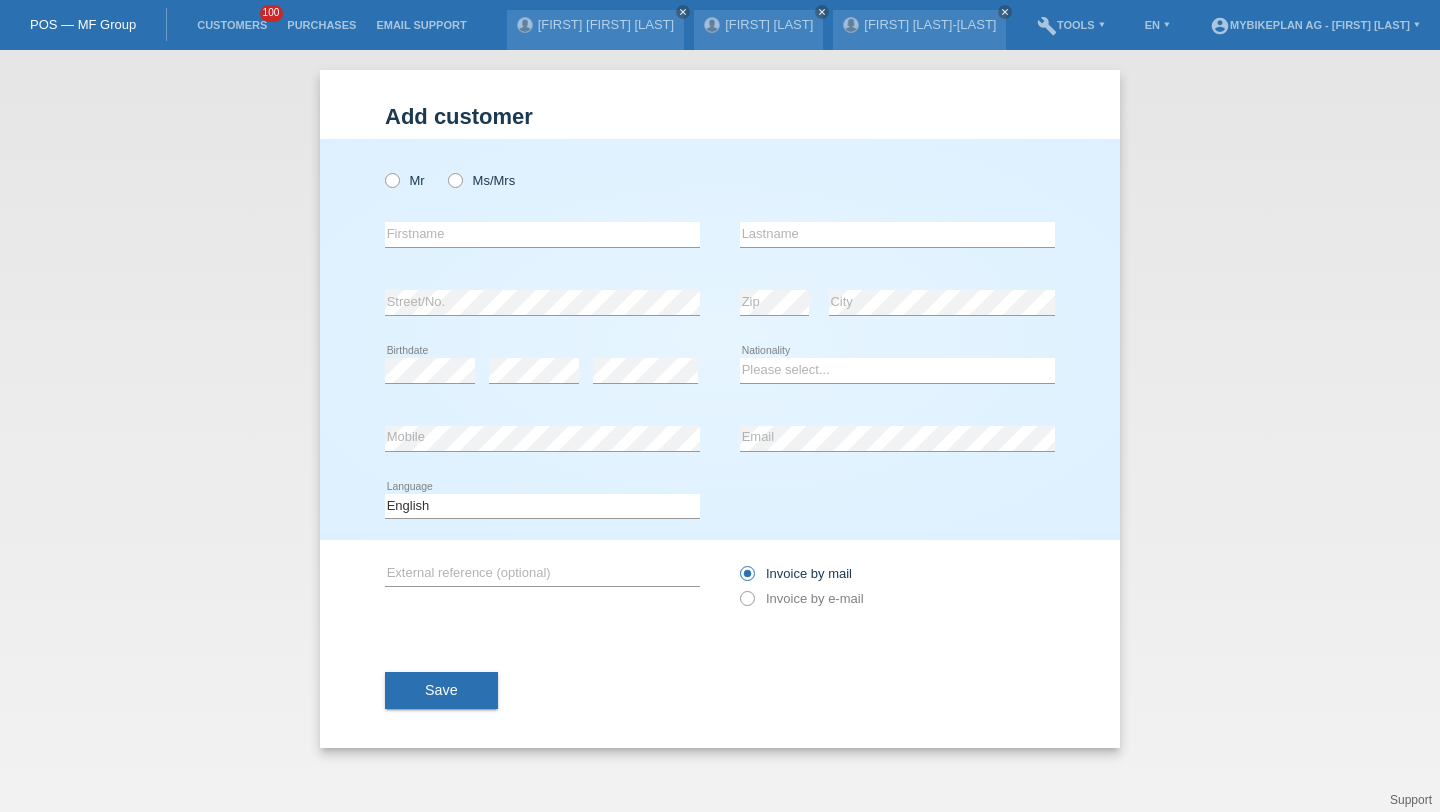 scroll, scrollTop: 0, scrollLeft: 0, axis: both 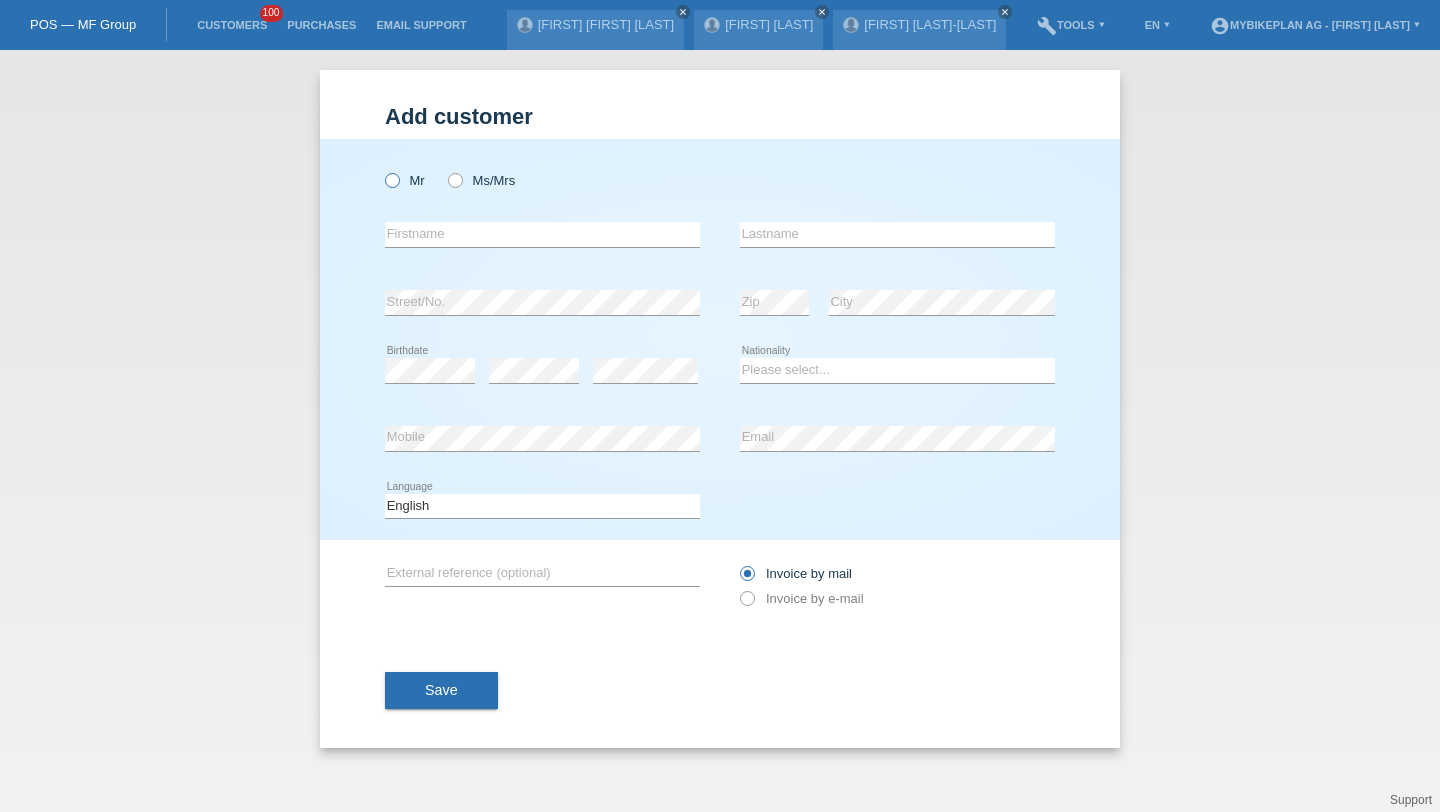 click at bounding box center [382, 170] 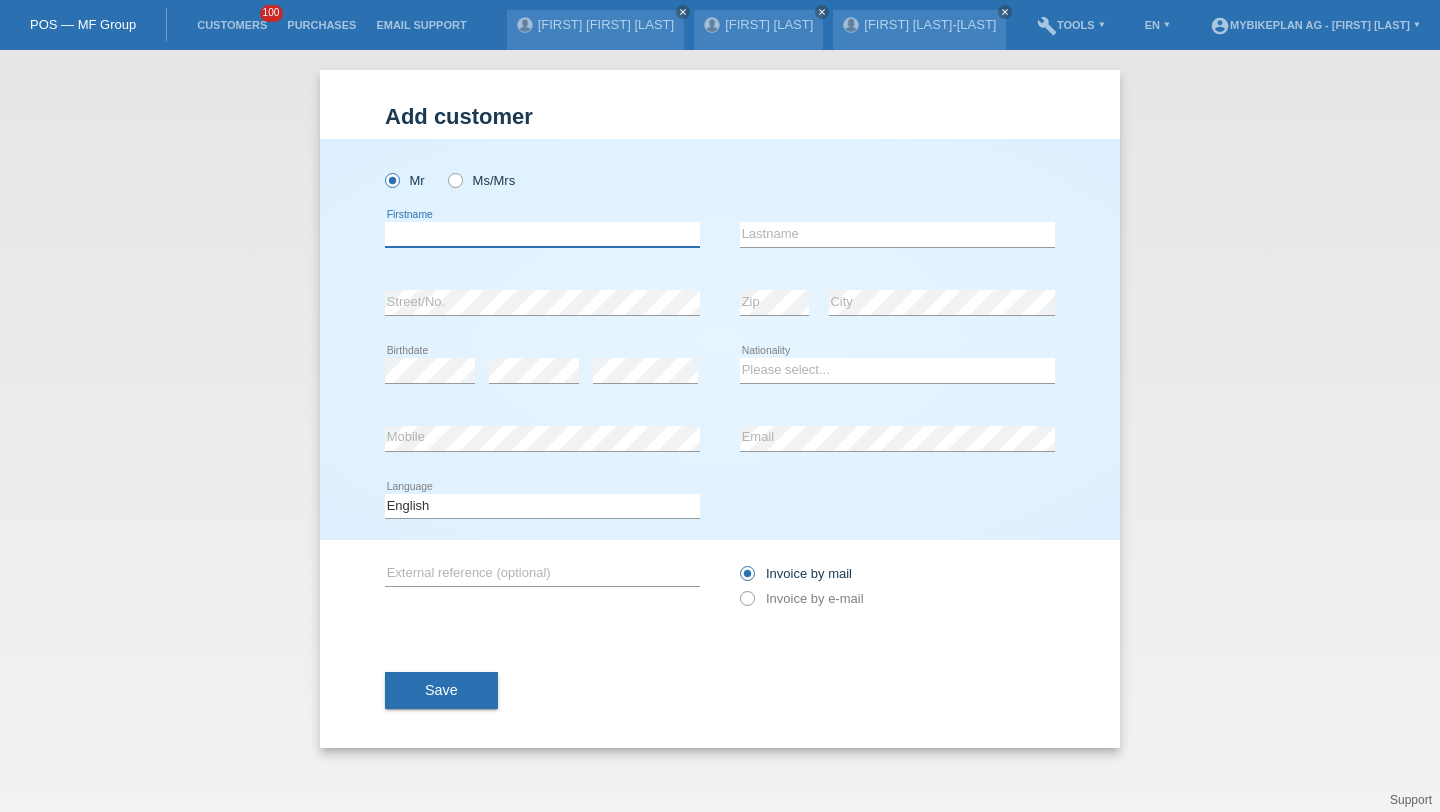 click at bounding box center (542, 234) 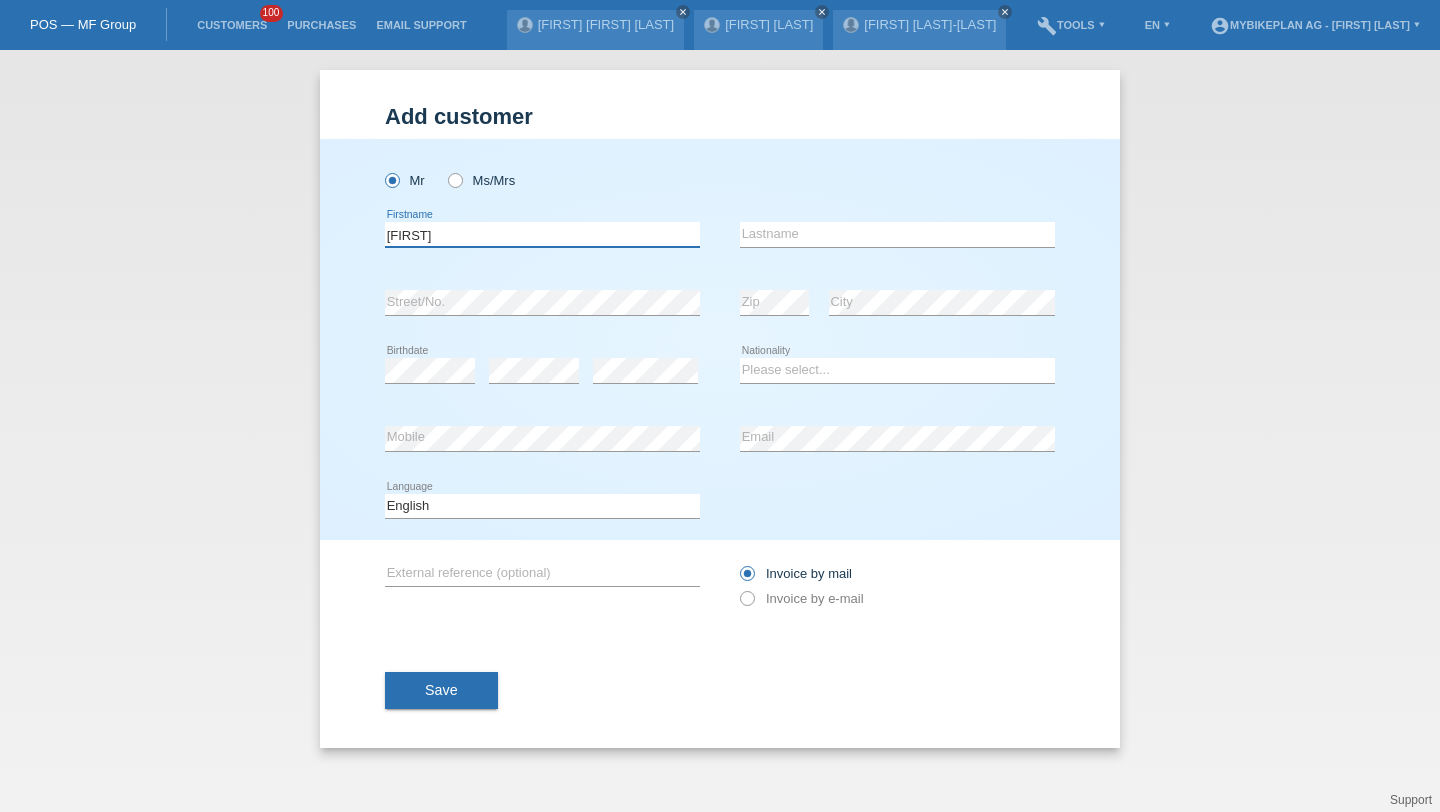 type on "[FIRST]" 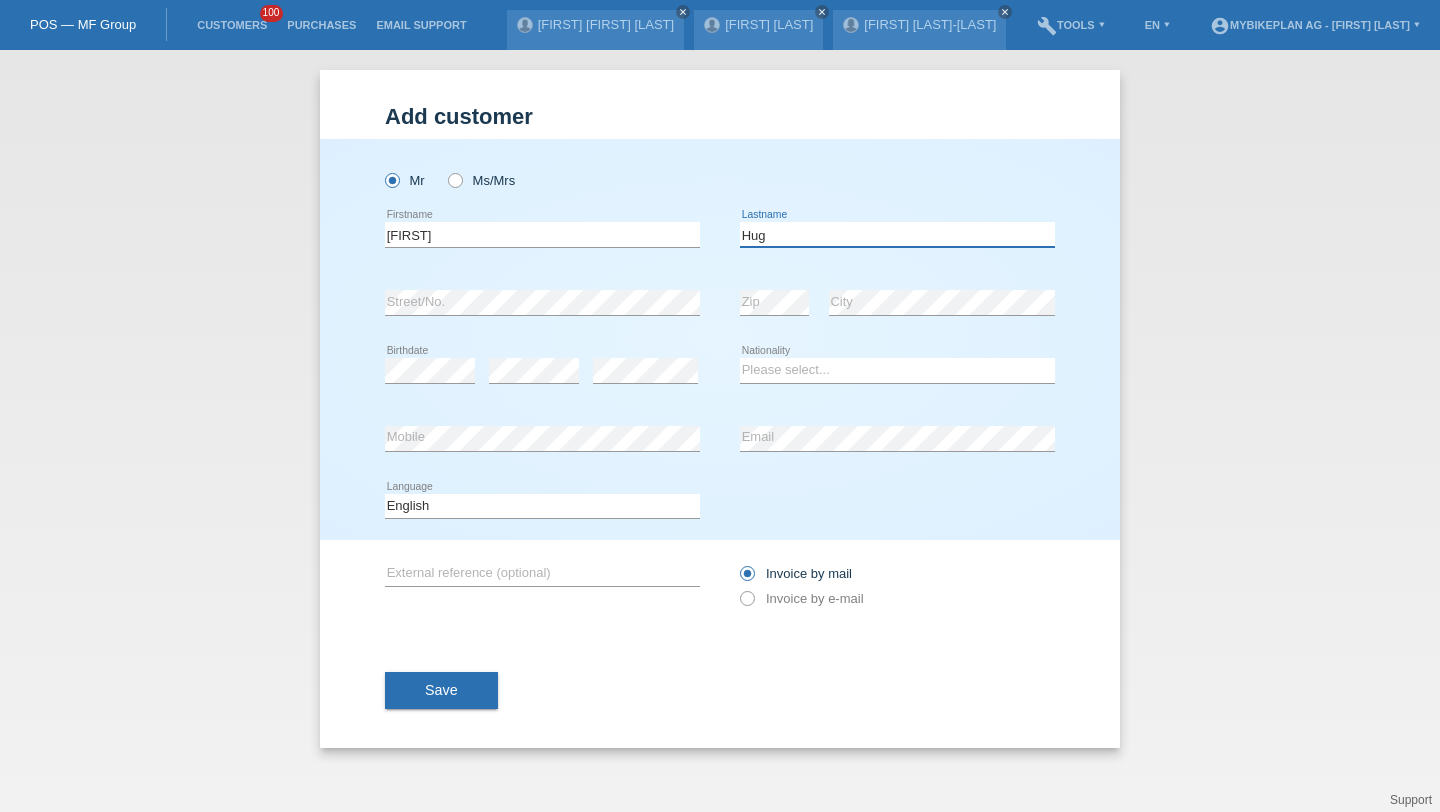 type on "Hug" 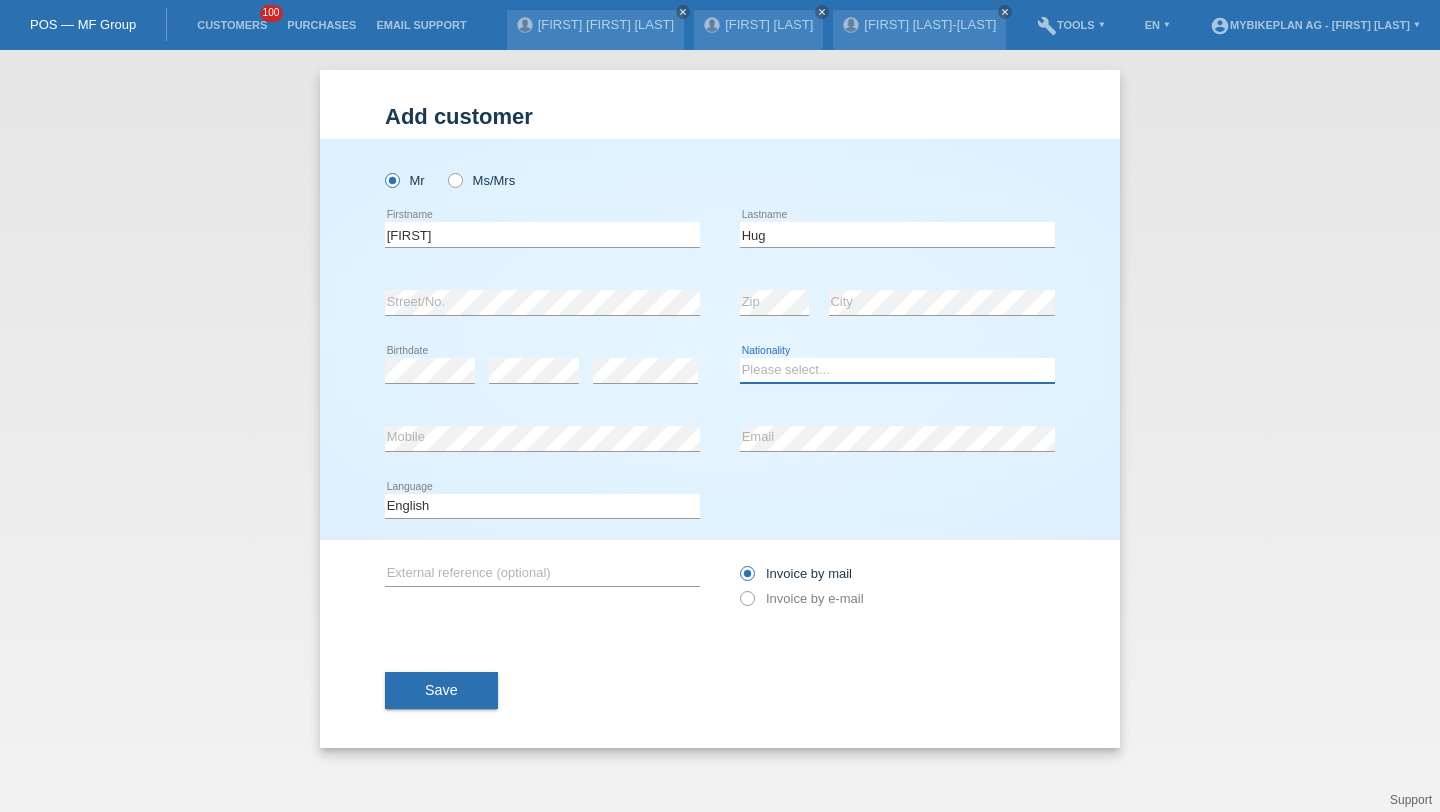 click on "Please select...
Switzerland
Austria
Germany
Liechtenstein
------------
Afghanistan
Åland Islands
Albania
Algeria
American Samoa Andorra Angola Anguilla Antarctica Antigua and Barbuda Argentina Armenia" at bounding box center (897, 370) 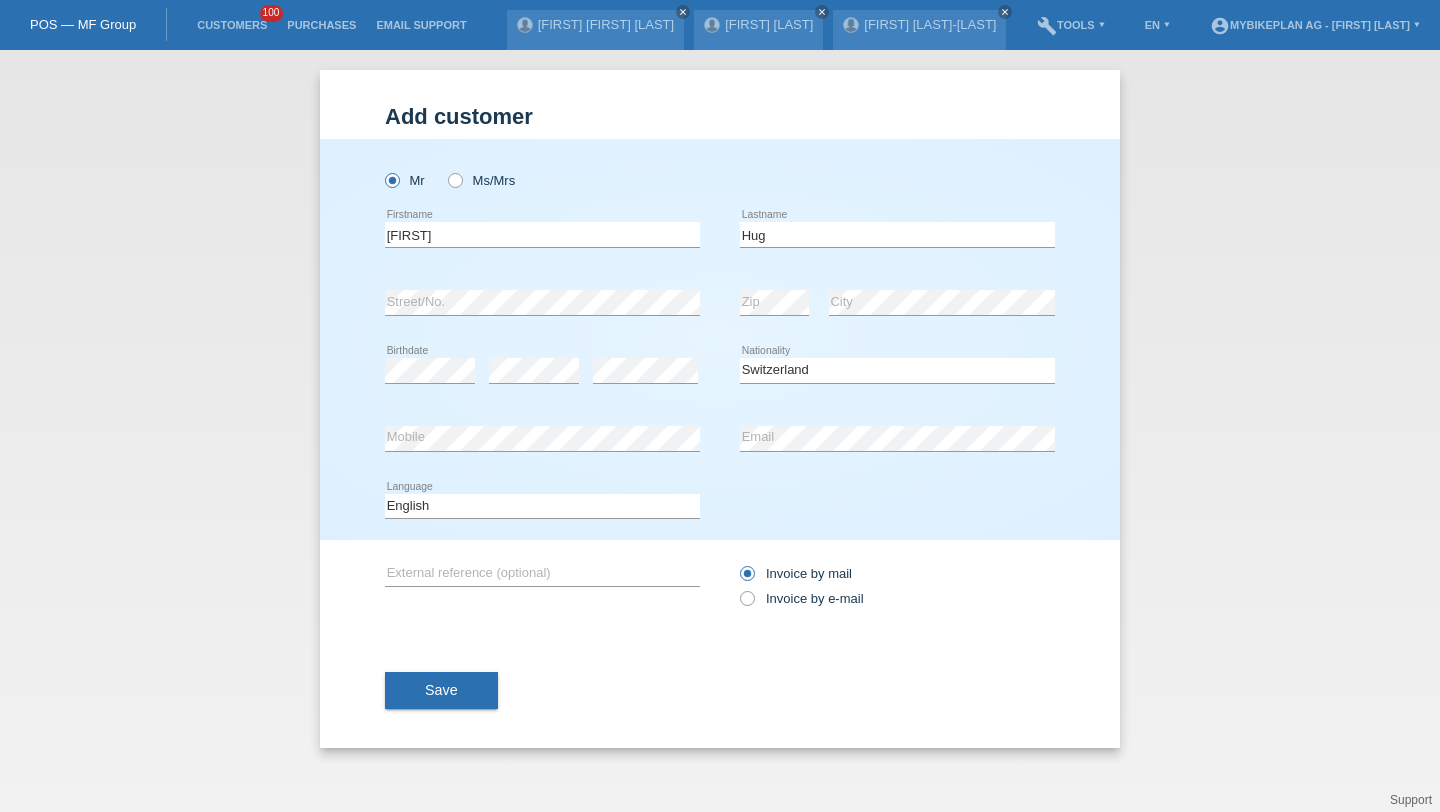 click on "Deutsch
Français
Italiano
English
error
Language" at bounding box center [542, 507] 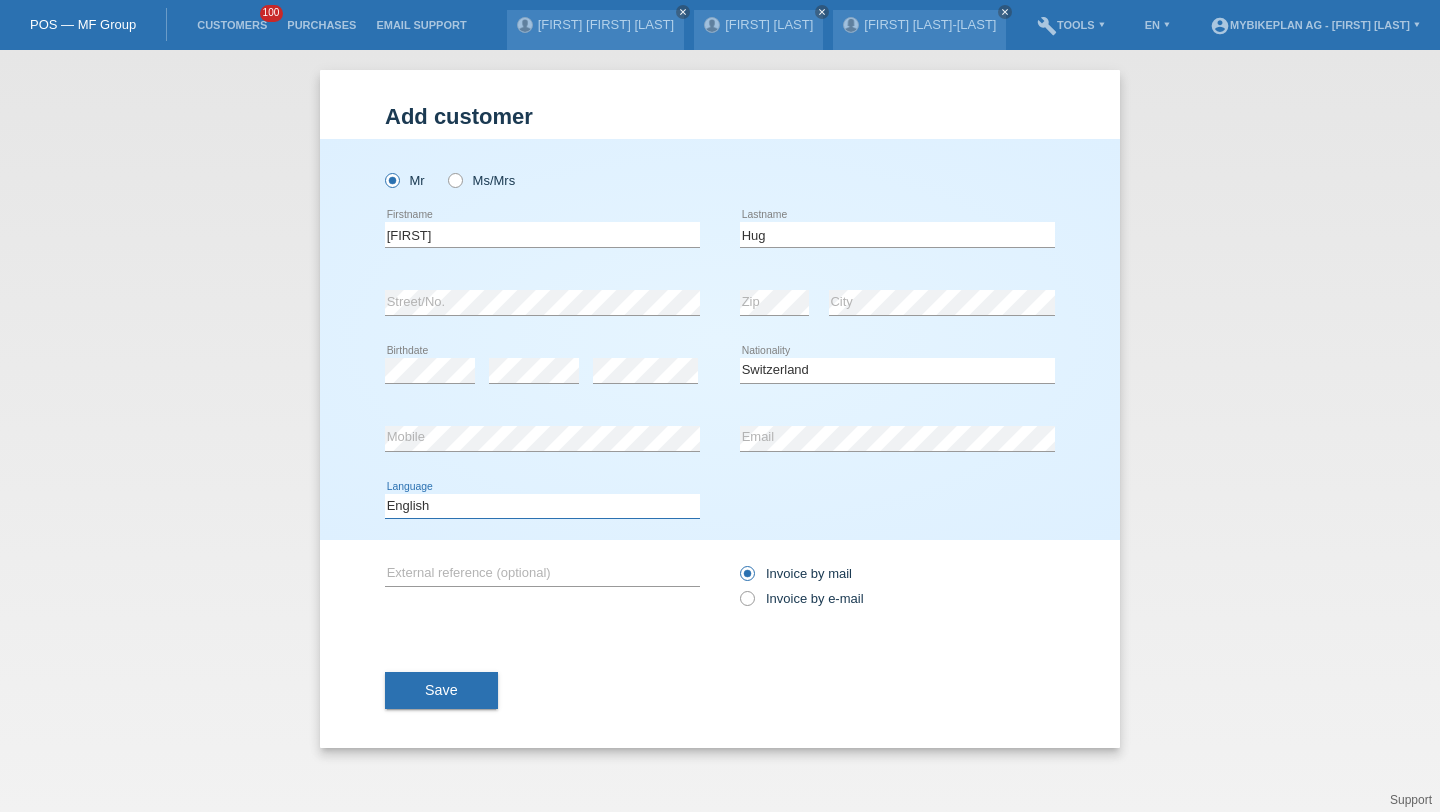 click on "Deutsch
Français
Italiano
English" at bounding box center (542, 506) 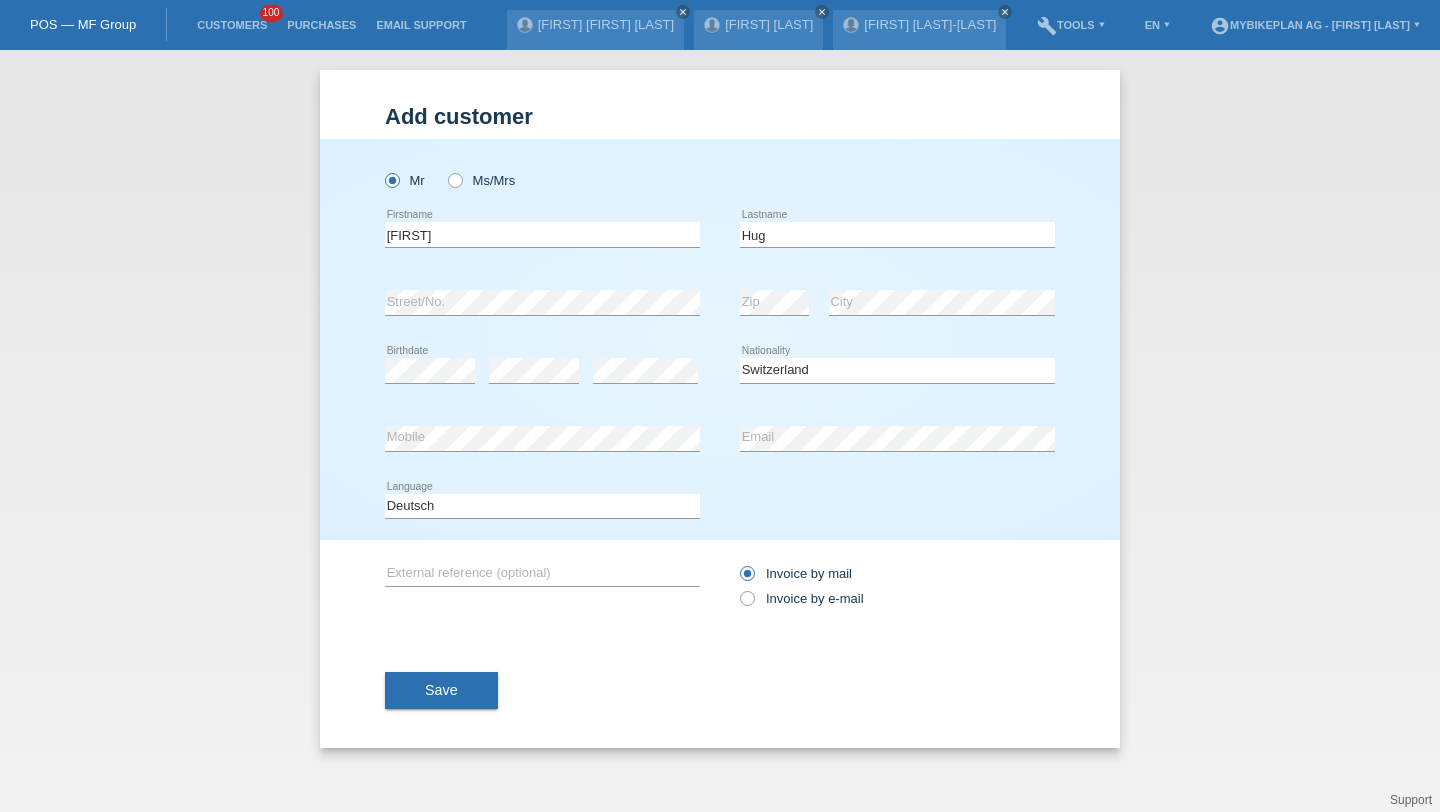 click on "Invoice by mail
Invoice by e-mail" at bounding box center (897, 586) 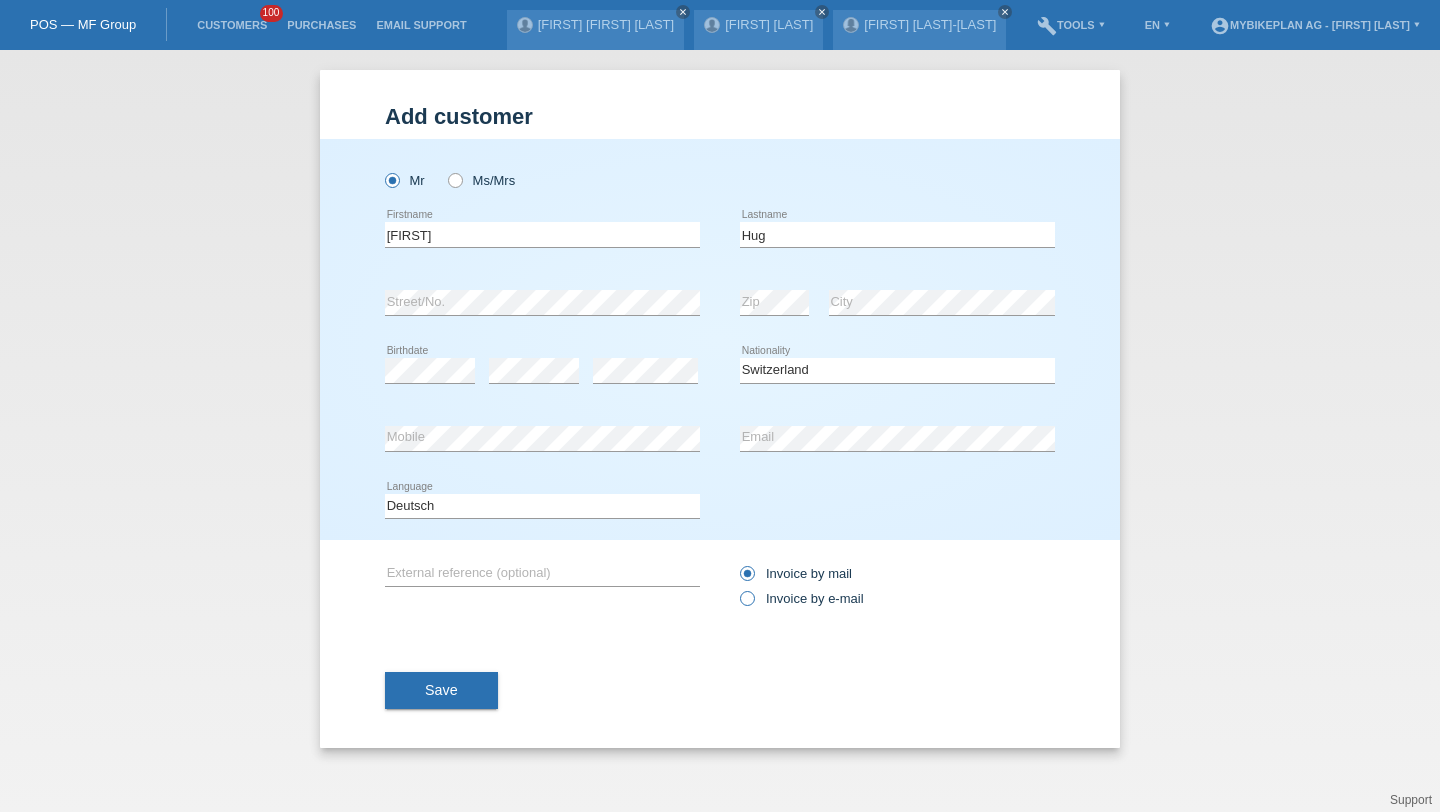 click on "Invoice by e-mail" at bounding box center (802, 598) 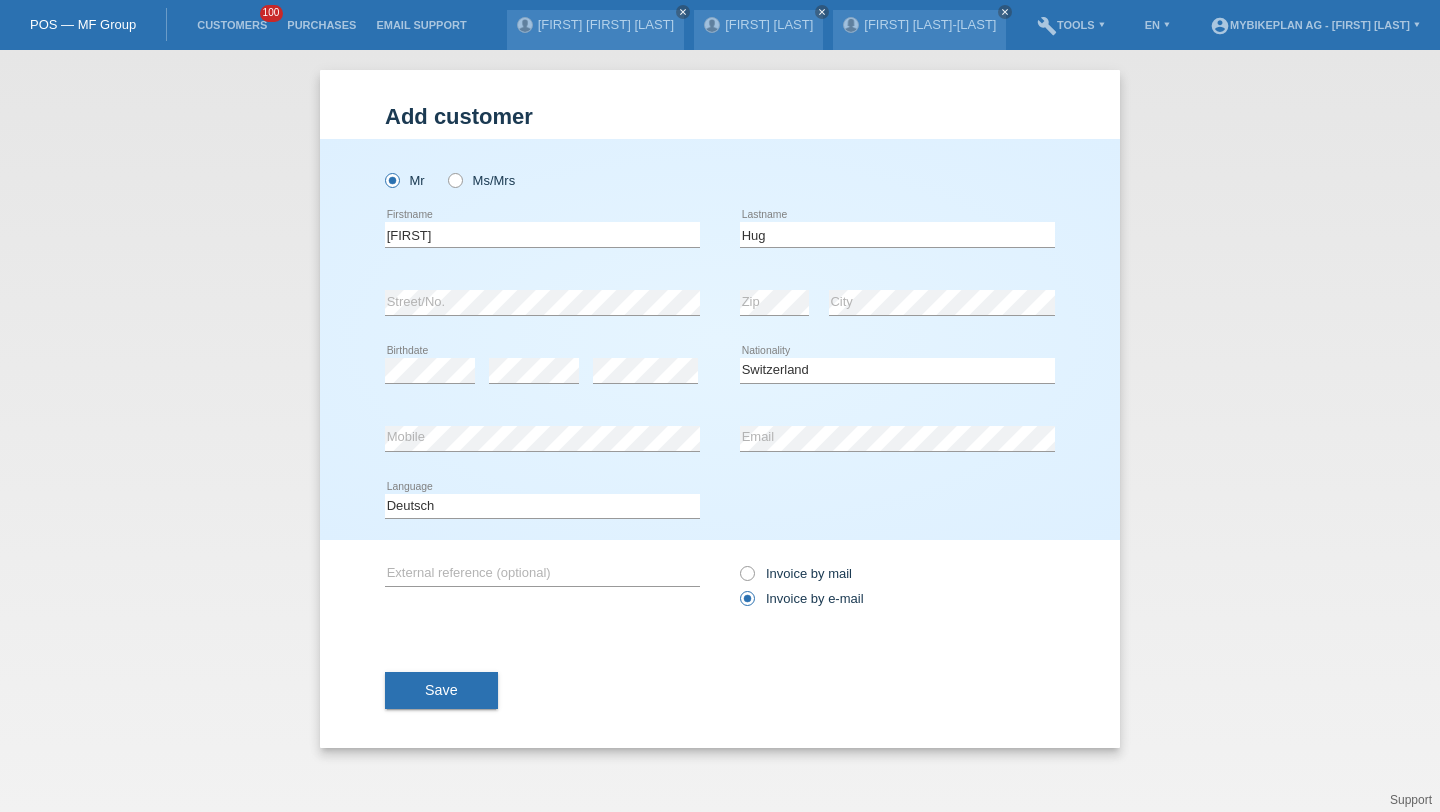 click on "Save" at bounding box center (441, 691) 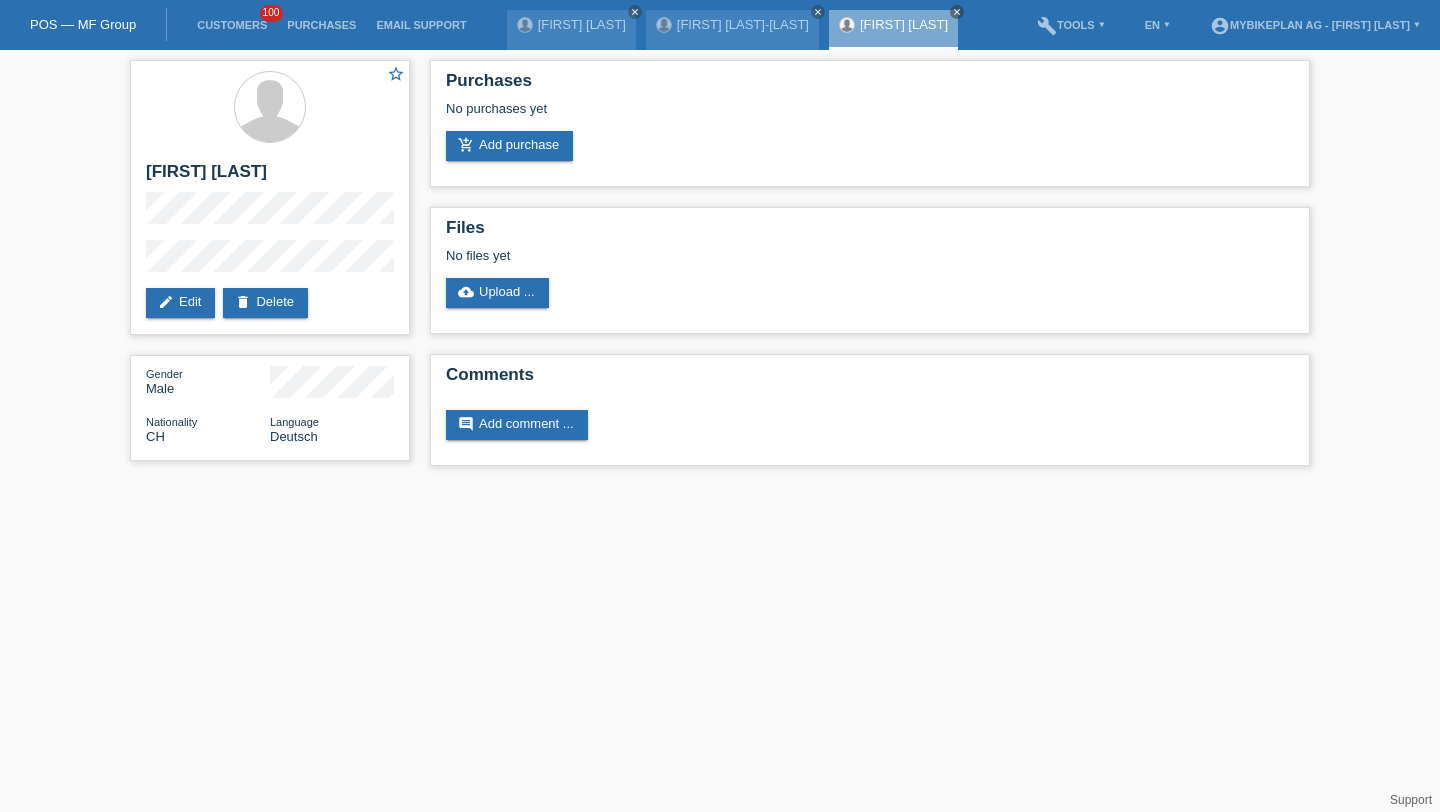 scroll, scrollTop: 0, scrollLeft: 0, axis: both 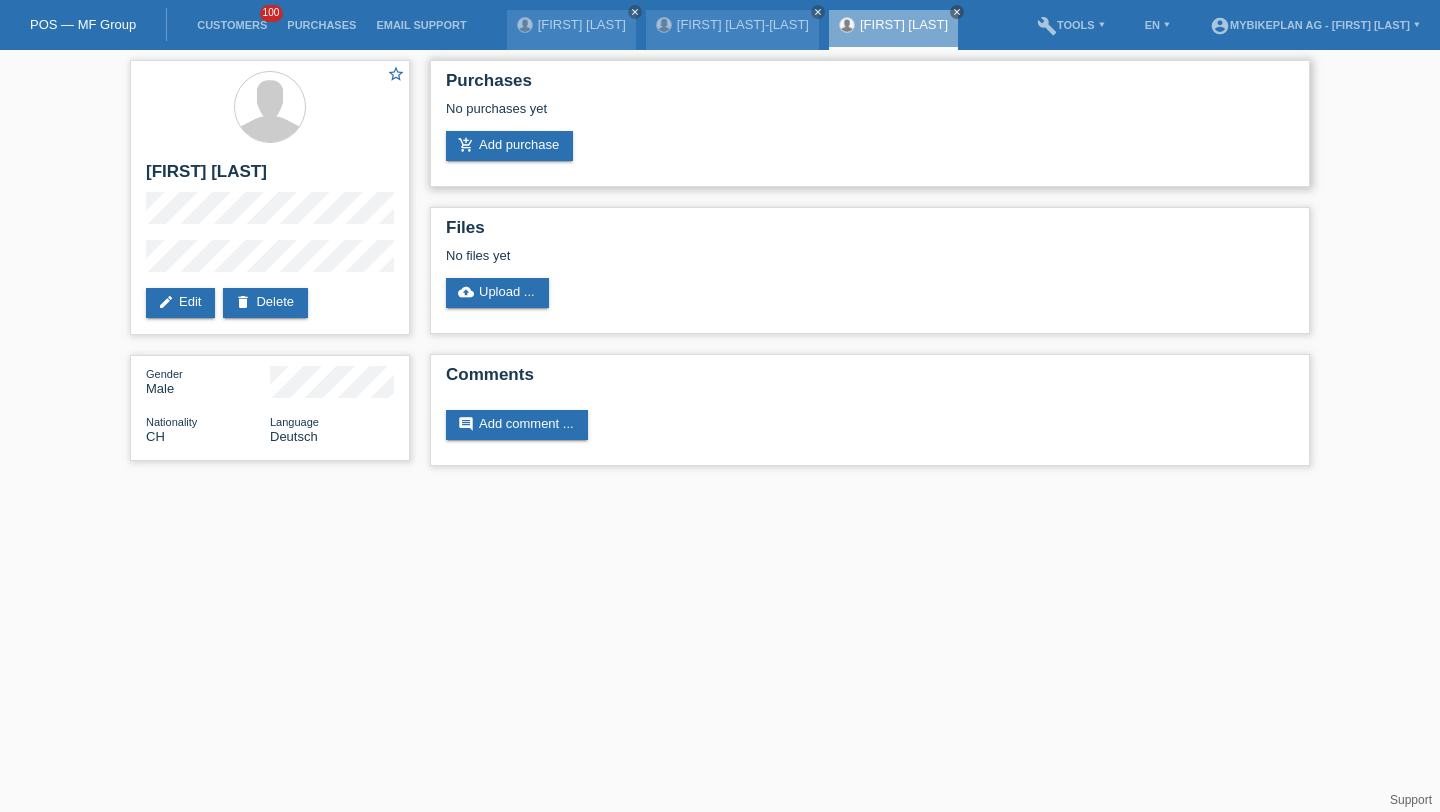 click on "No purchases yet" at bounding box center (870, 116) 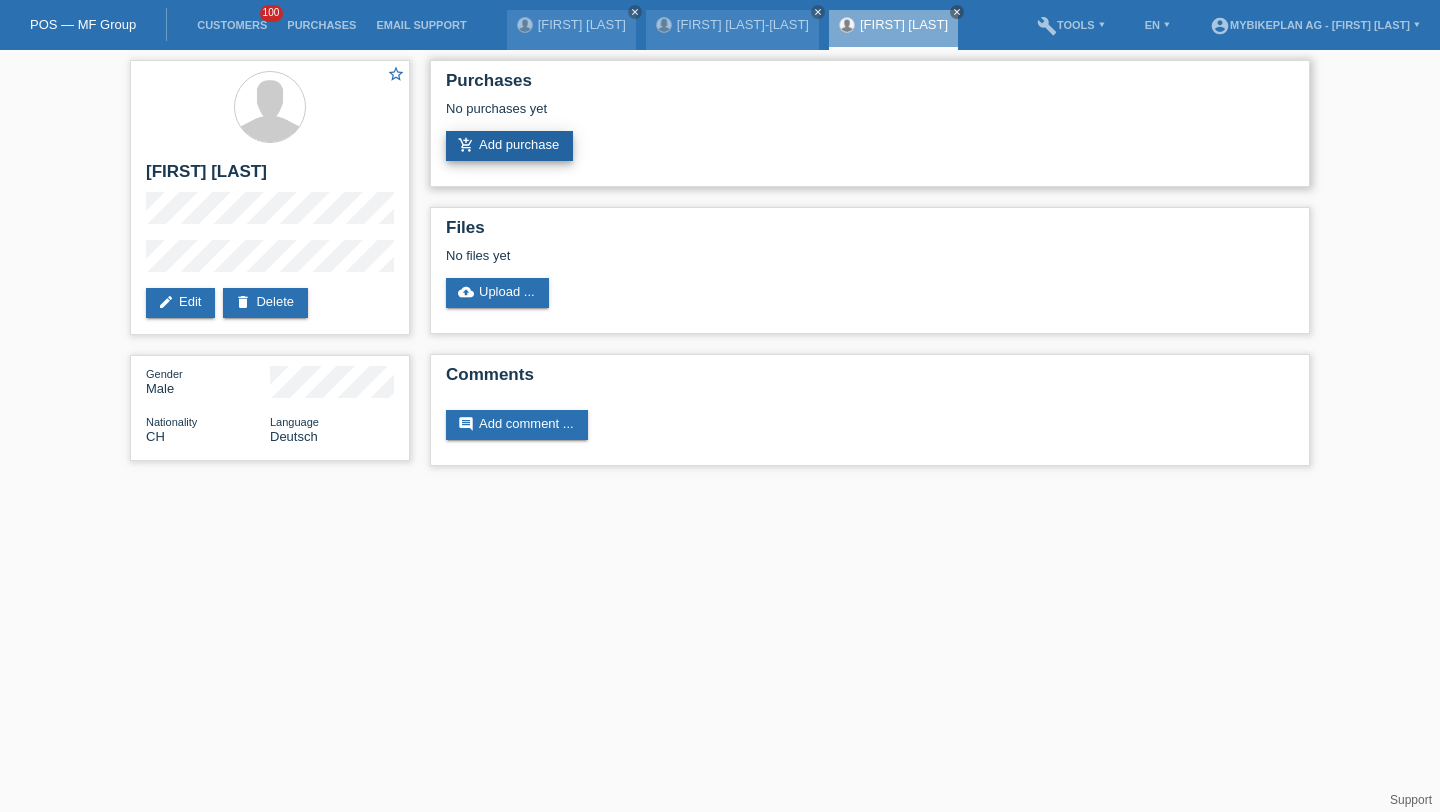 click on "add_shopping_cart  Add purchase" at bounding box center (509, 146) 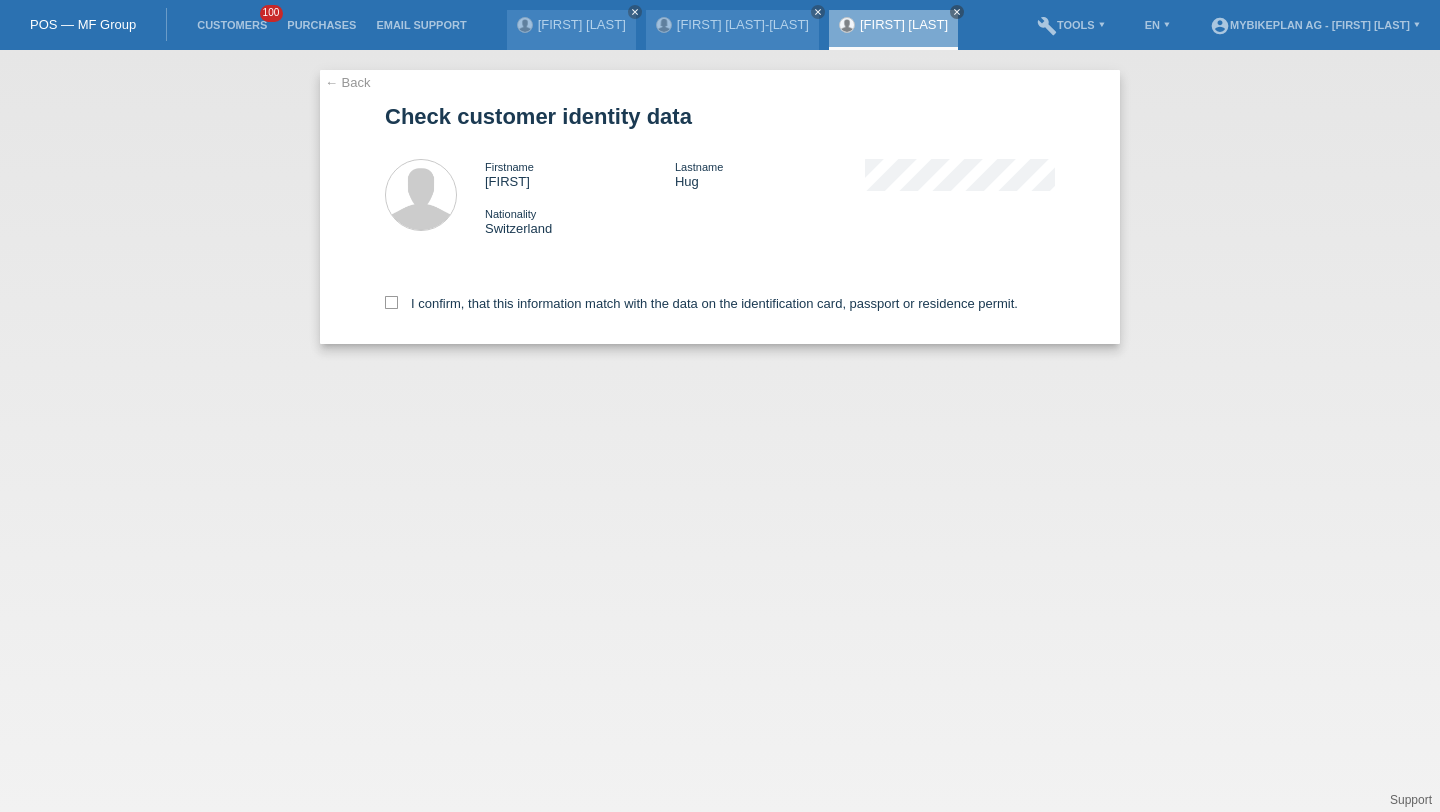 scroll, scrollTop: 0, scrollLeft: 0, axis: both 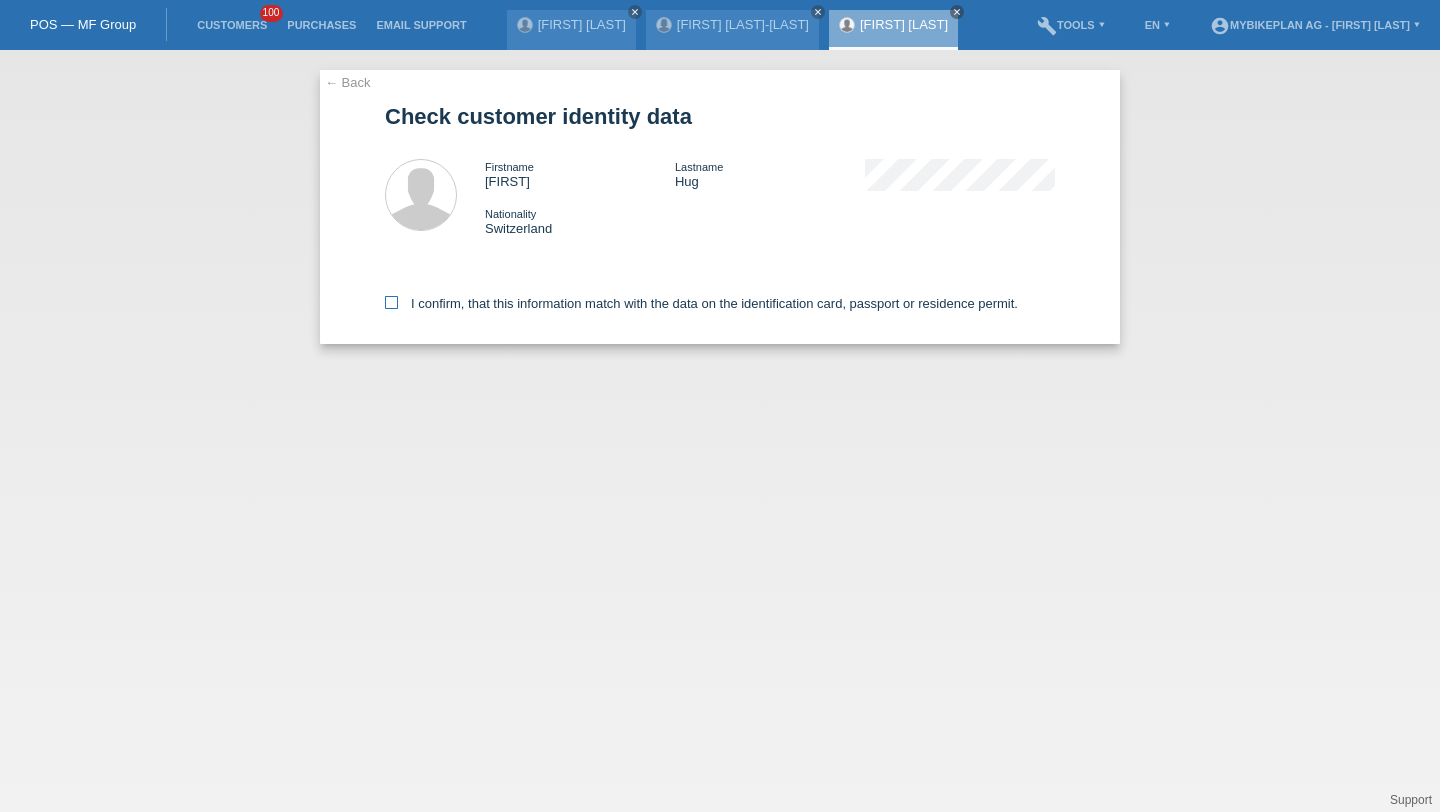 click on "I confirm, that this information match with the data on the identification card, passport or residence permit." at bounding box center [701, 303] 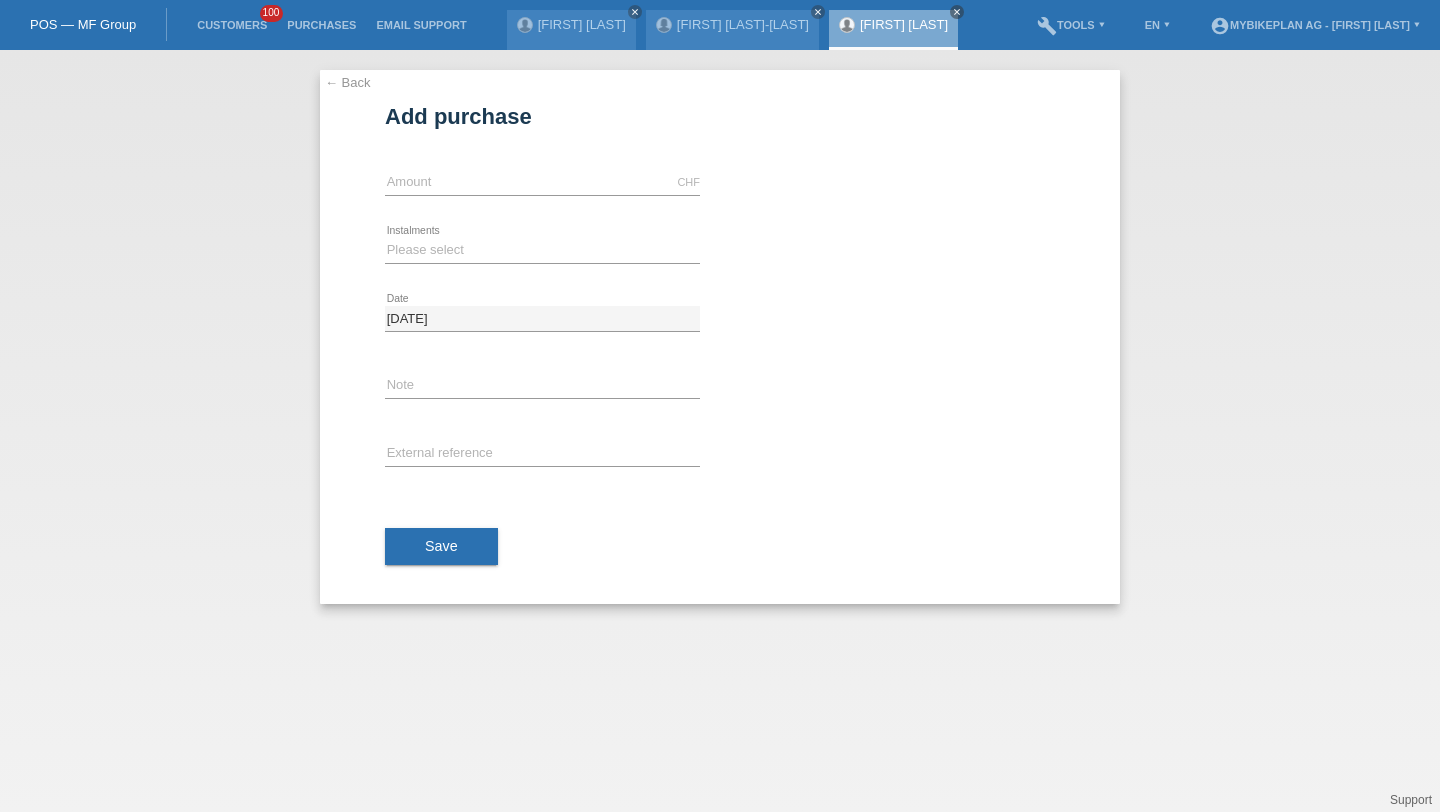 scroll, scrollTop: 0, scrollLeft: 0, axis: both 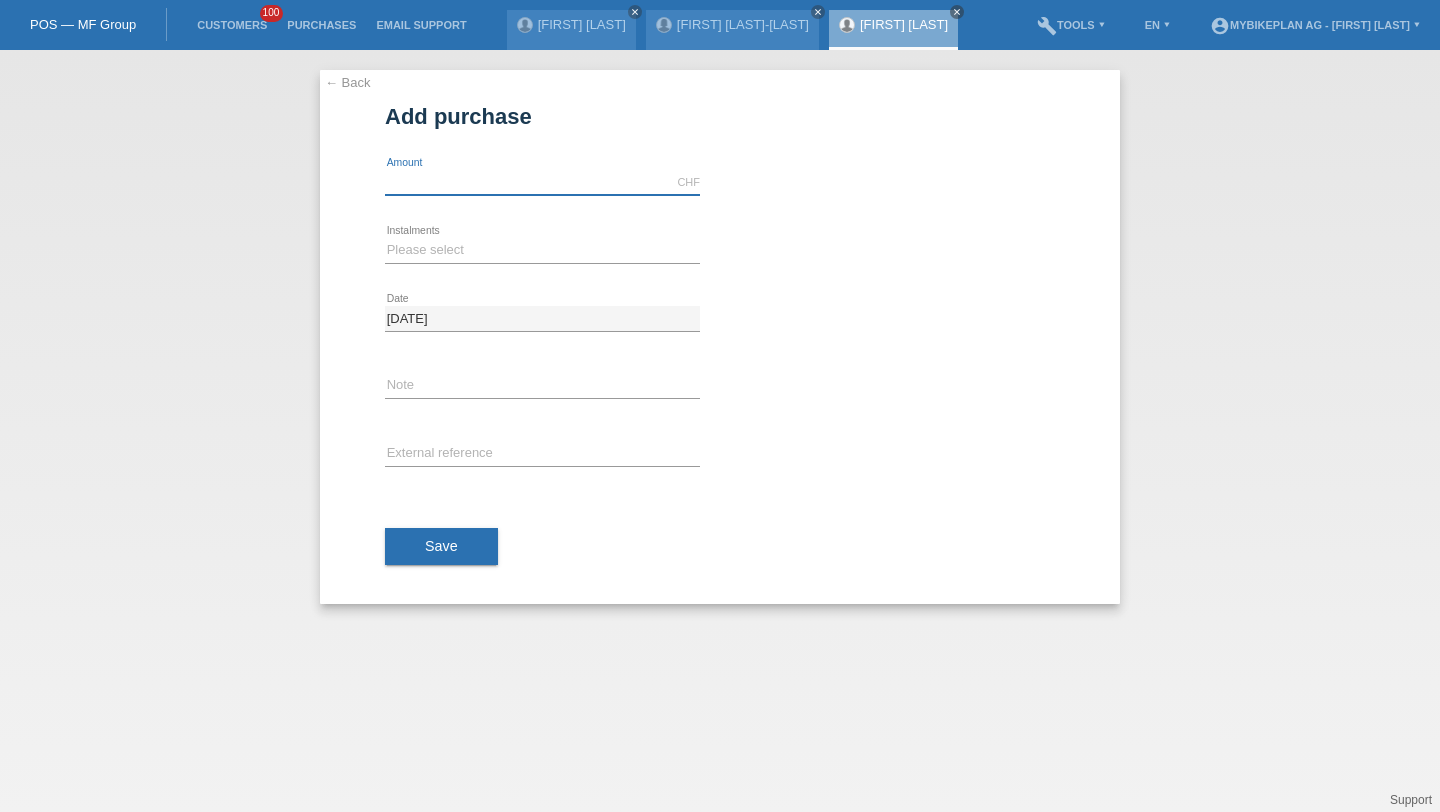 click at bounding box center (542, 182) 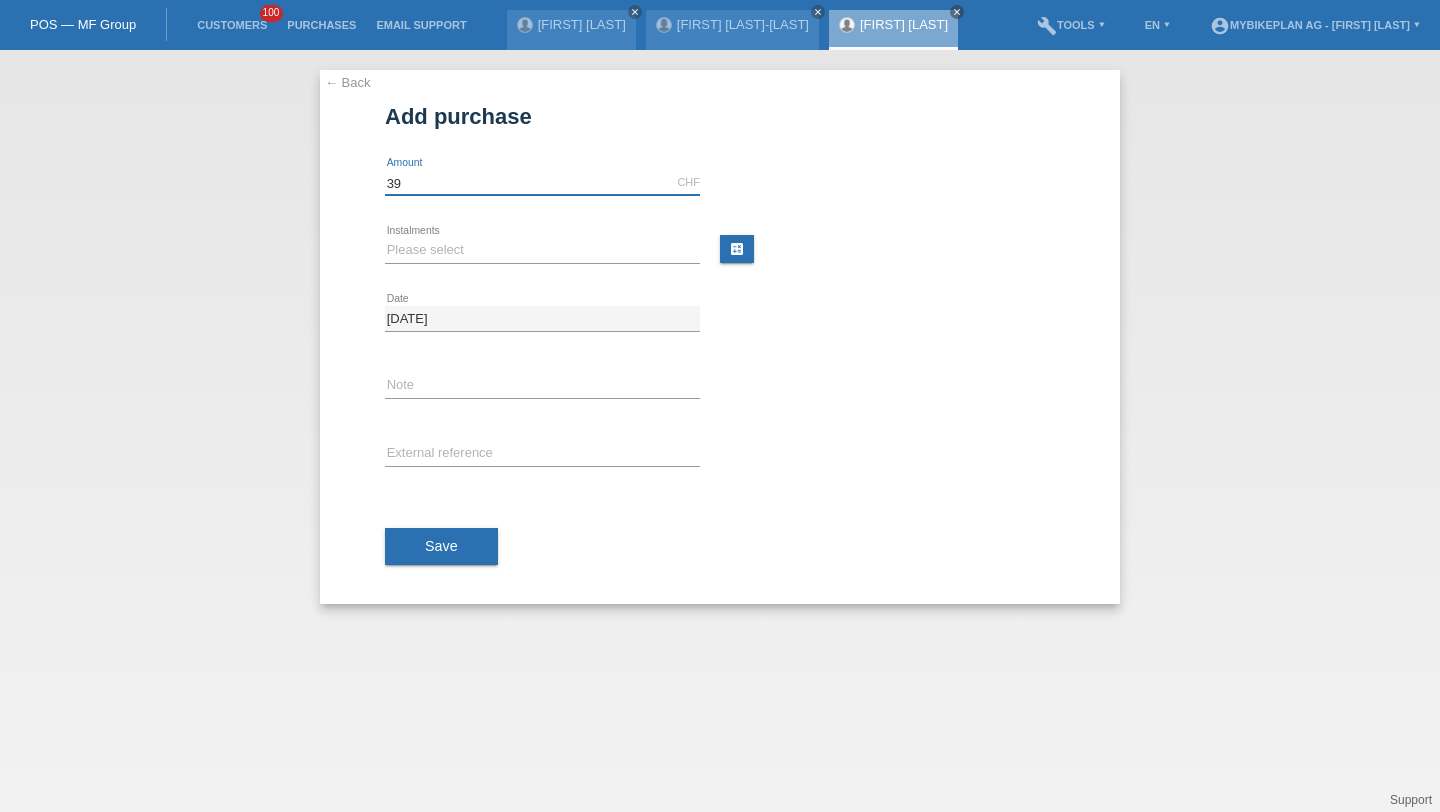 type on "3" 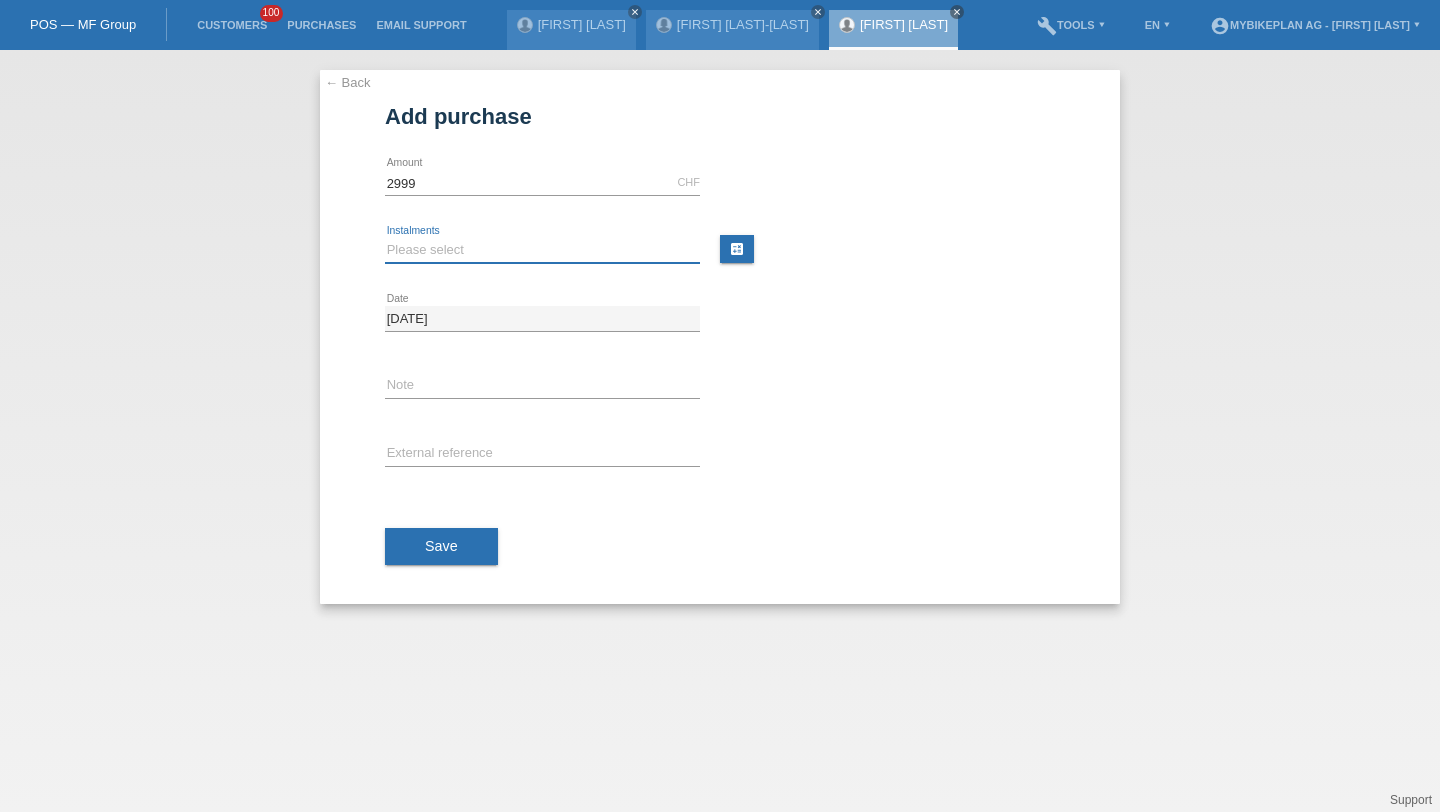 type on "2999.00" 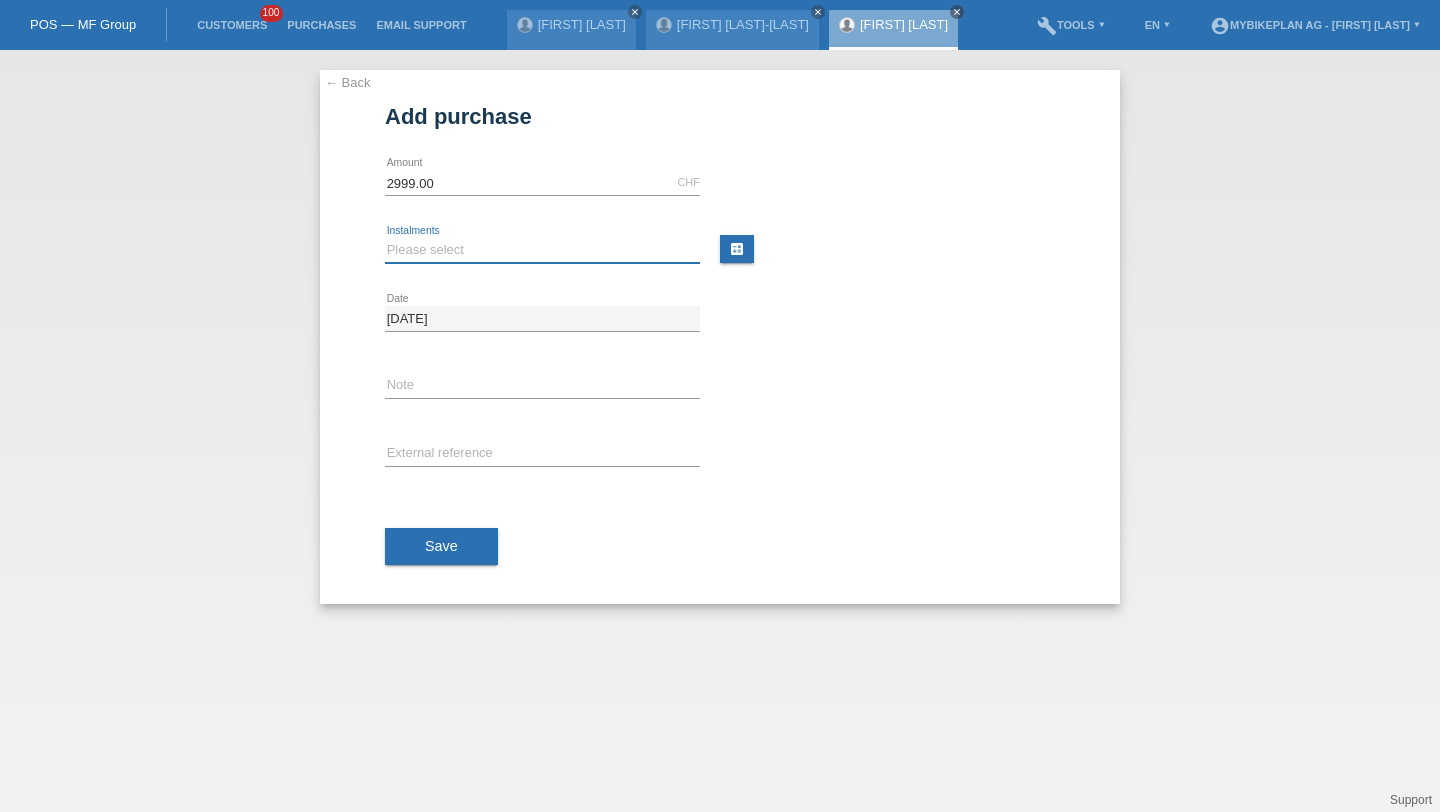 click on "Please select
6 instalments
12 instalments
18 instalments
24 instalments
36 instalments
48 instalments" at bounding box center [542, 250] 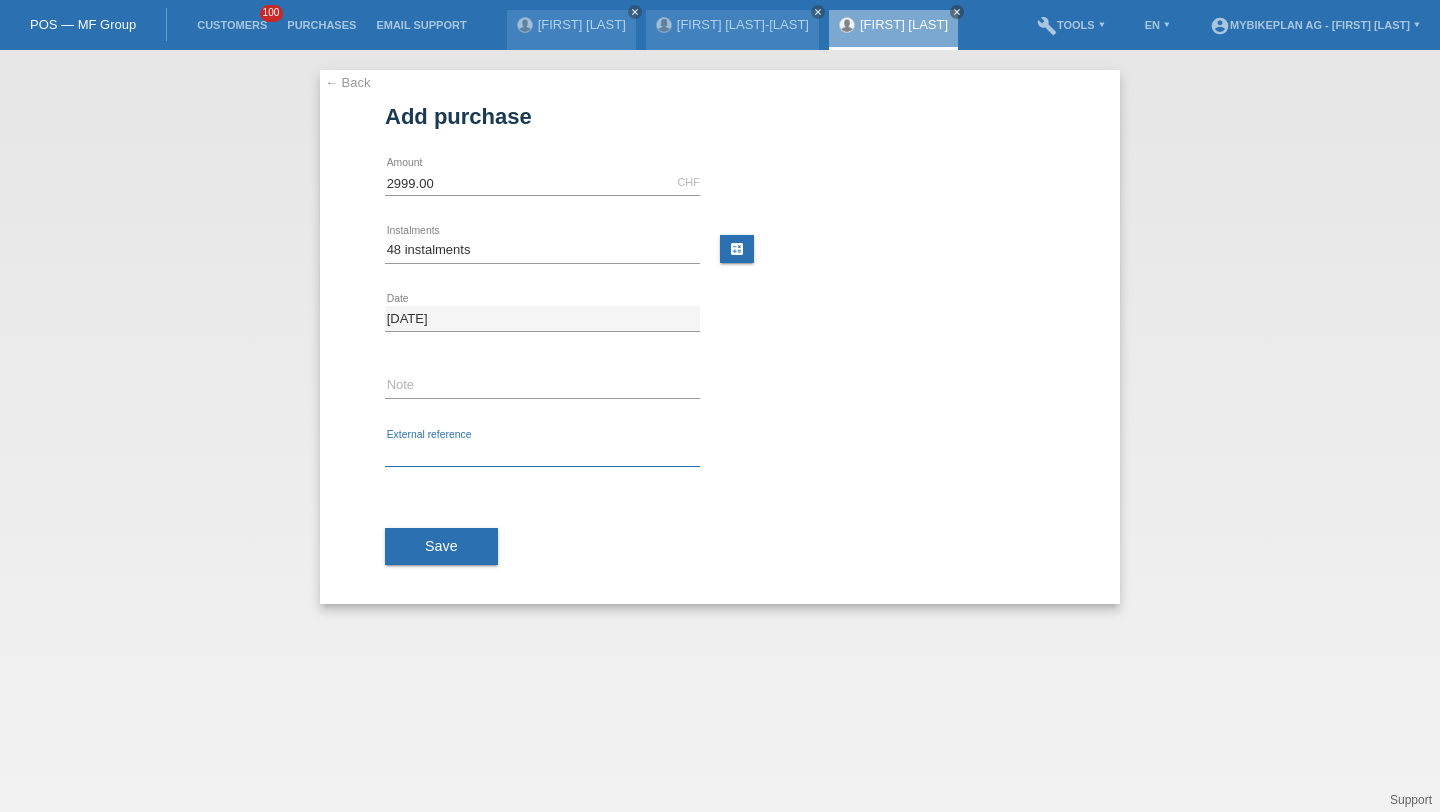 click at bounding box center (542, 454) 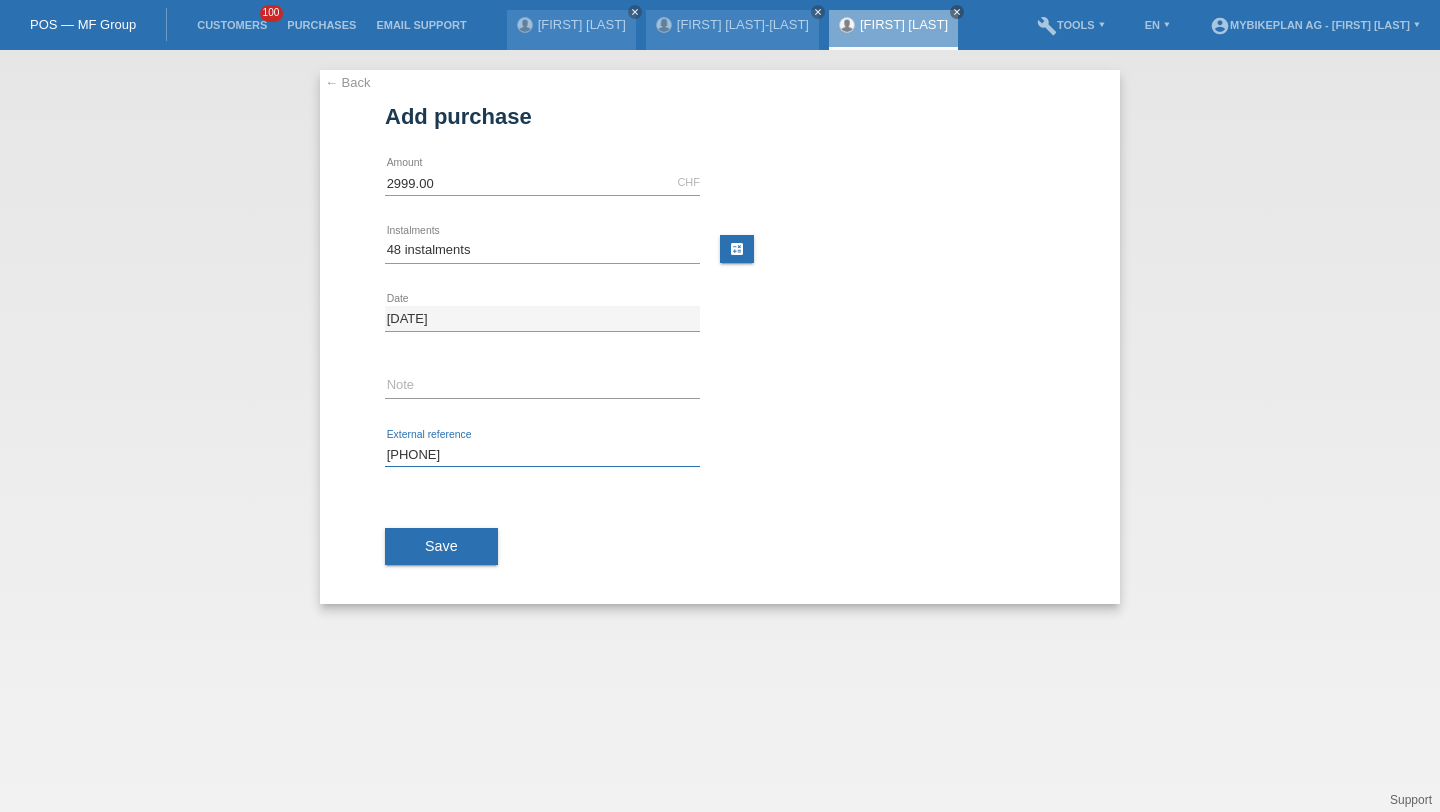 type on "41368741534" 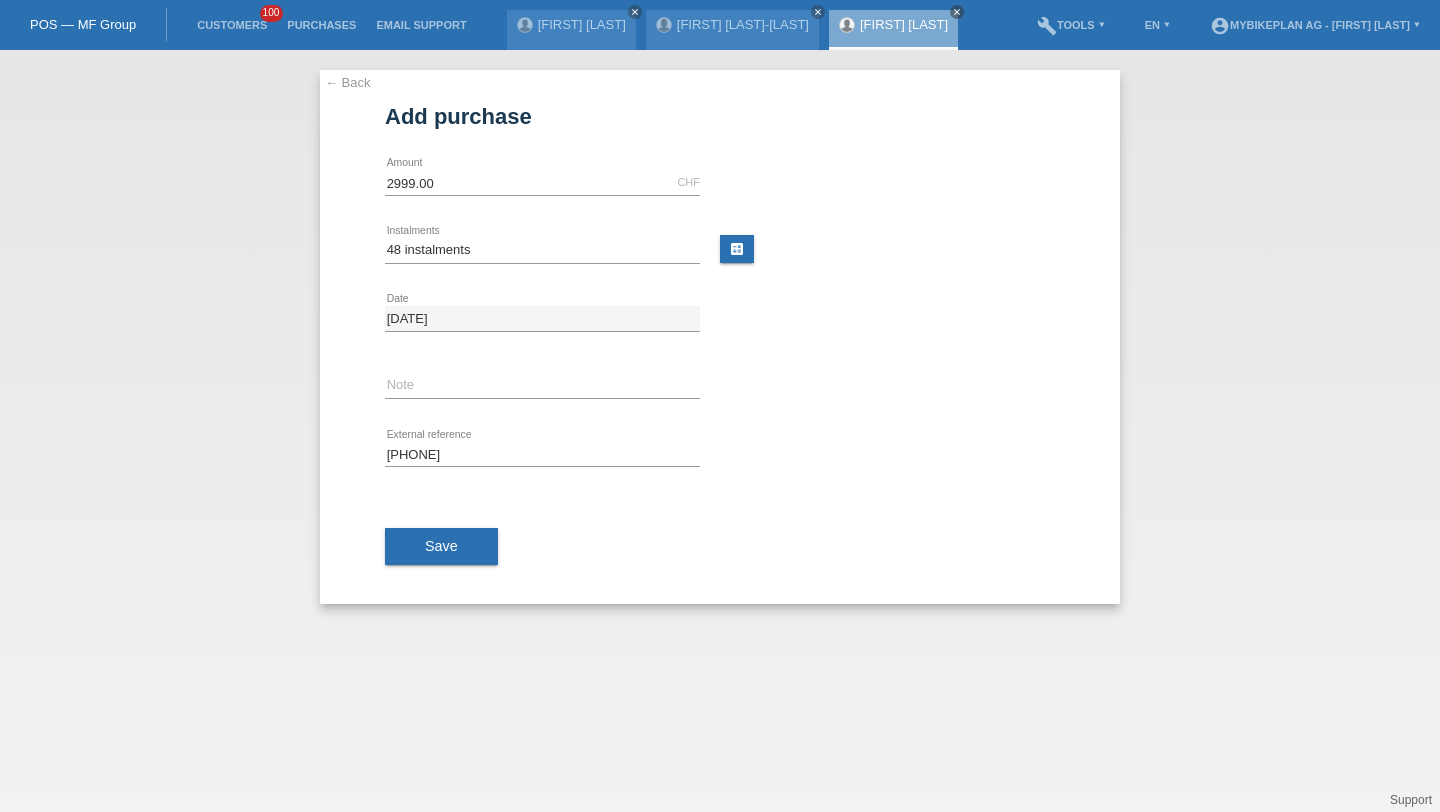 click on "Save" at bounding box center (441, 547) 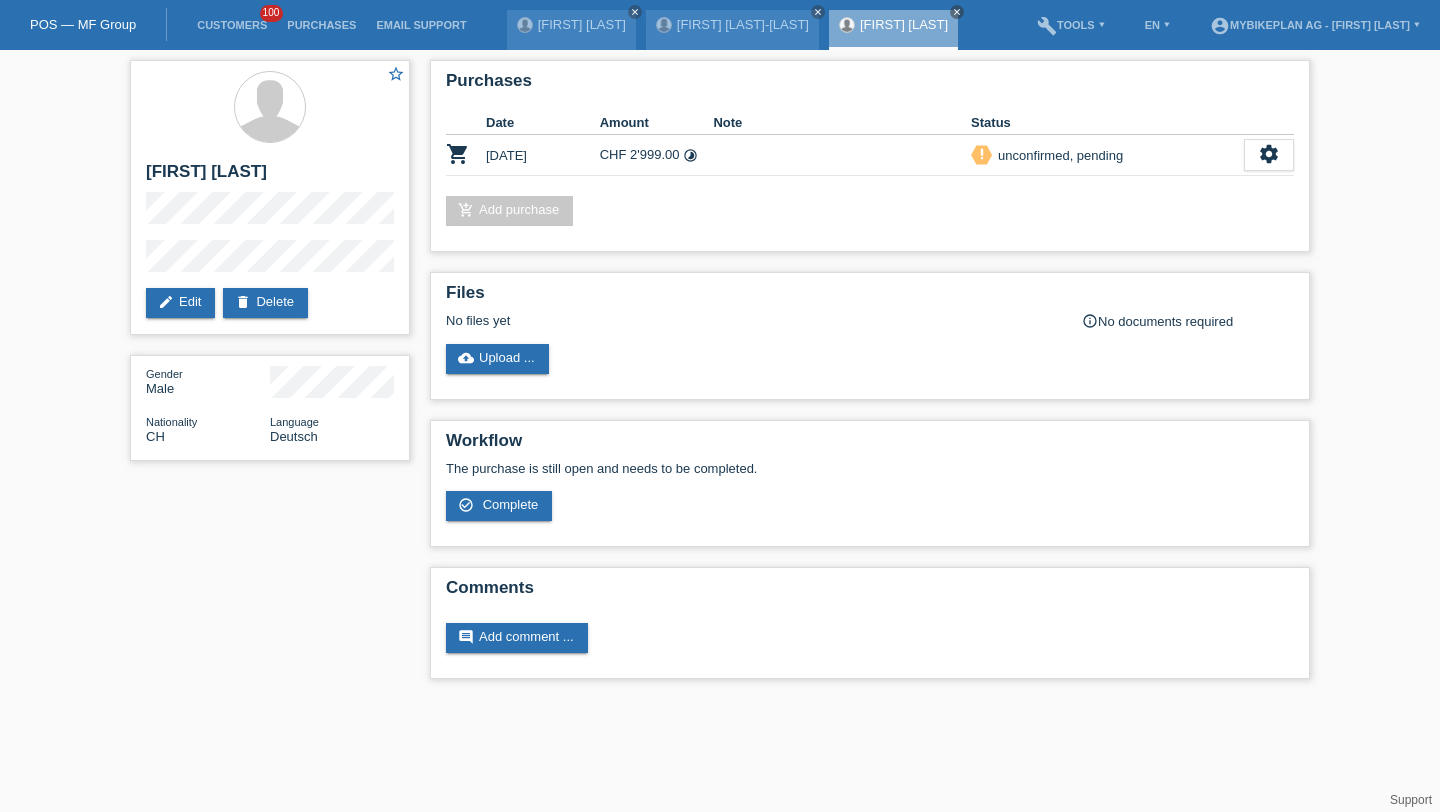 scroll, scrollTop: 0, scrollLeft: 0, axis: both 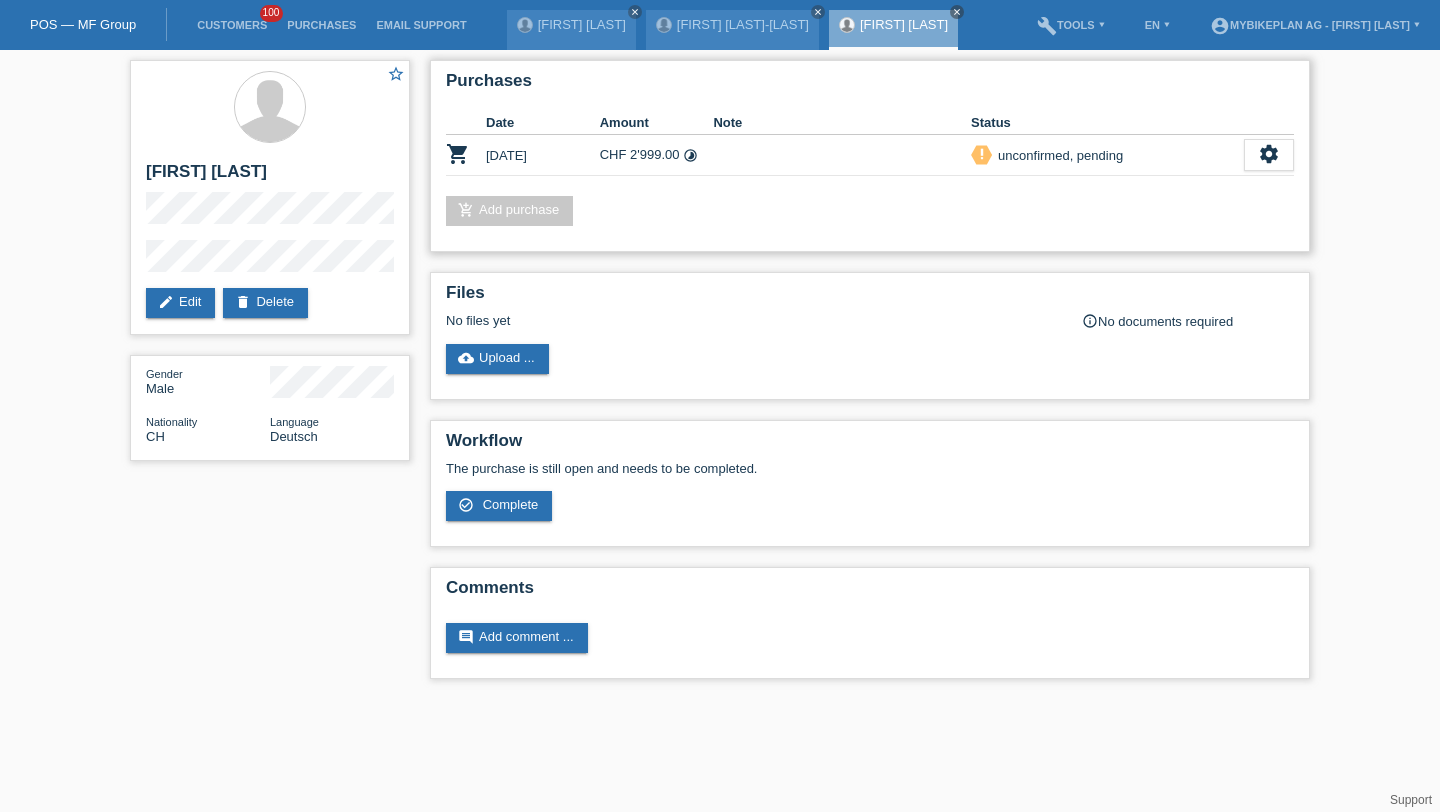 click on "priority_high
unconfirmed, pending" at bounding box center (1107, 155) 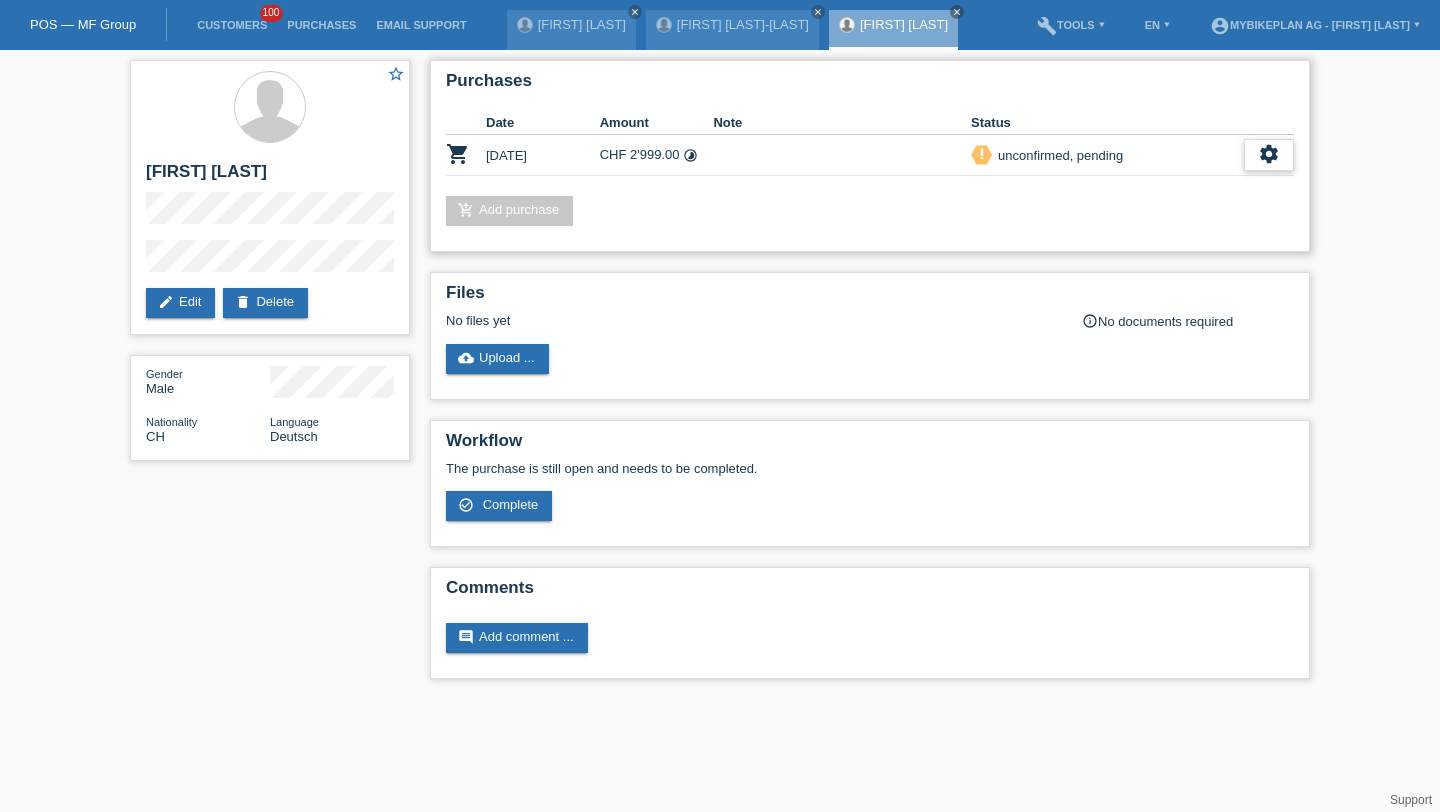 click on "settings" at bounding box center (1269, 154) 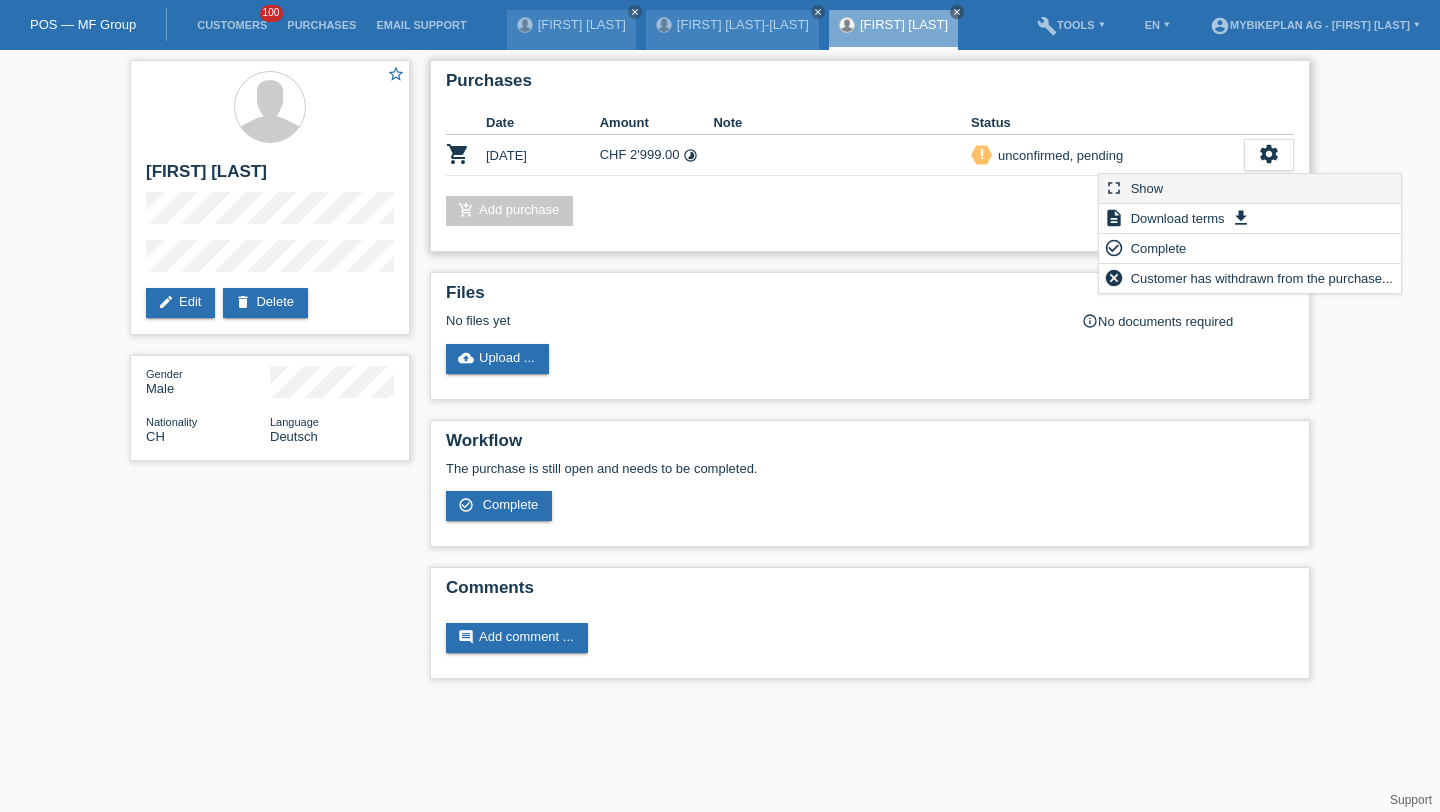 click on "fullscreen   Show" at bounding box center (1250, 189) 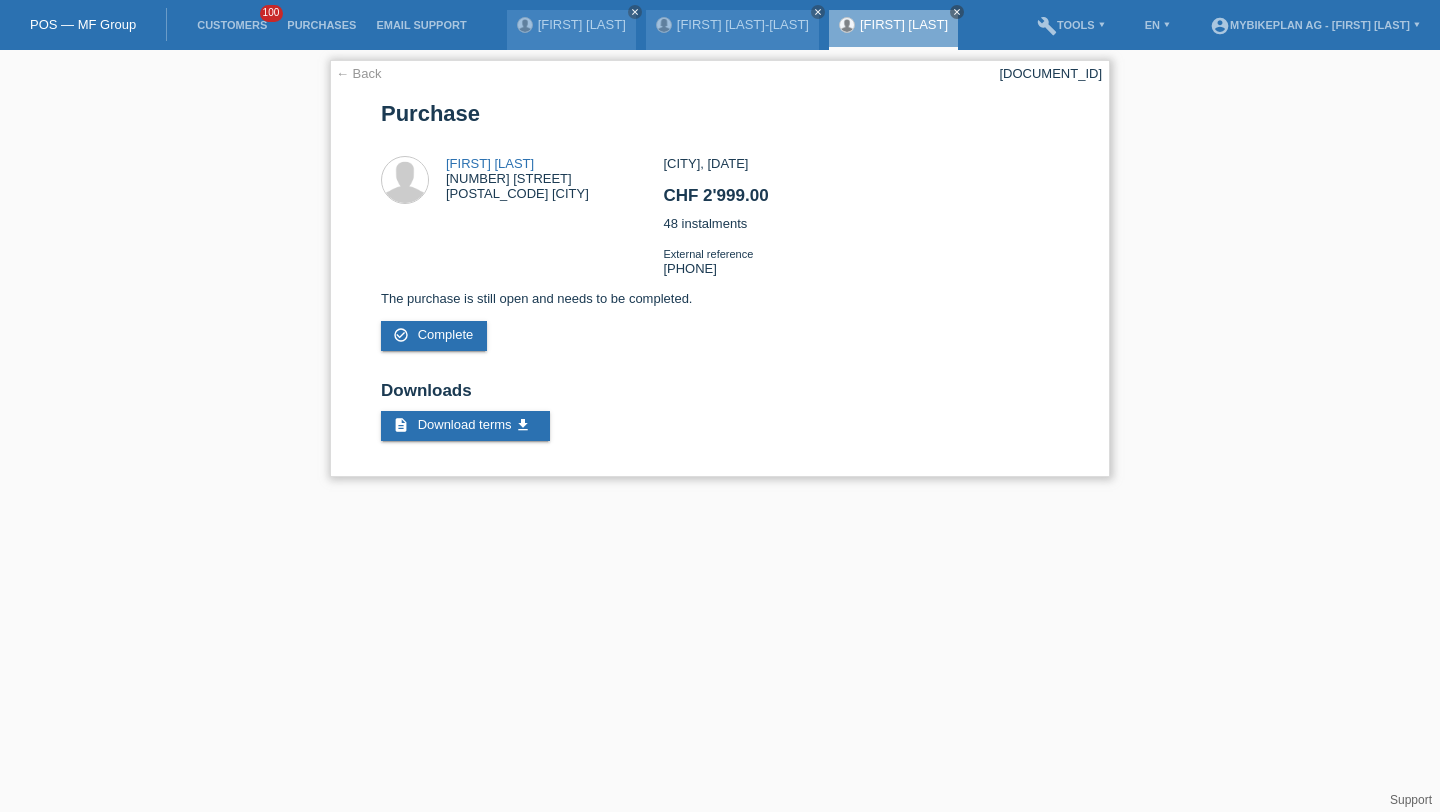 scroll, scrollTop: 0, scrollLeft: 0, axis: both 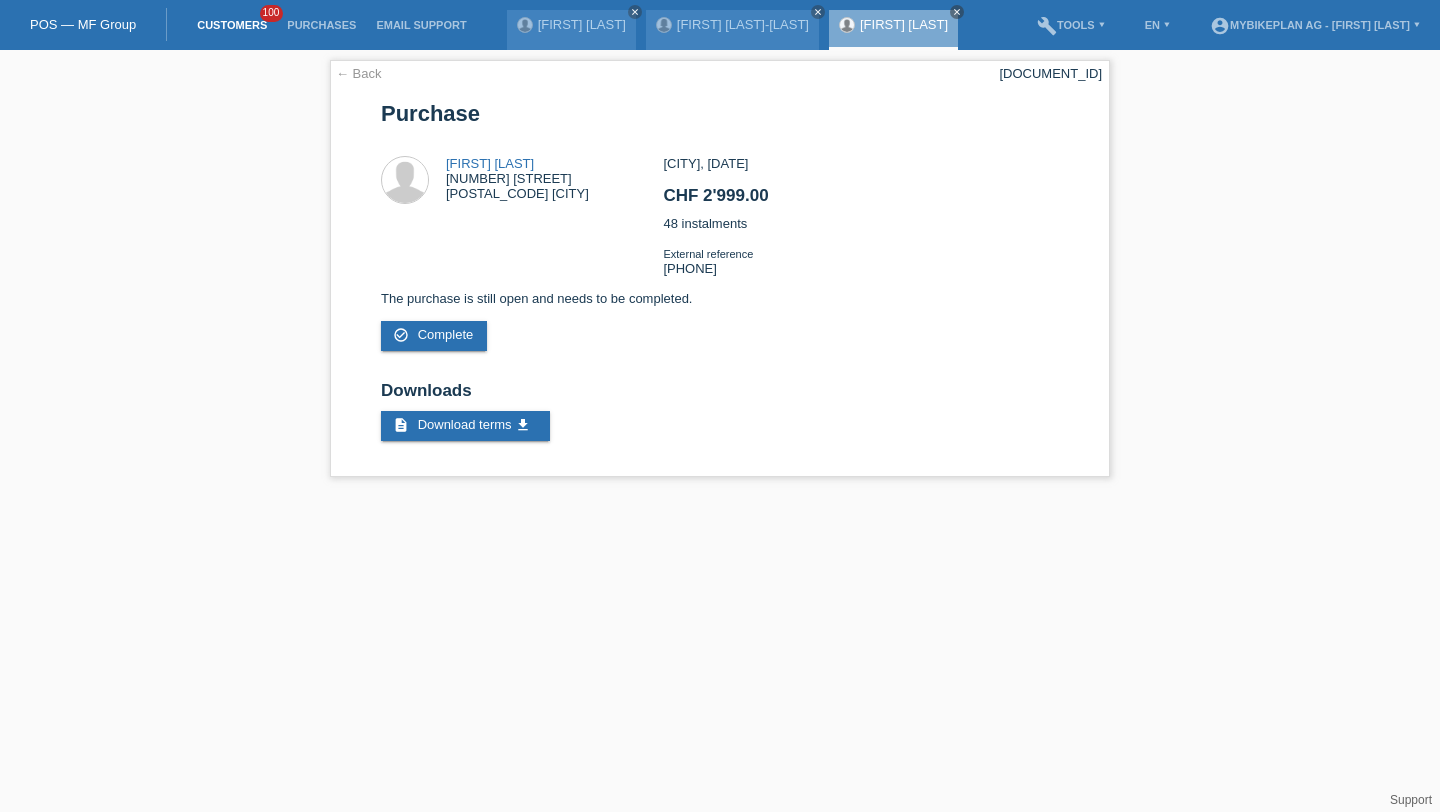 click on "Customers" at bounding box center (232, 25) 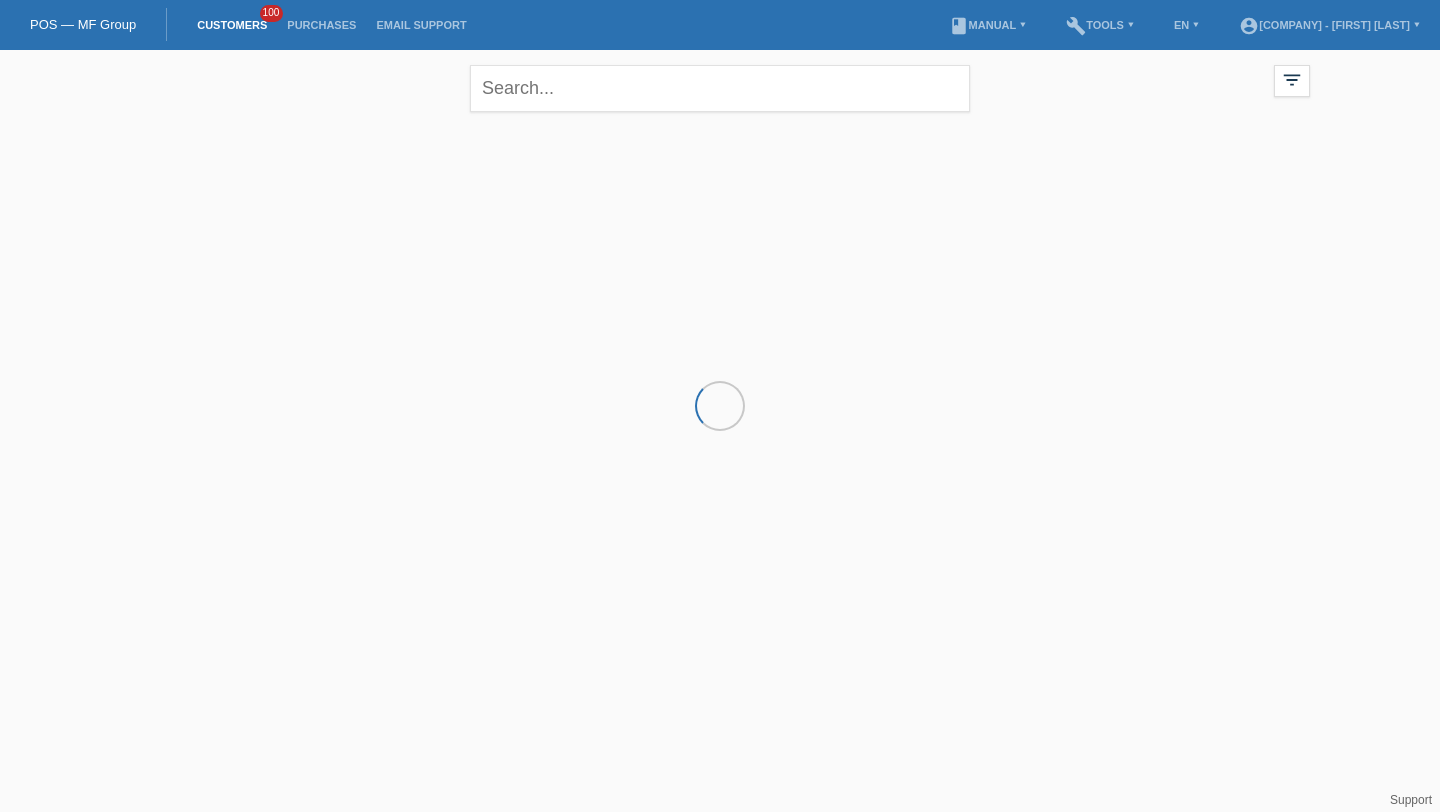 scroll, scrollTop: 0, scrollLeft: 0, axis: both 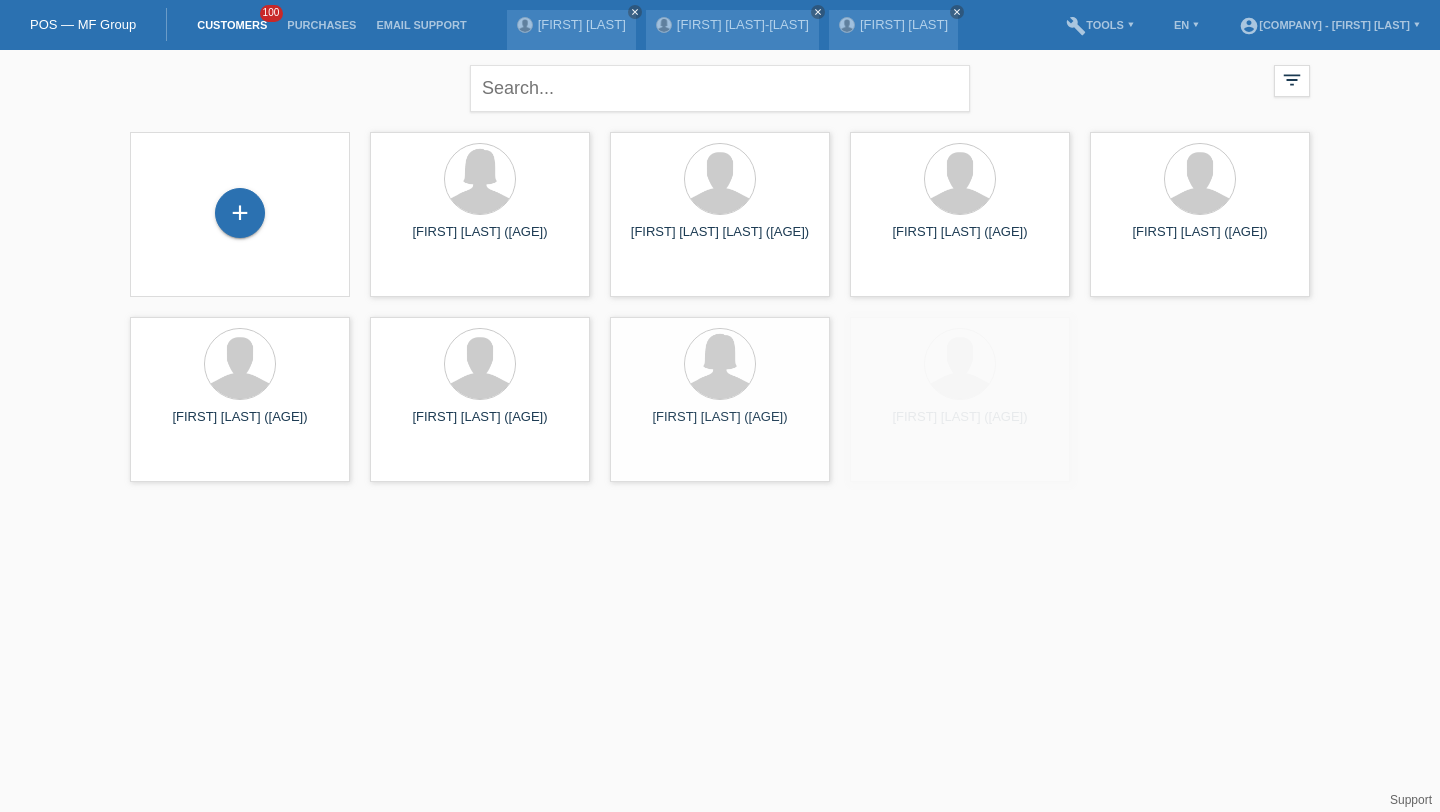 click on "+" at bounding box center [240, 214] 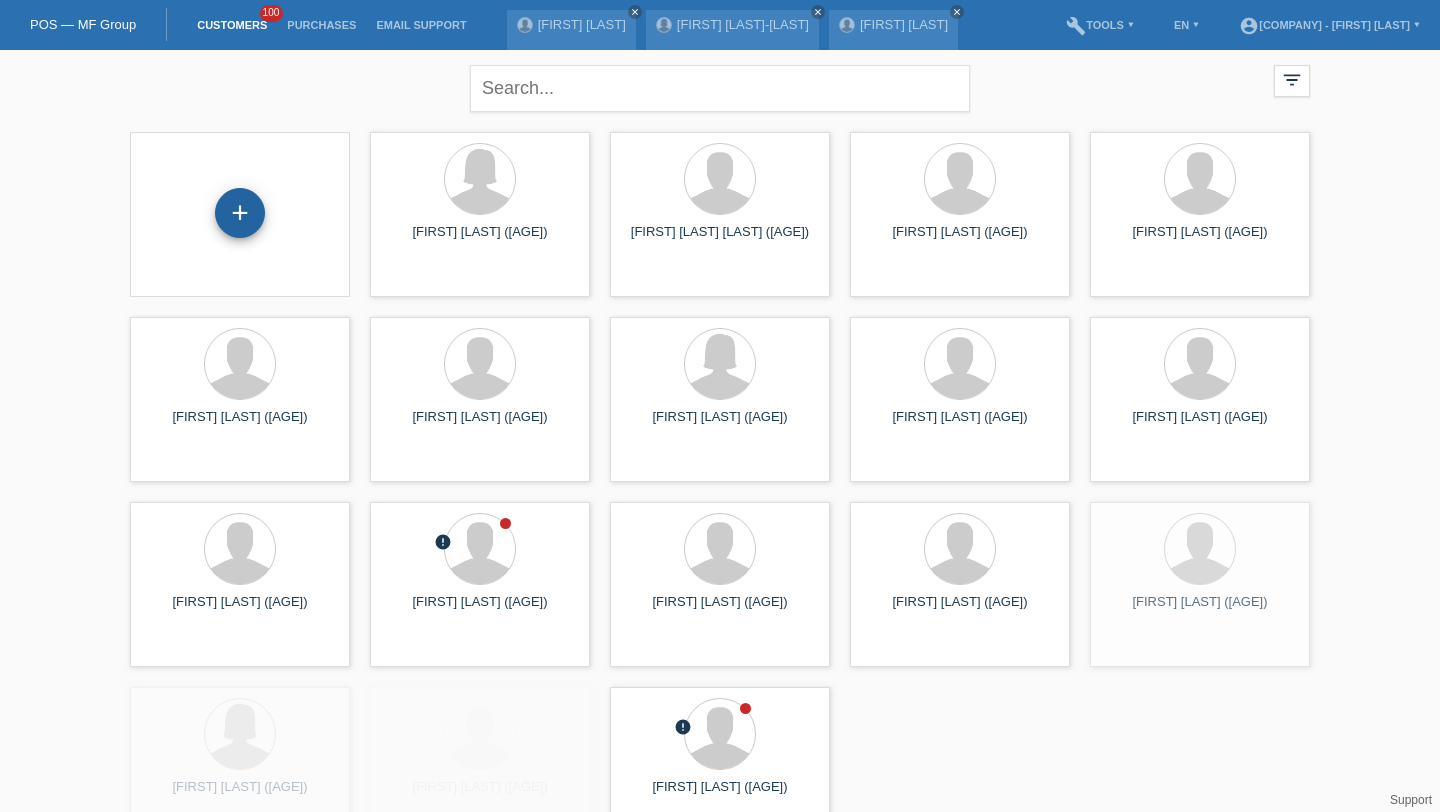 click on "+" at bounding box center [240, 213] 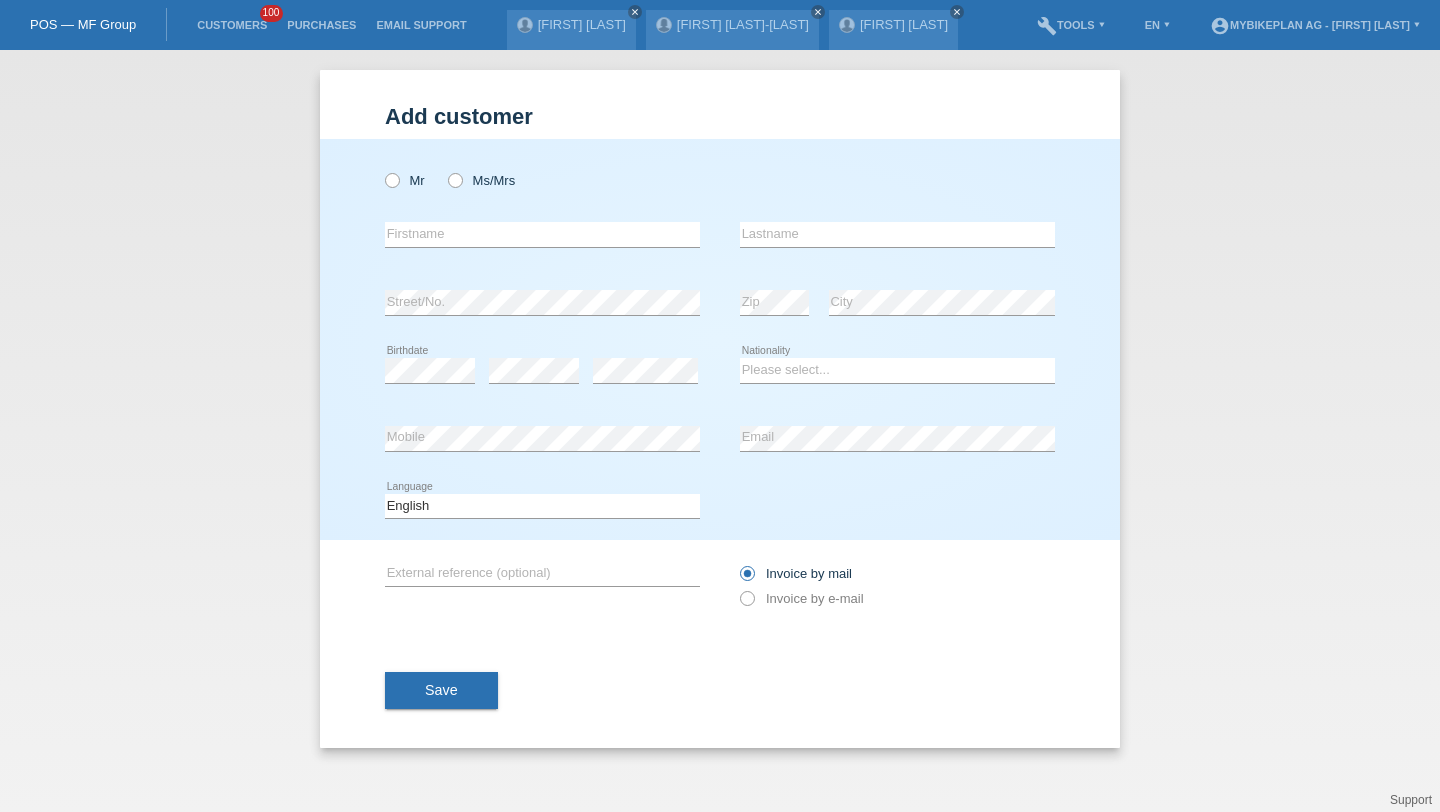 scroll, scrollTop: 0, scrollLeft: 0, axis: both 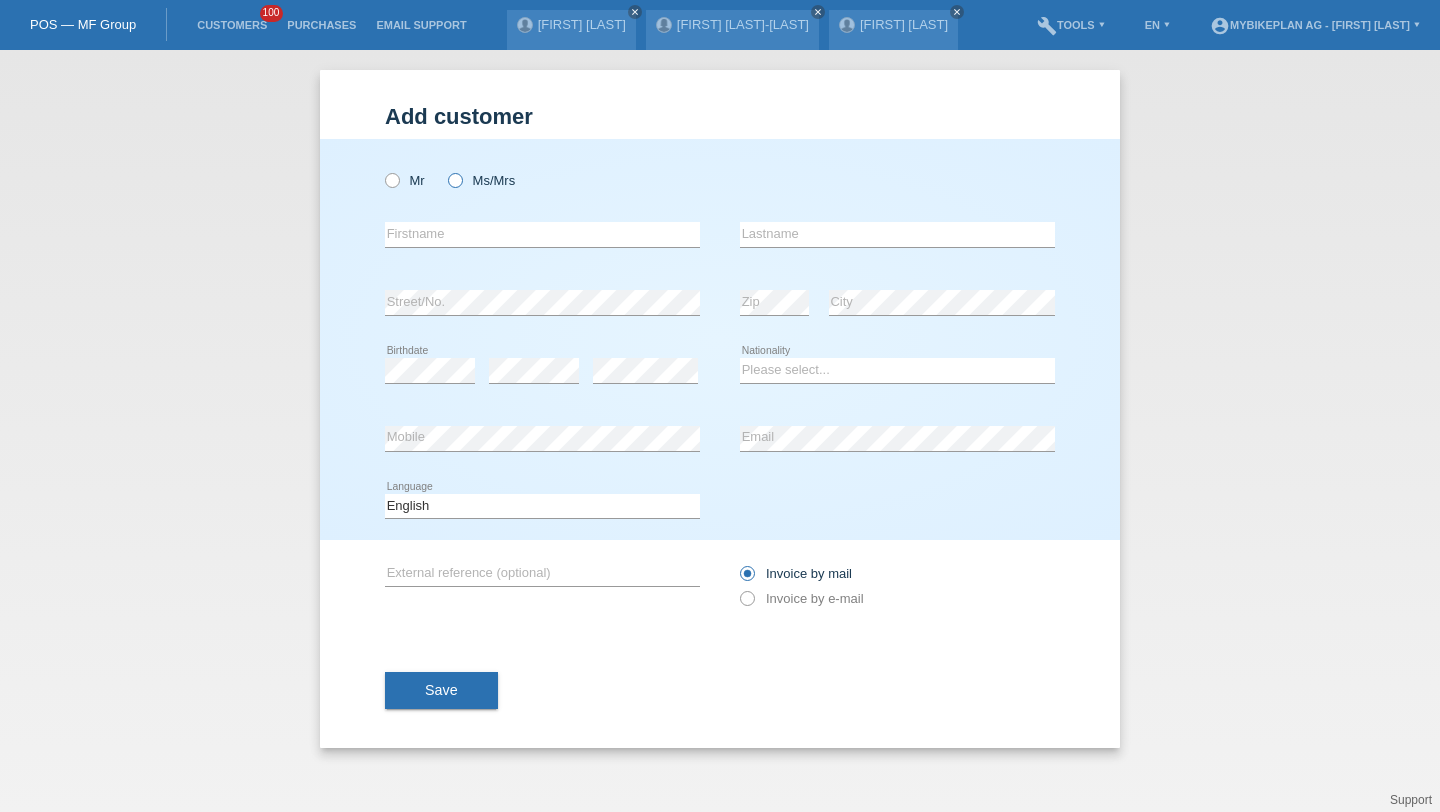 click on "Ms/Mrs" at bounding box center (481, 180) 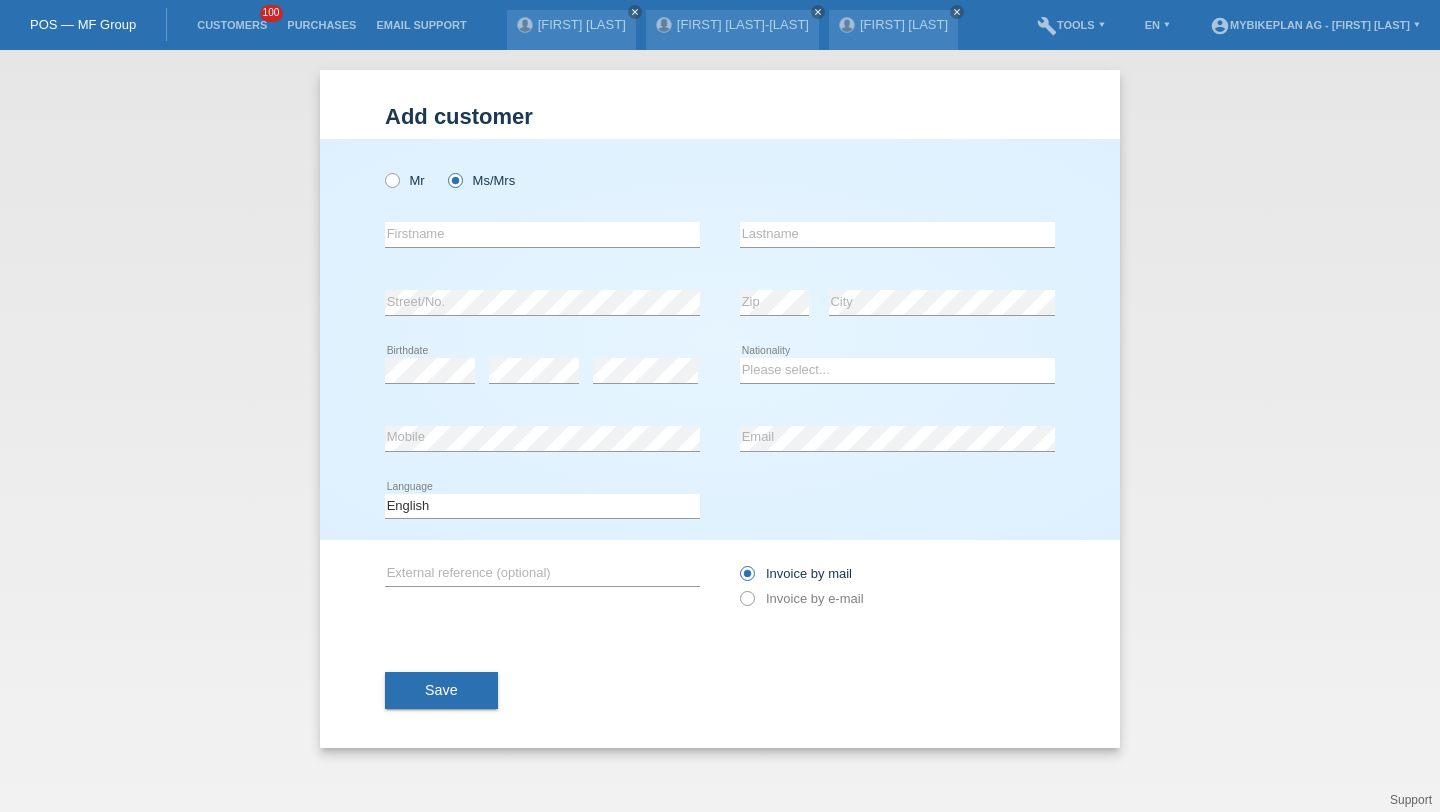 click on "error
Firstname" at bounding box center [542, 235] 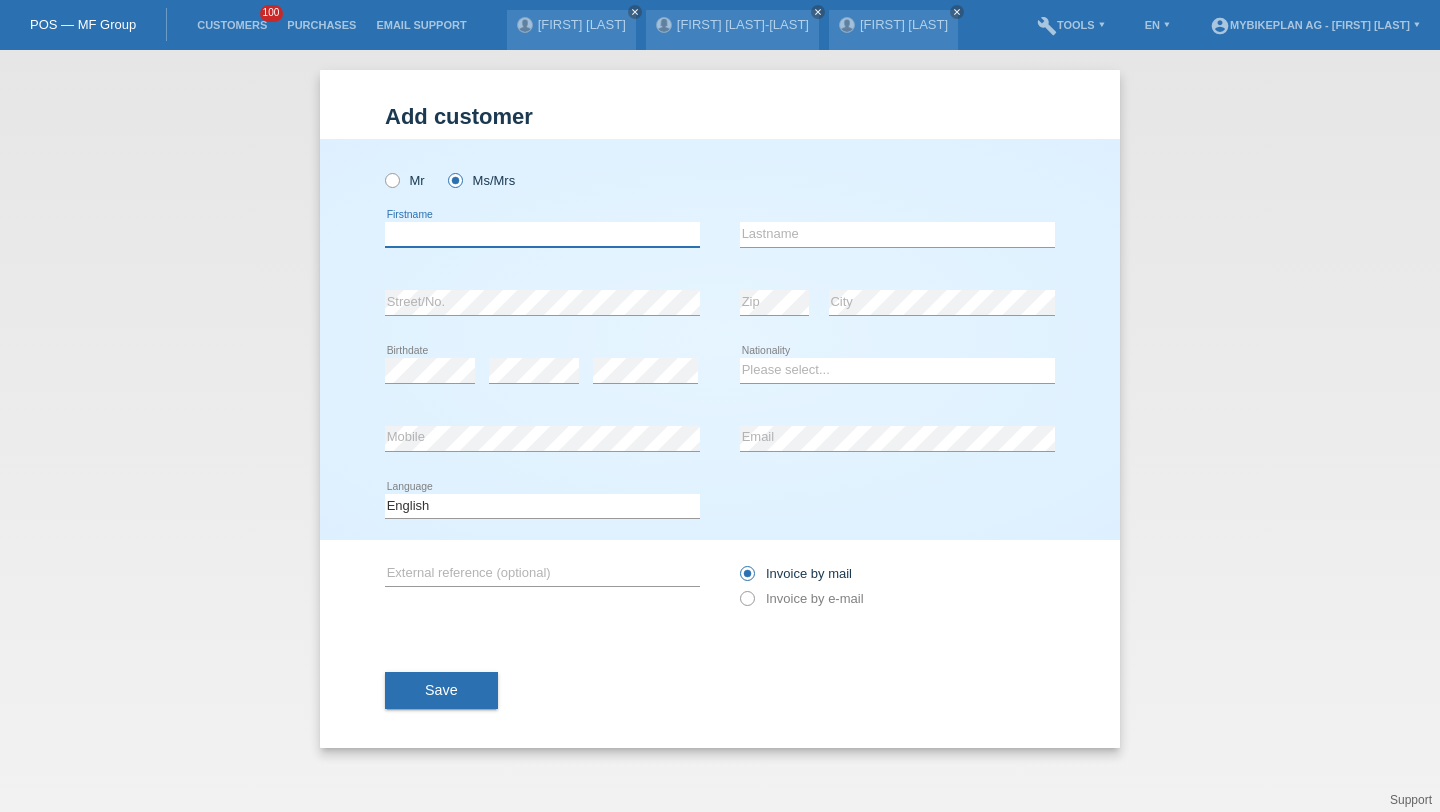 click at bounding box center [542, 234] 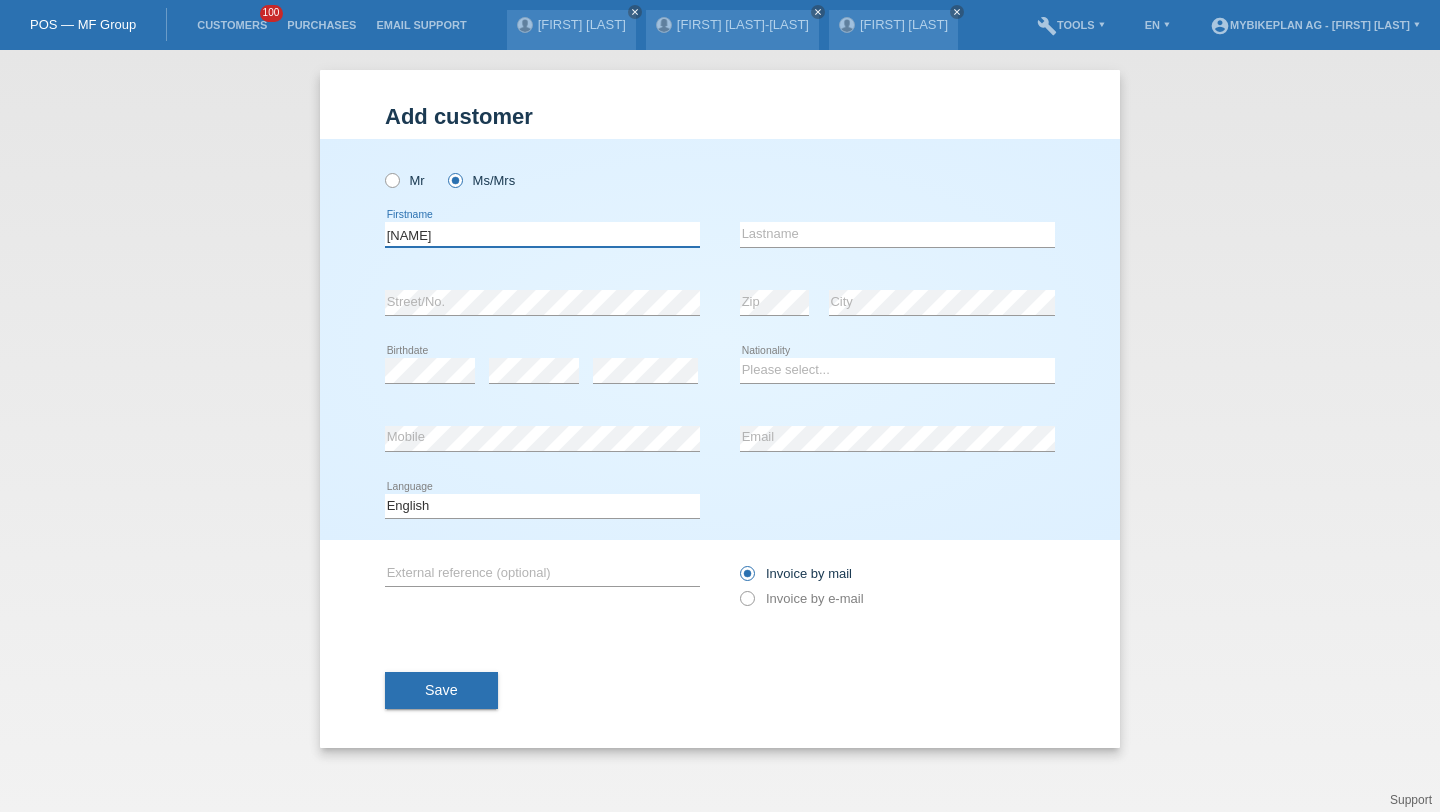 type on "Mareike" 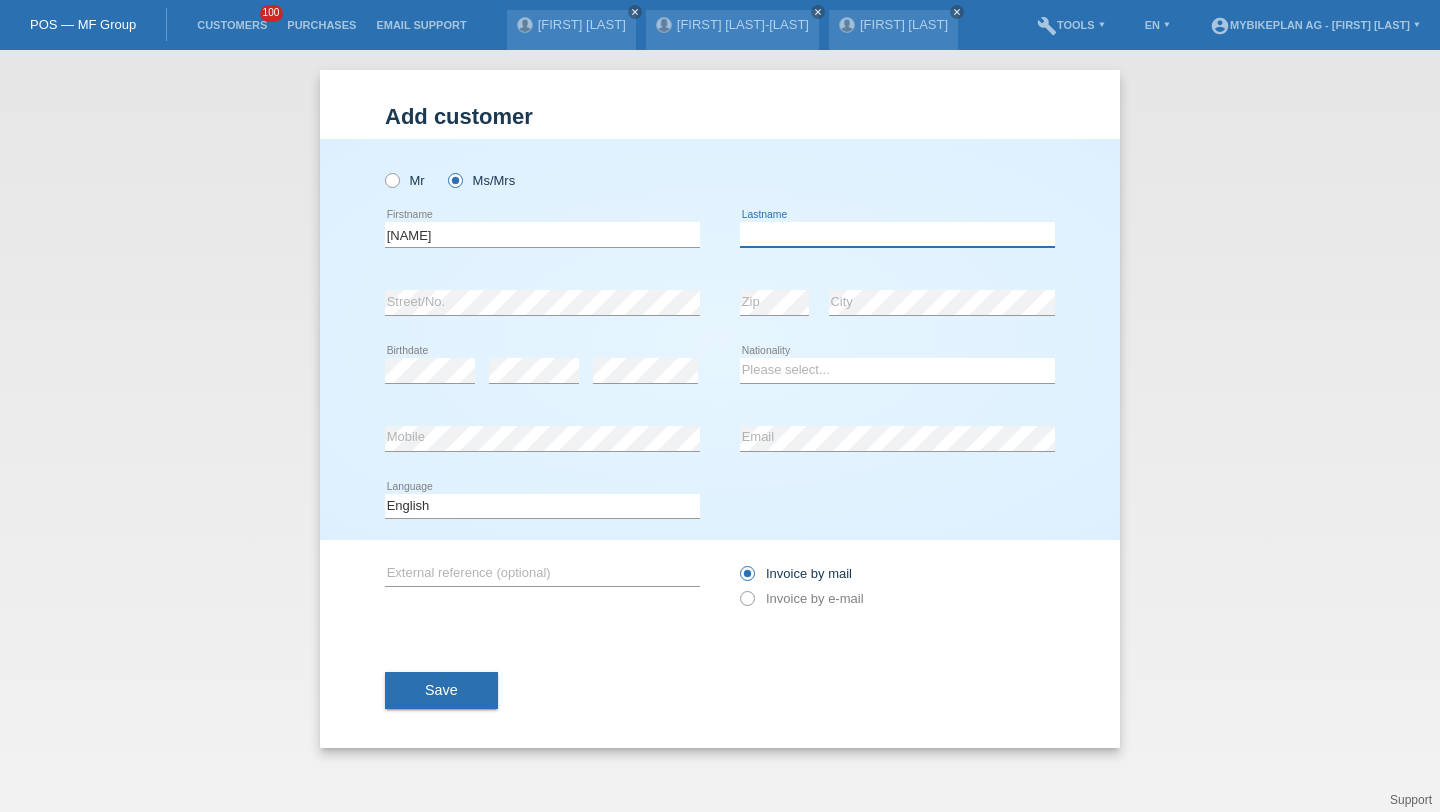 paste on "Schmidt Kacanoglu" 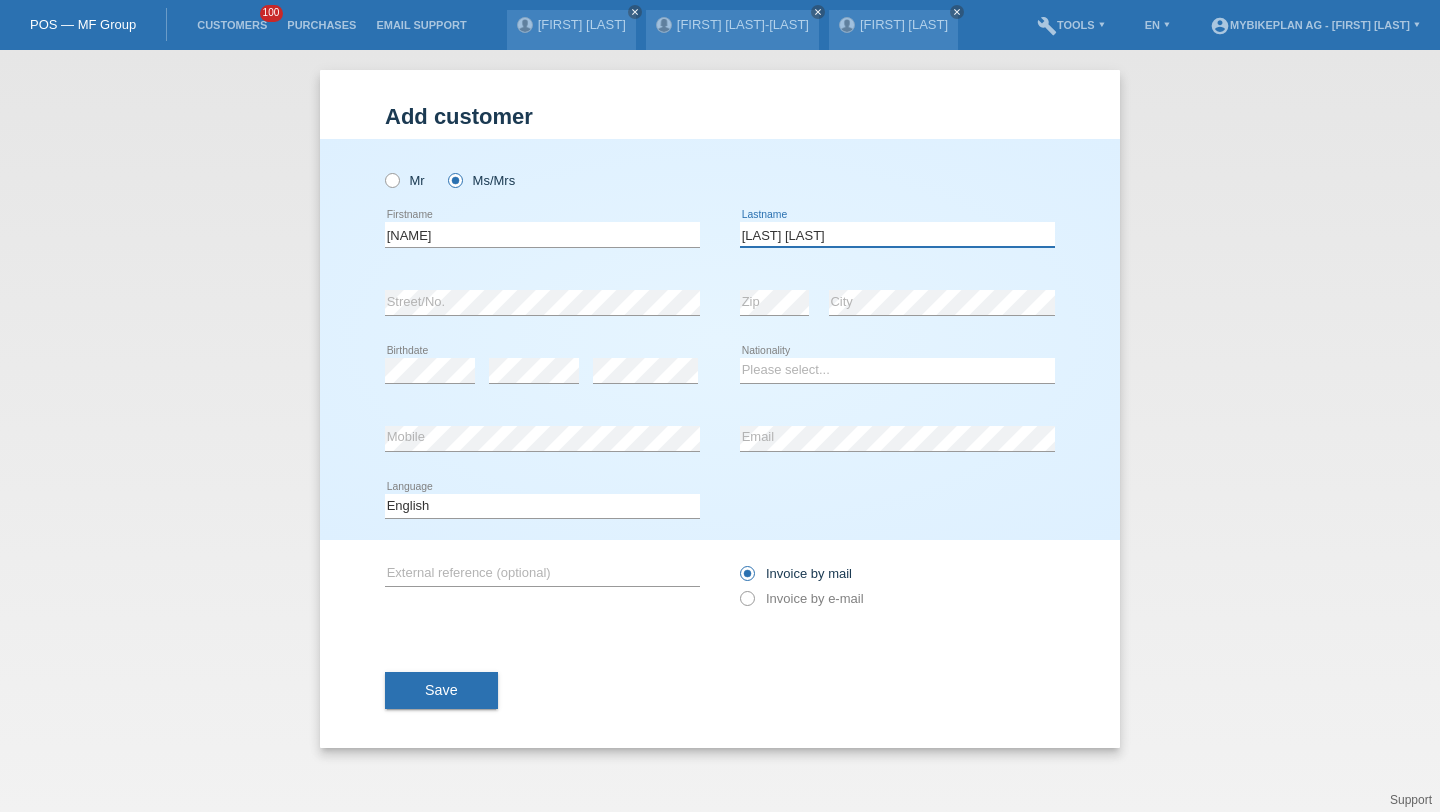 type on "Schmidt Kacanoglu" 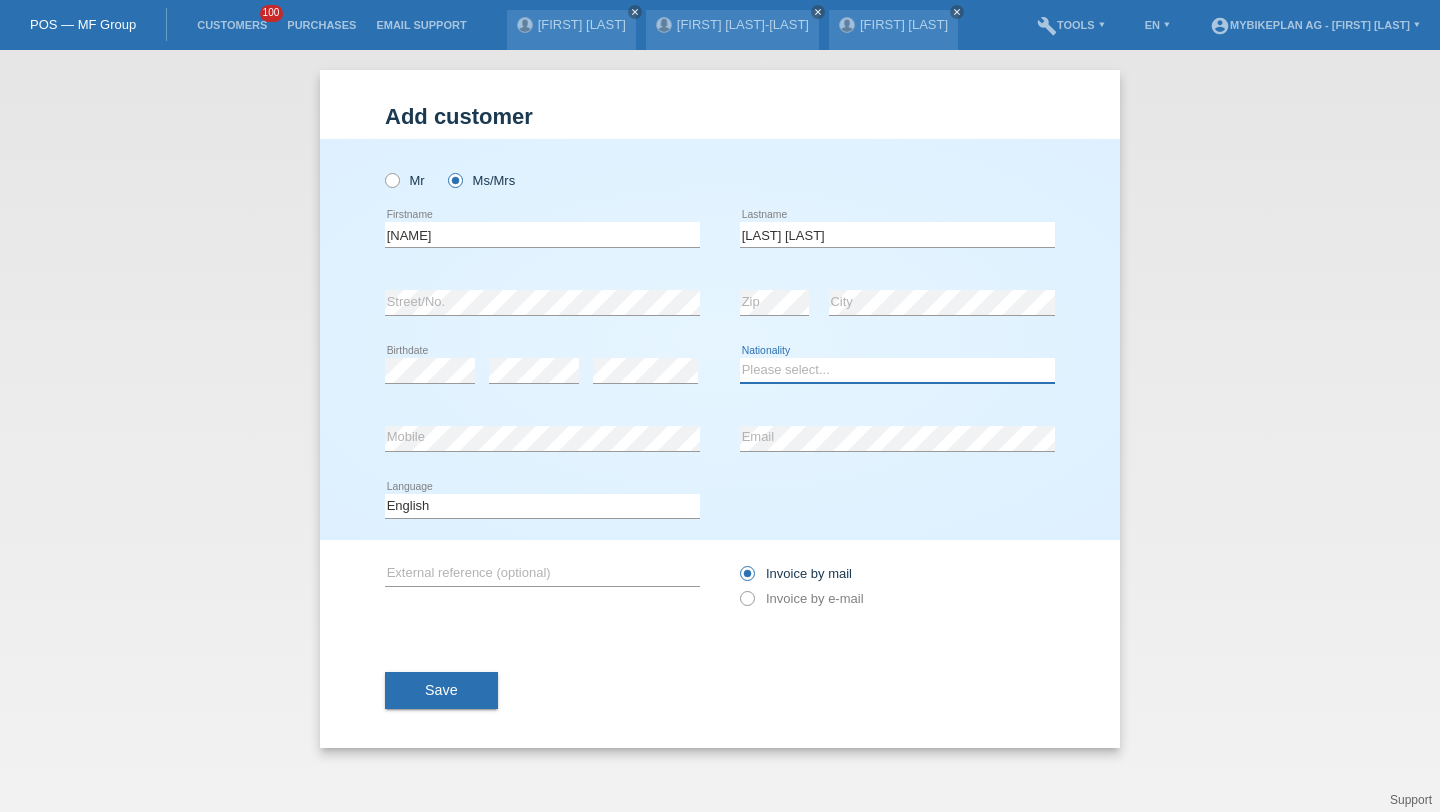 click on "Please select...
Switzerland
Austria
Germany
Liechtenstein
------------
Afghanistan
Åland Islands
Albania
Algeria
American Samoa Andorra Angola Anguilla Antarctica Antigua and Barbuda Argentina Armenia" at bounding box center (897, 370) 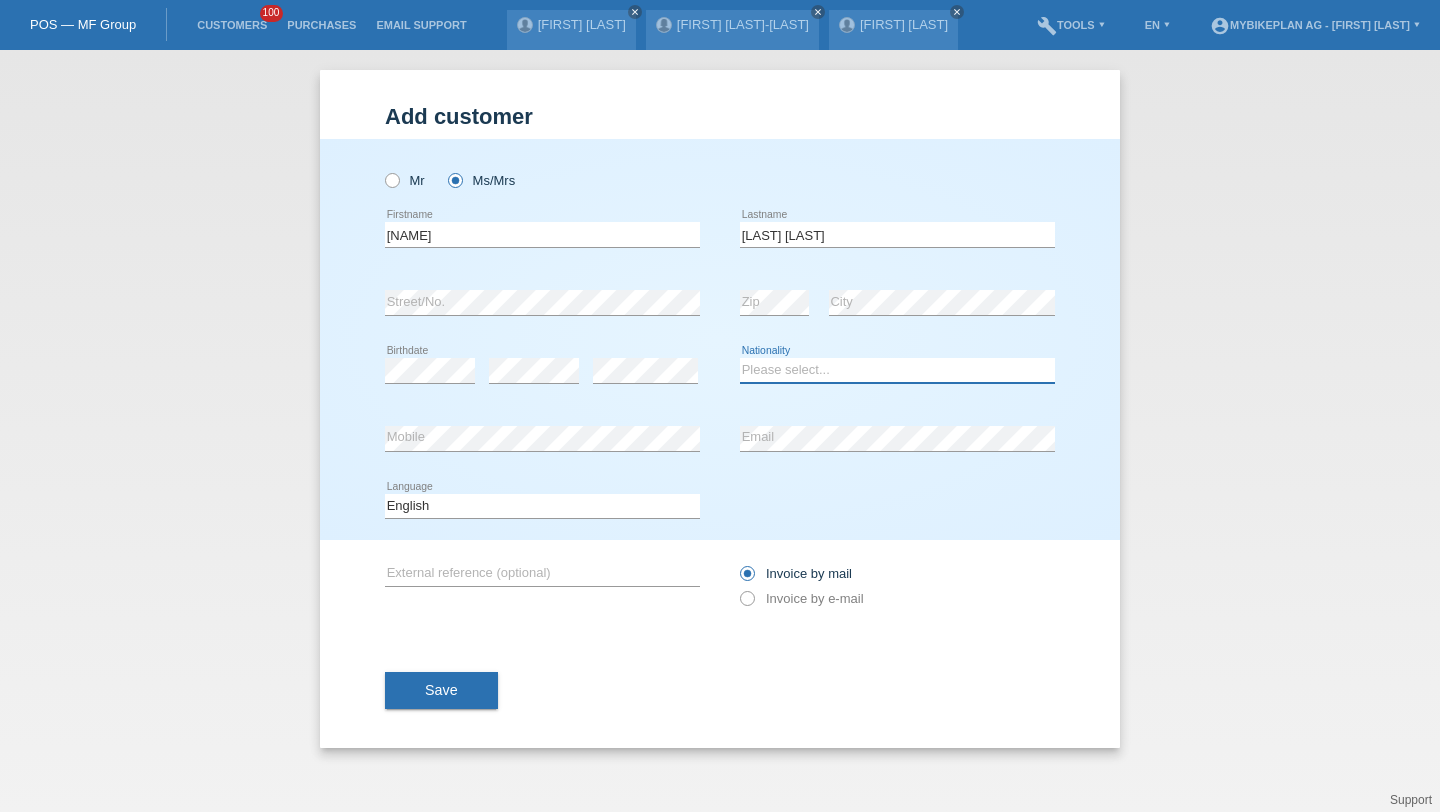 select on "CH" 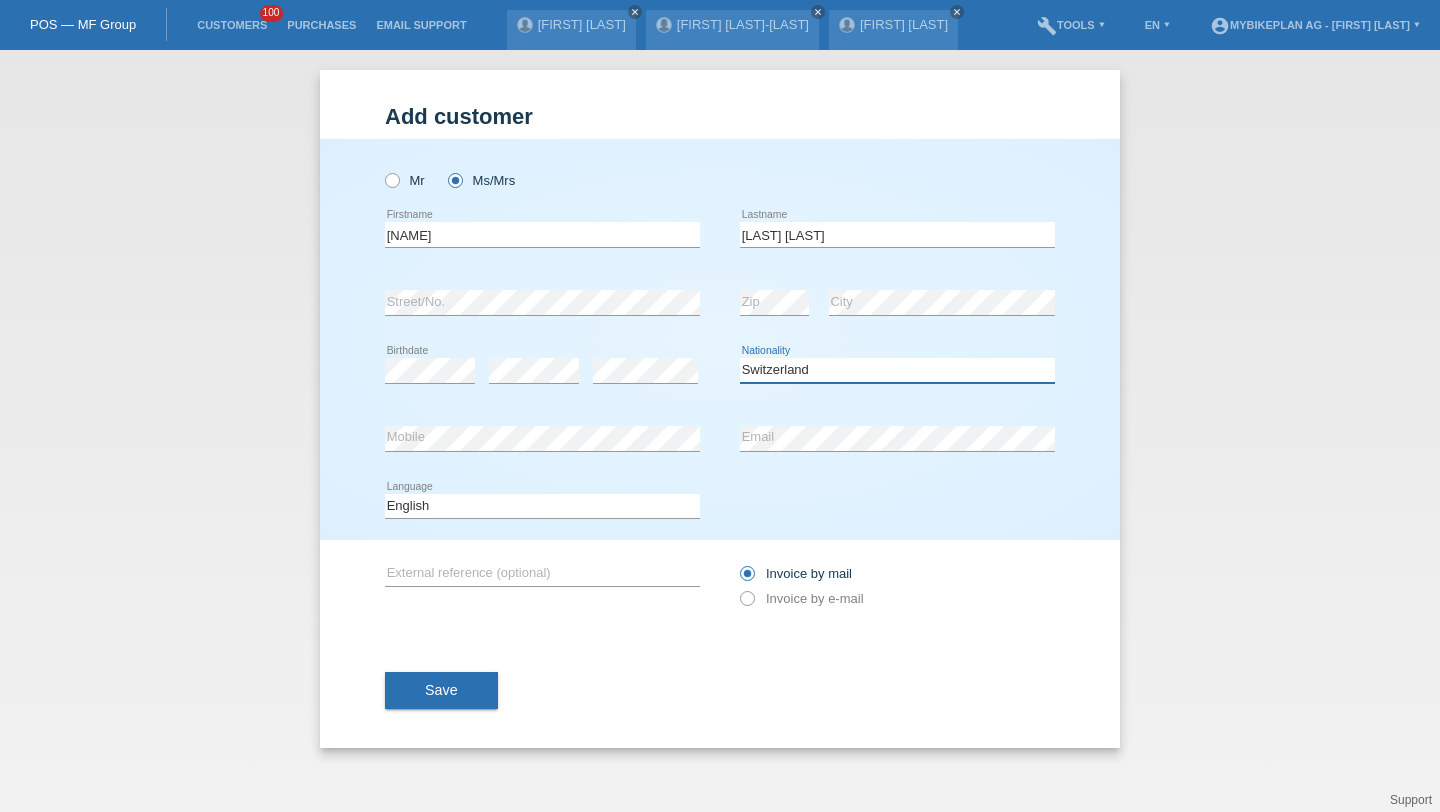 click on "Please select...
Switzerland
Austria
Germany
Liechtenstein
------------
Afghanistan
Åland Islands
Albania
Algeria
American Samoa Andorra Angola Anguilla Antarctica Antigua and Barbuda Argentina Armenia" at bounding box center [897, 370] 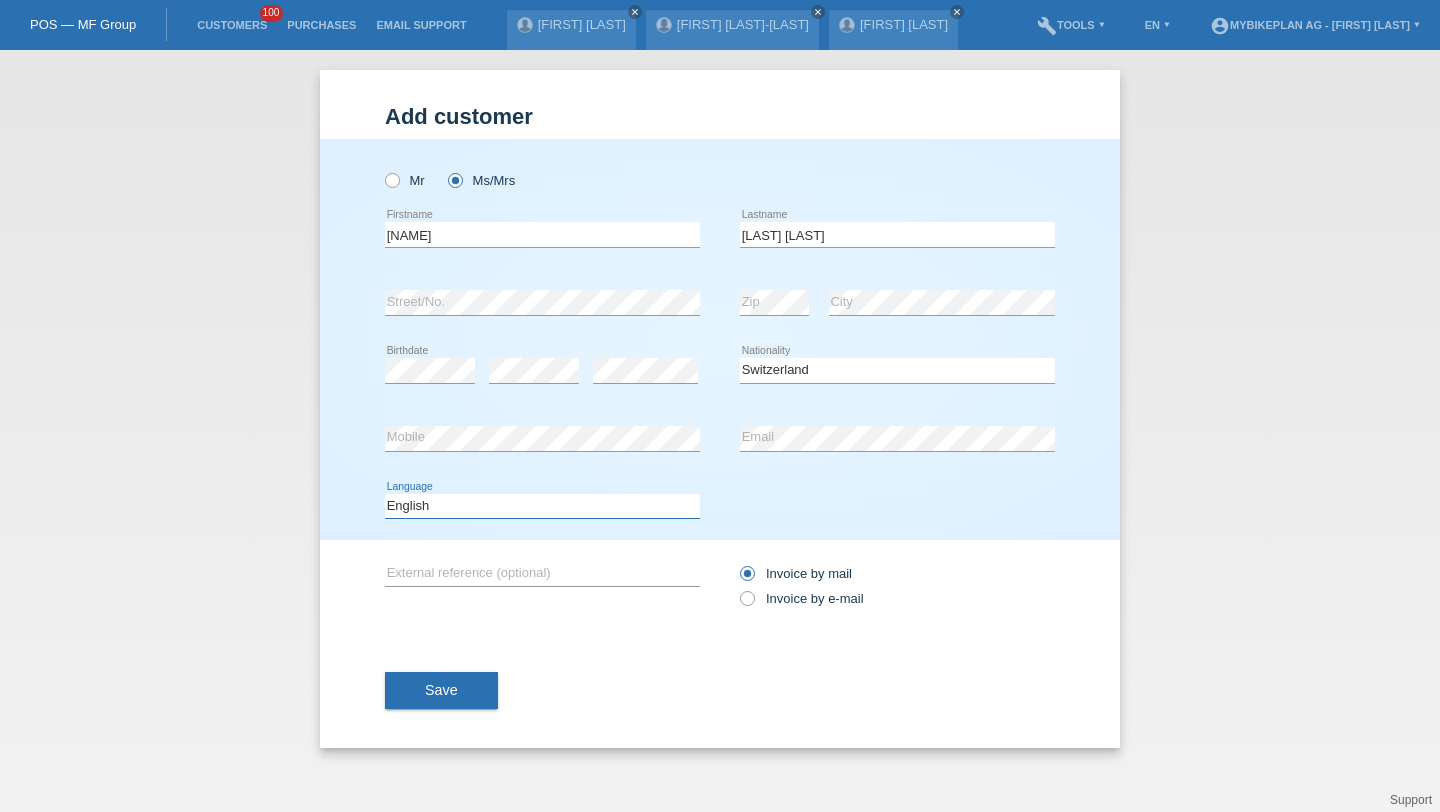 click on "Deutsch
Français
Italiano
English" at bounding box center (542, 506) 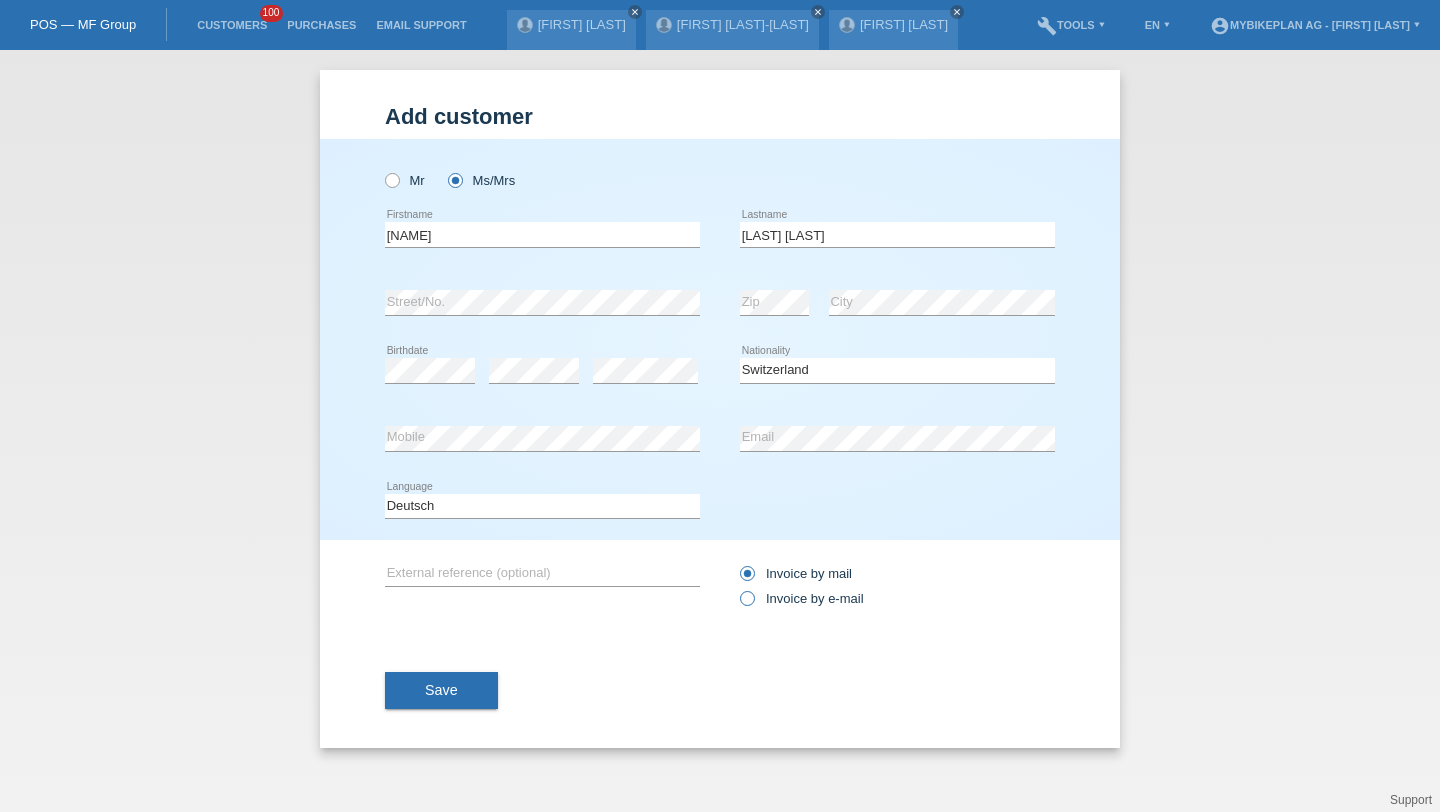 click on "Invoice by e-mail" at bounding box center [802, 598] 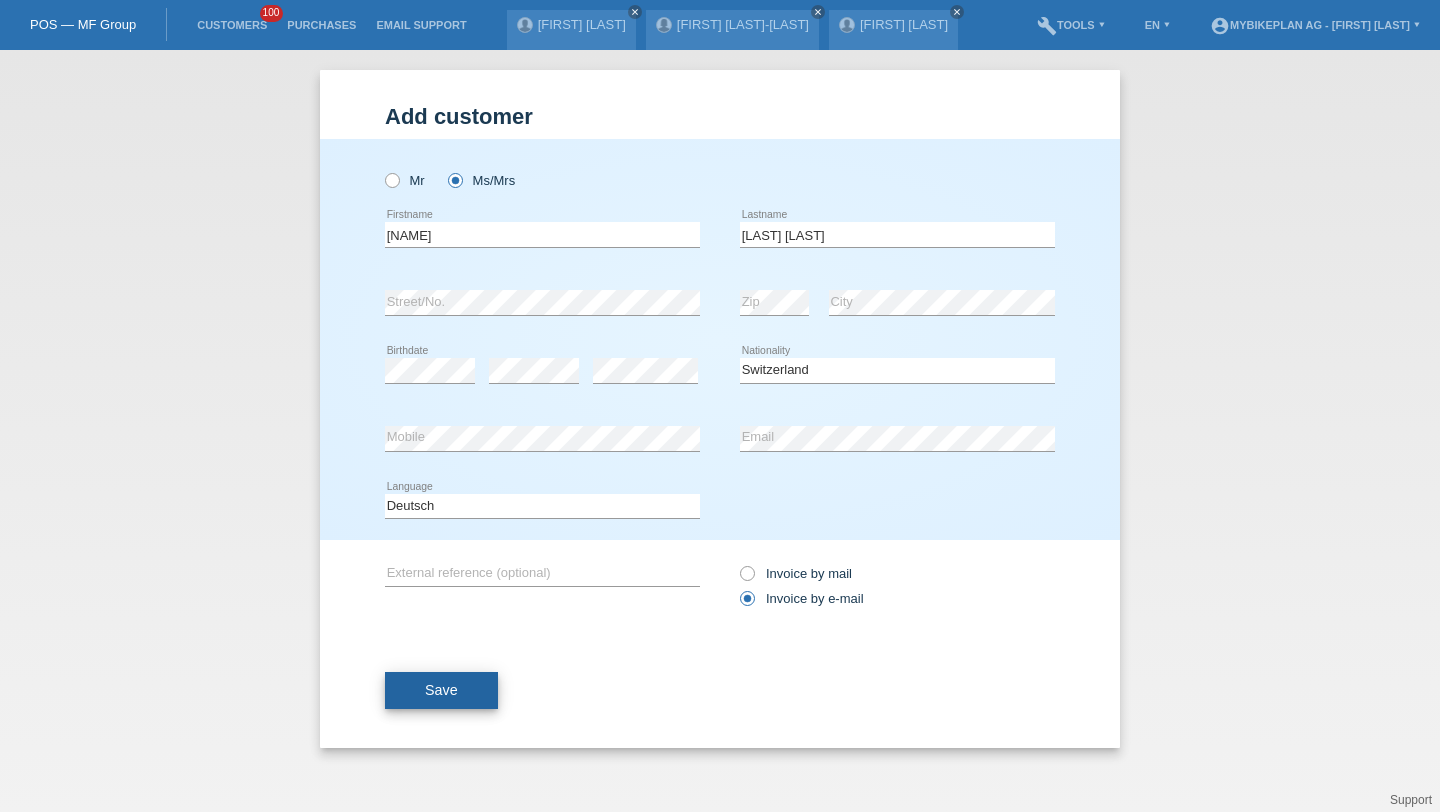 click on "Save" at bounding box center [441, 691] 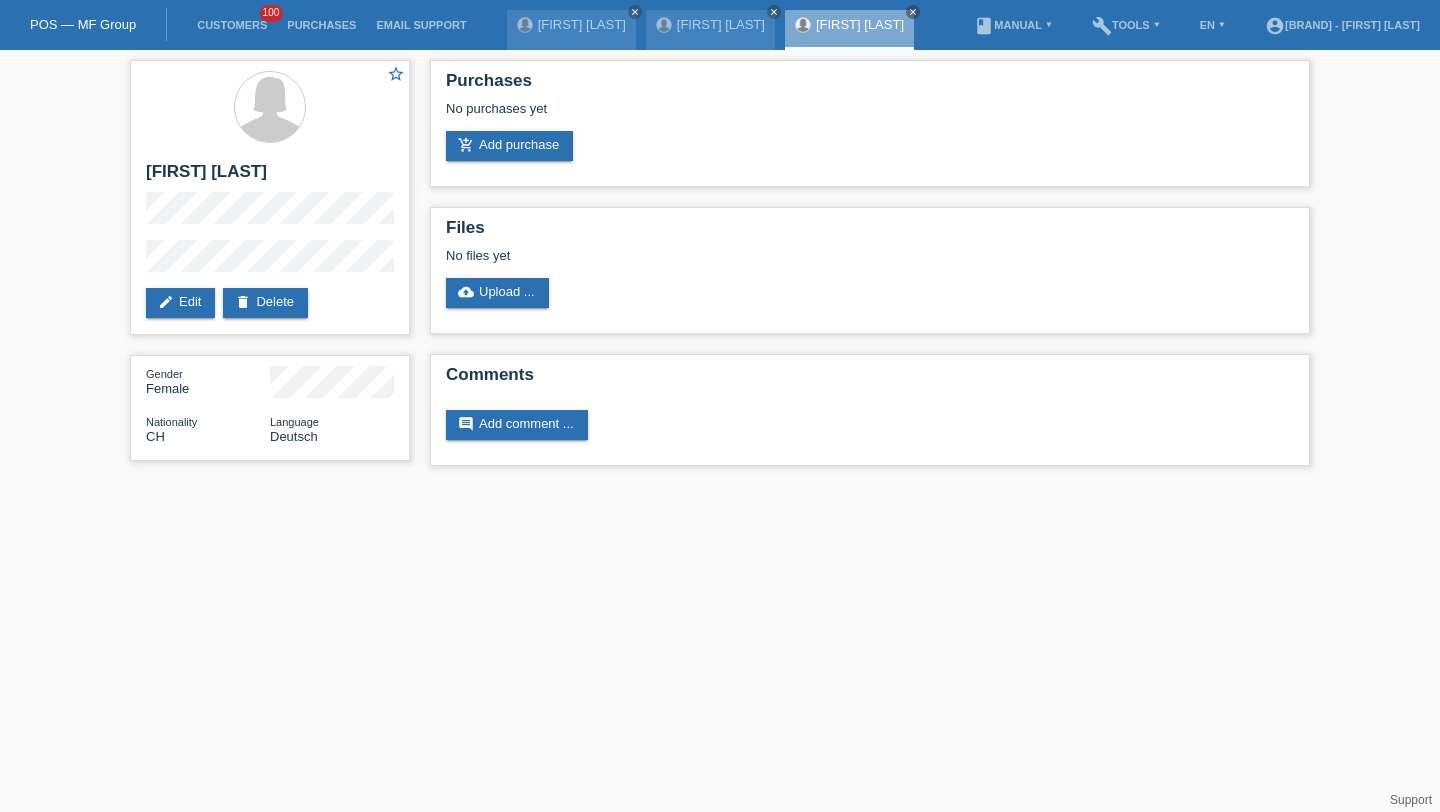 scroll, scrollTop: 0, scrollLeft: 0, axis: both 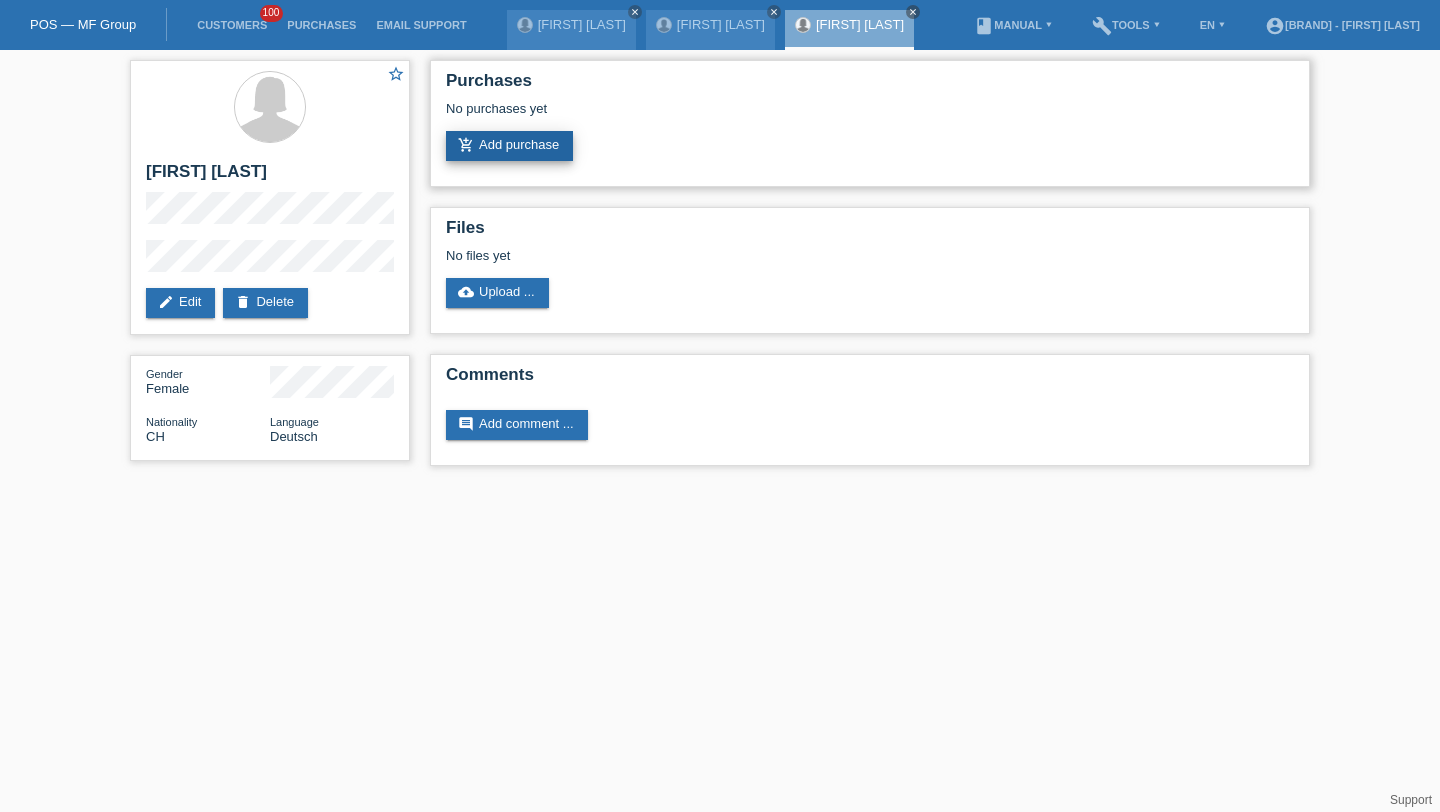 click on "add_shopping_cart  Add purchase" at bounding box center (509, 146) 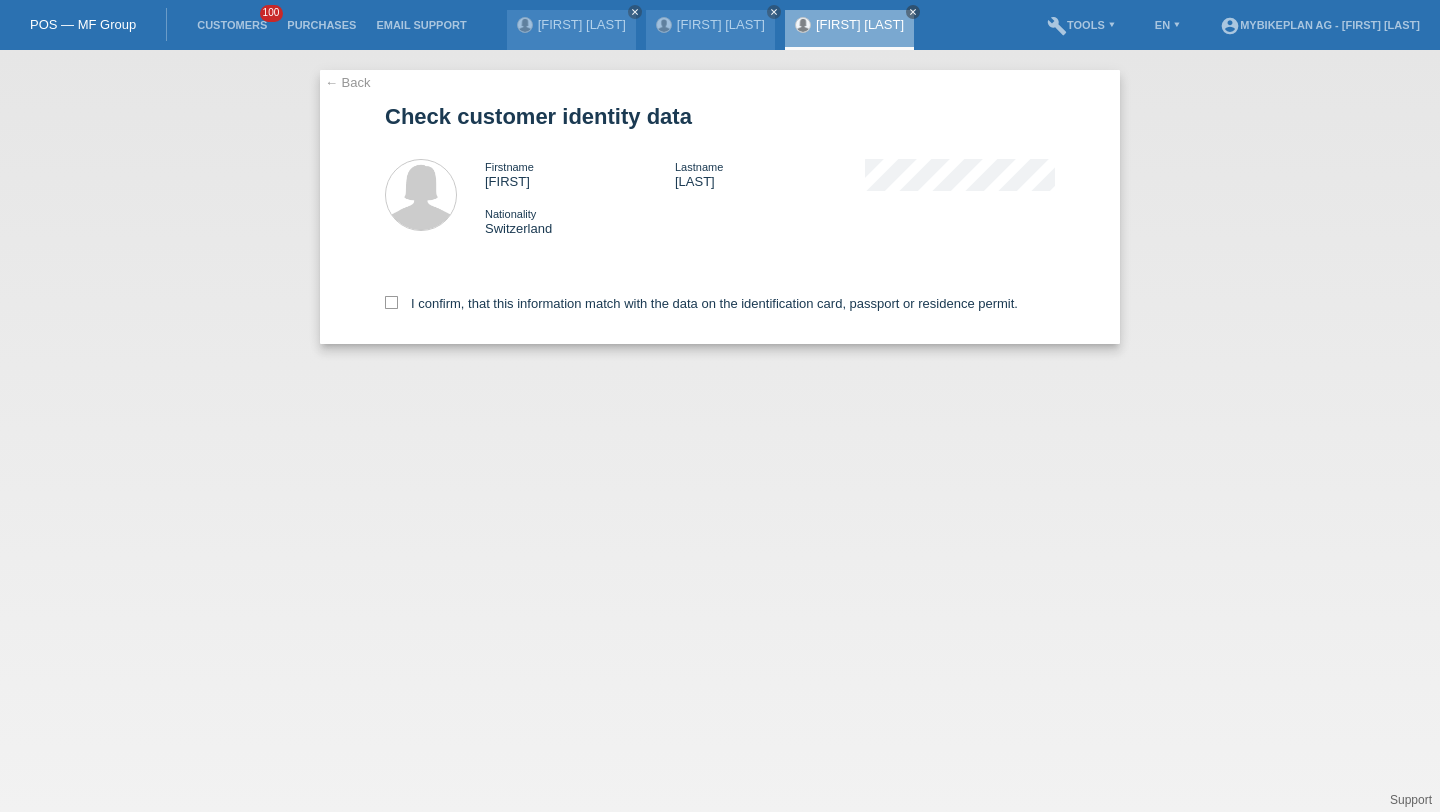 scroll, scrollTop: 0, scrollLeft: 0, axis: both 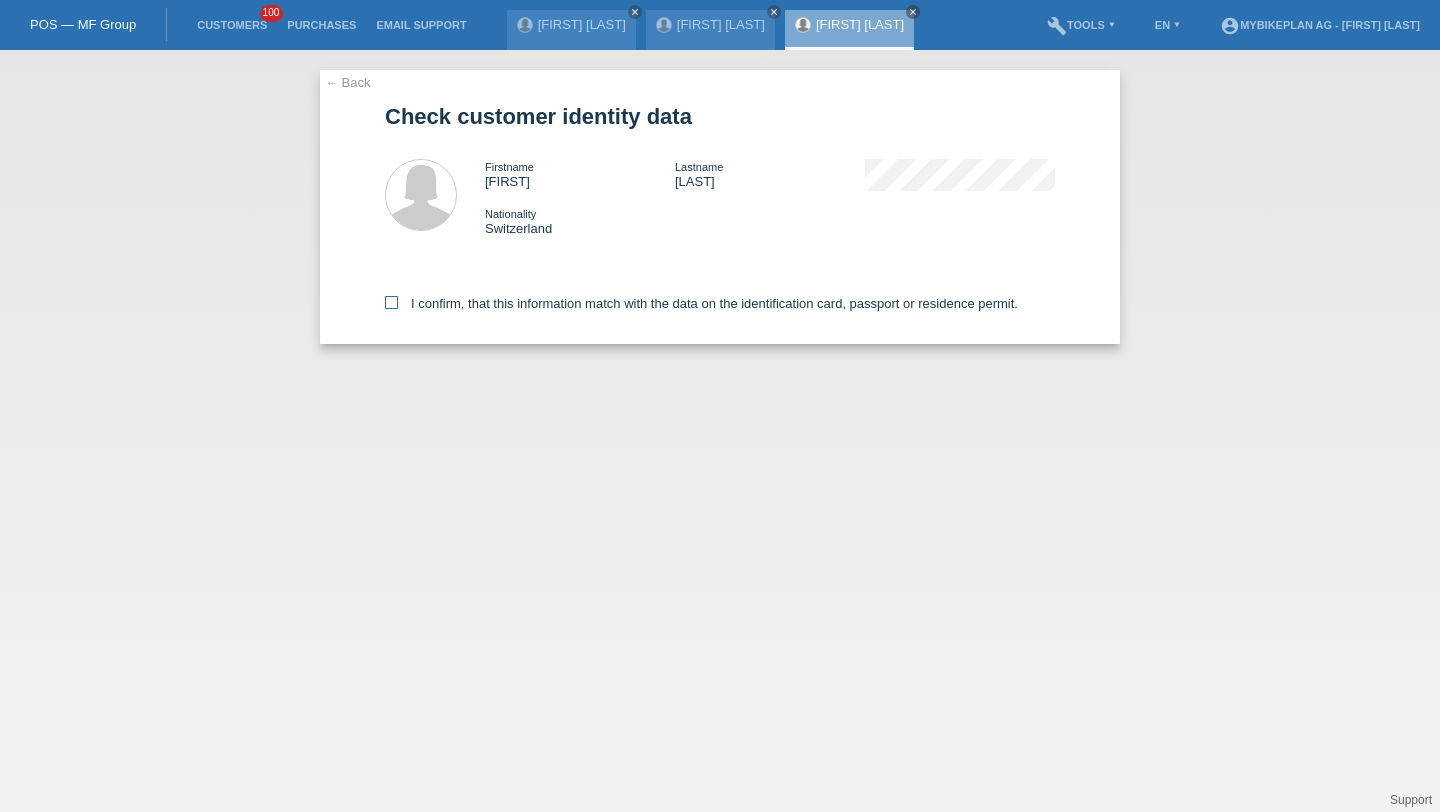 click on "I confirm, that this information match with the data on the identification card, passport or residence permit." at bounding box center [701, 303] 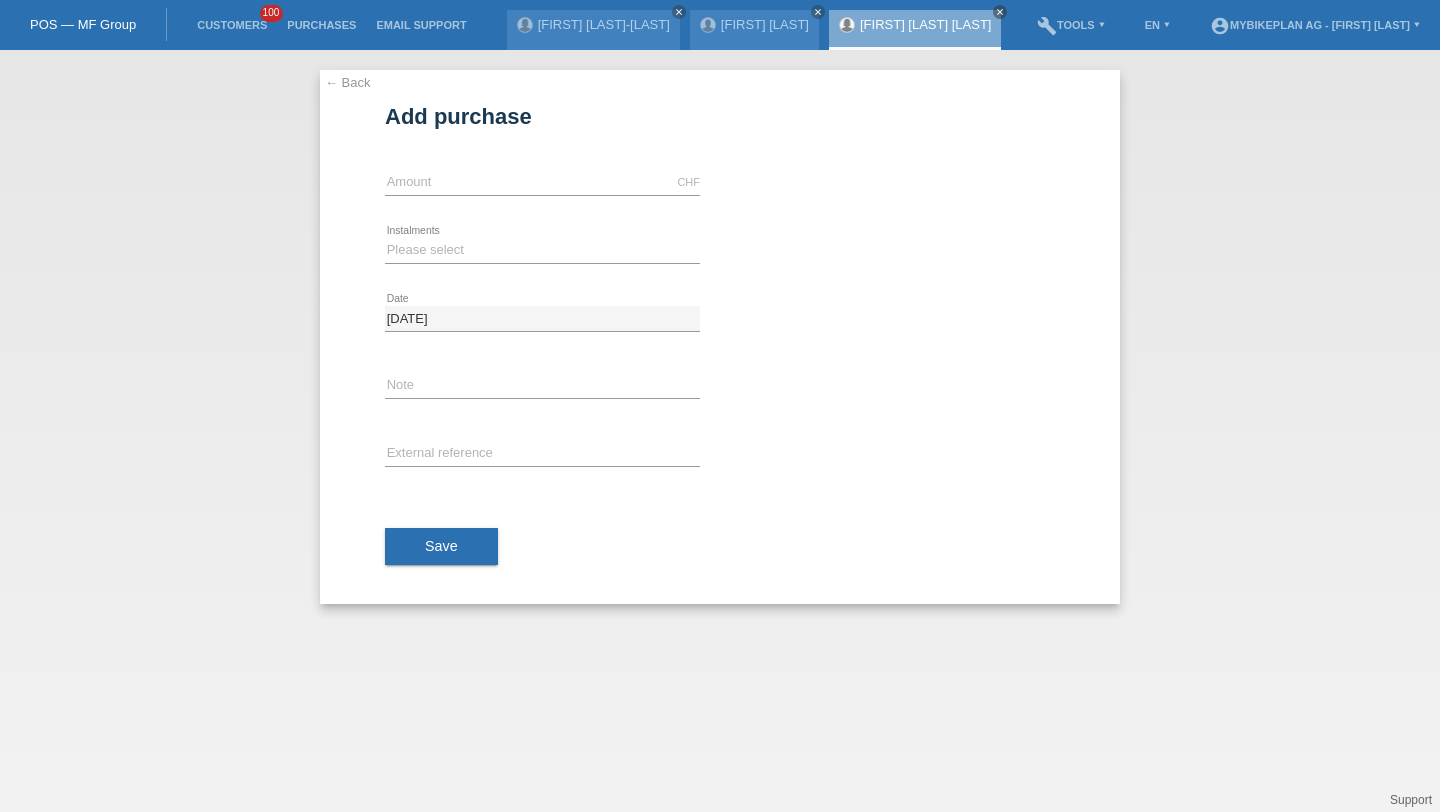 scroll, scrollTop: 0, scrollLeft: 0, axis: both 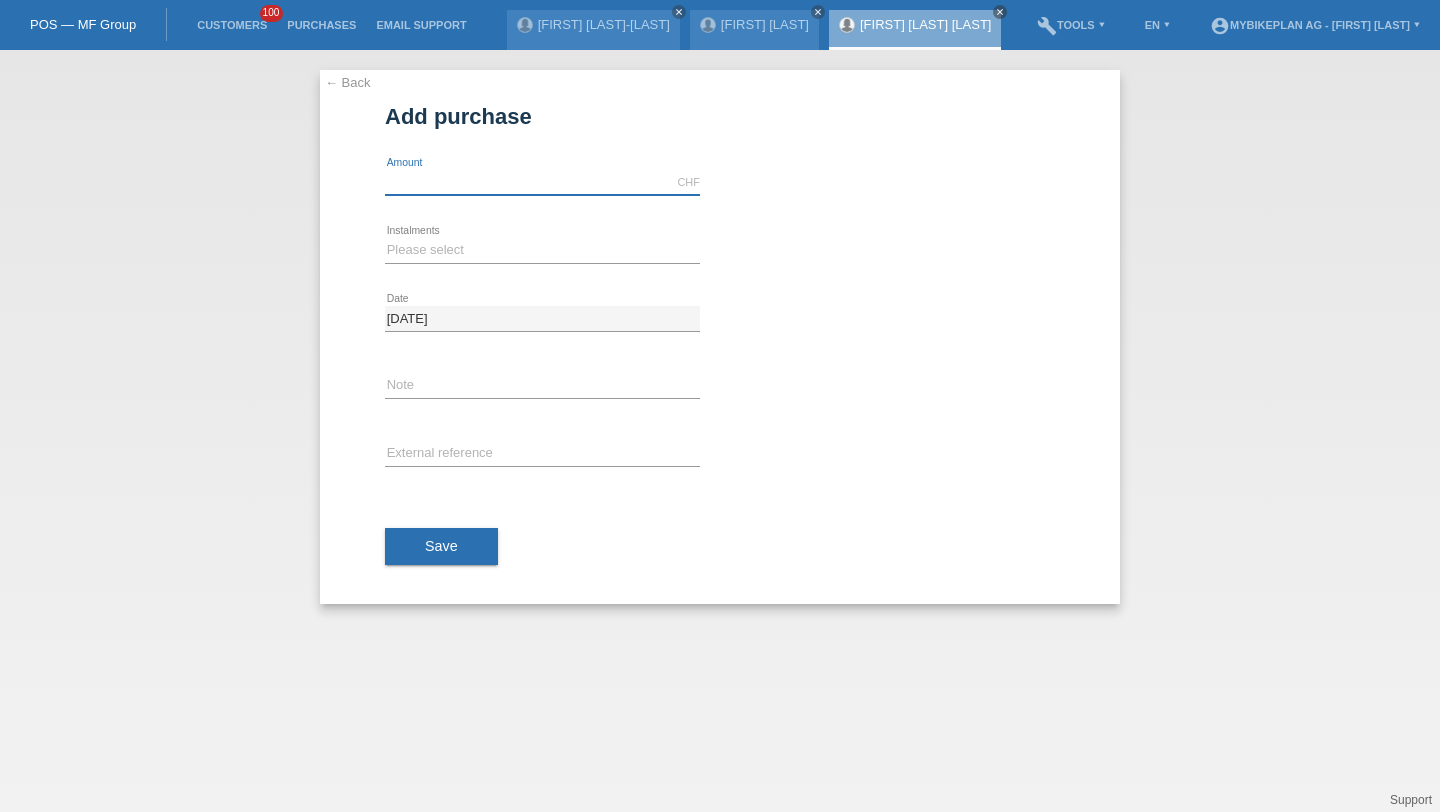 click at bounding box center (542, 182) 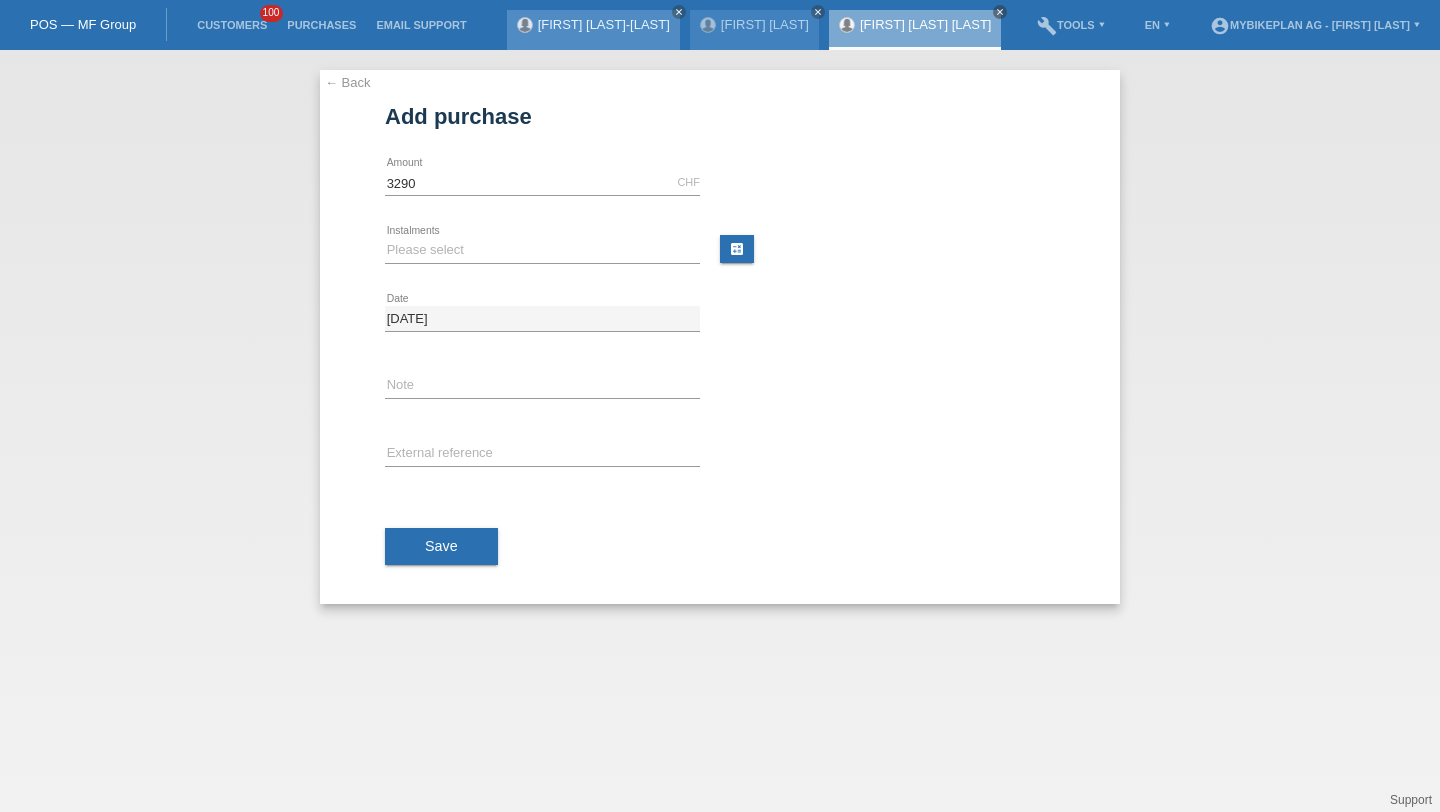 type on "3290.00" 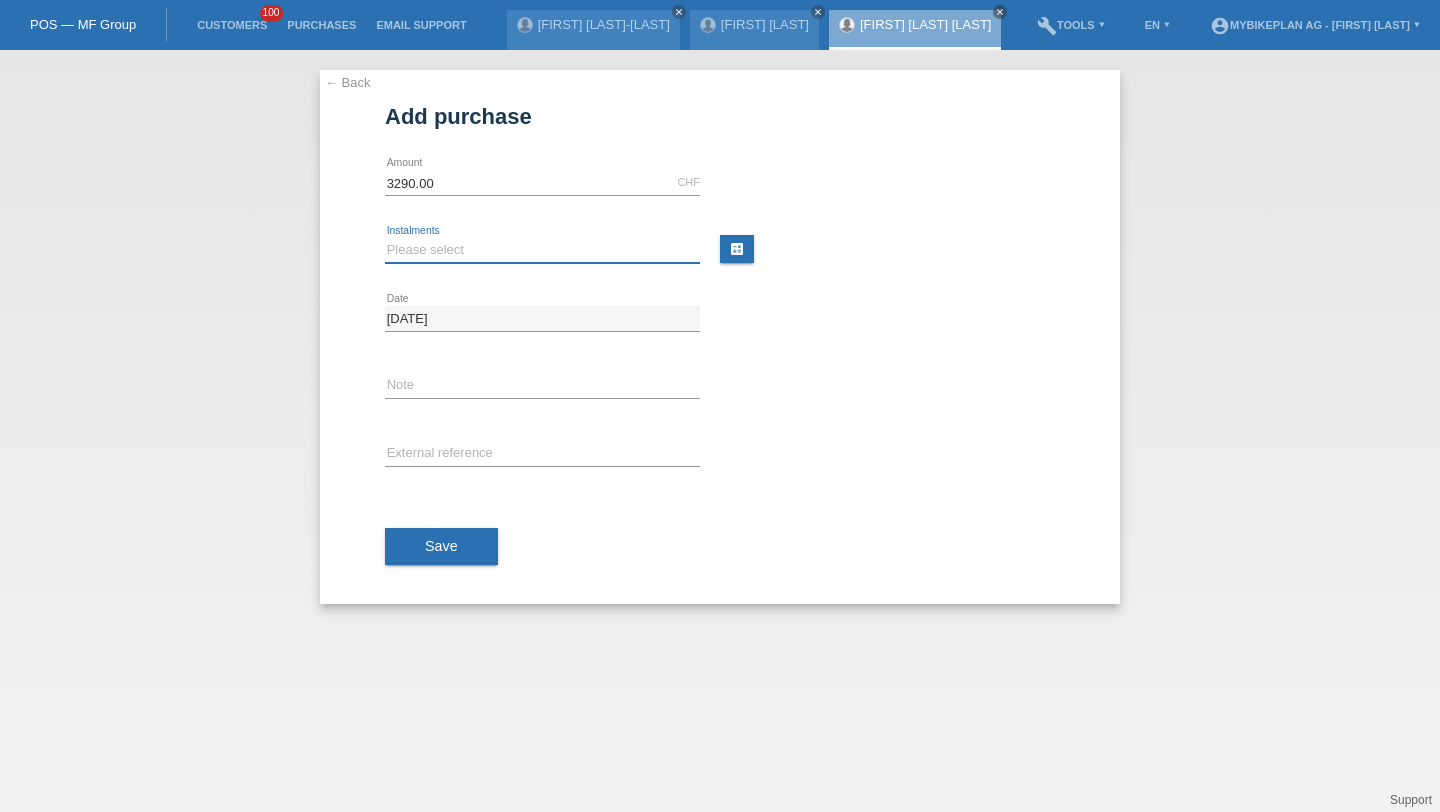 click on "Please select
6 instalments
12 instalments
18 instalments
24 instalments
36 instalments
48 instalments" at bounding box center (542, 250) 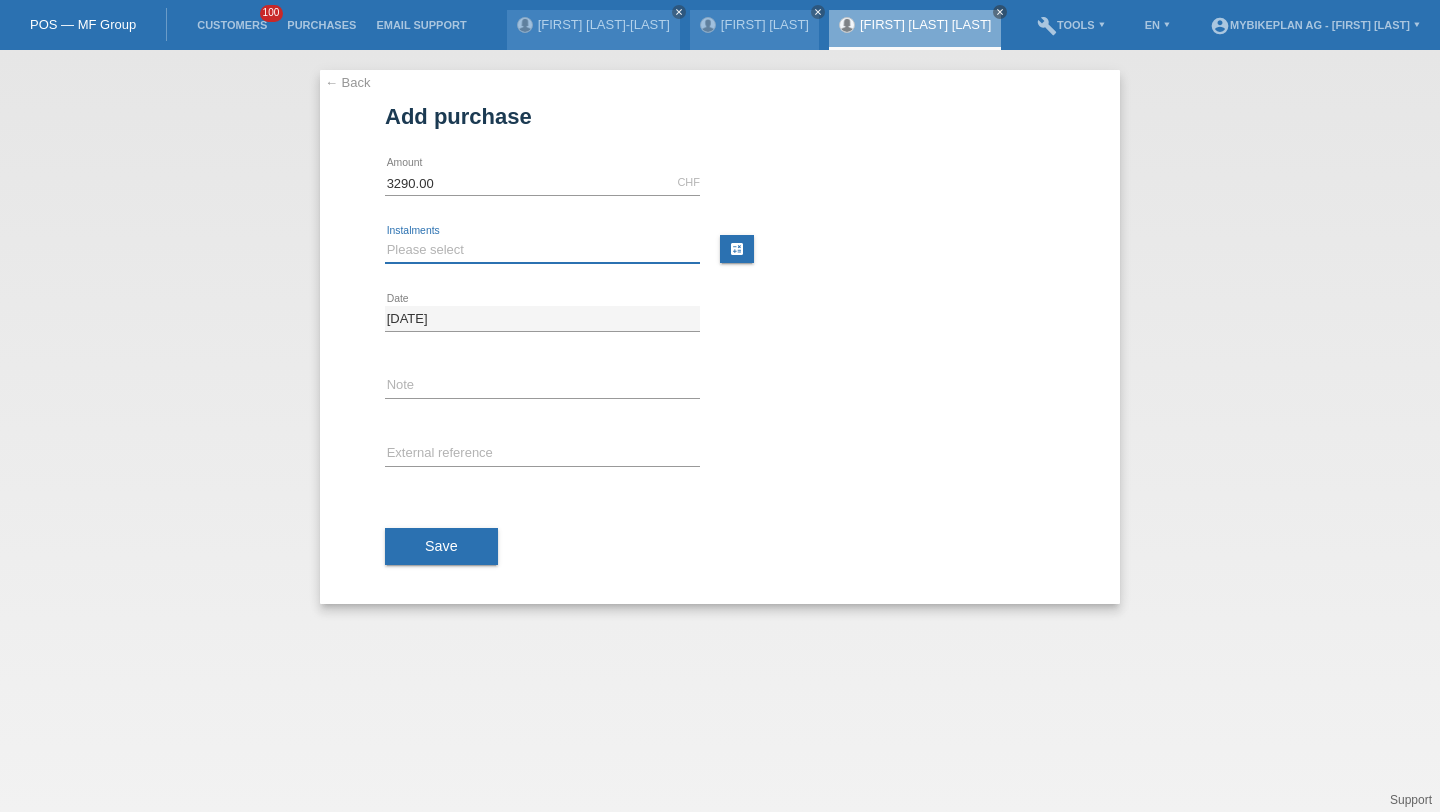 select on "488" 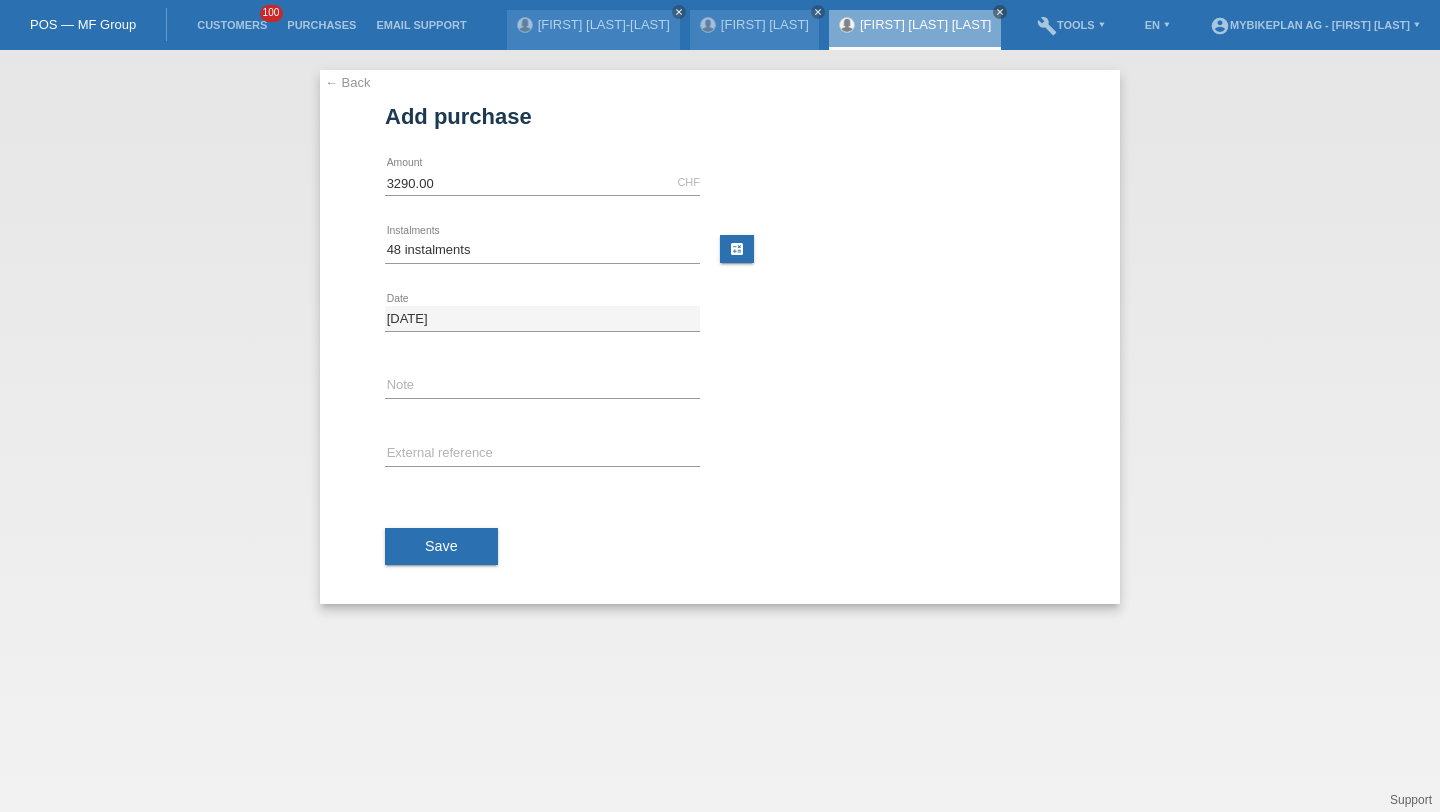 click on "error
External reference" at bounding box center [542, 455] 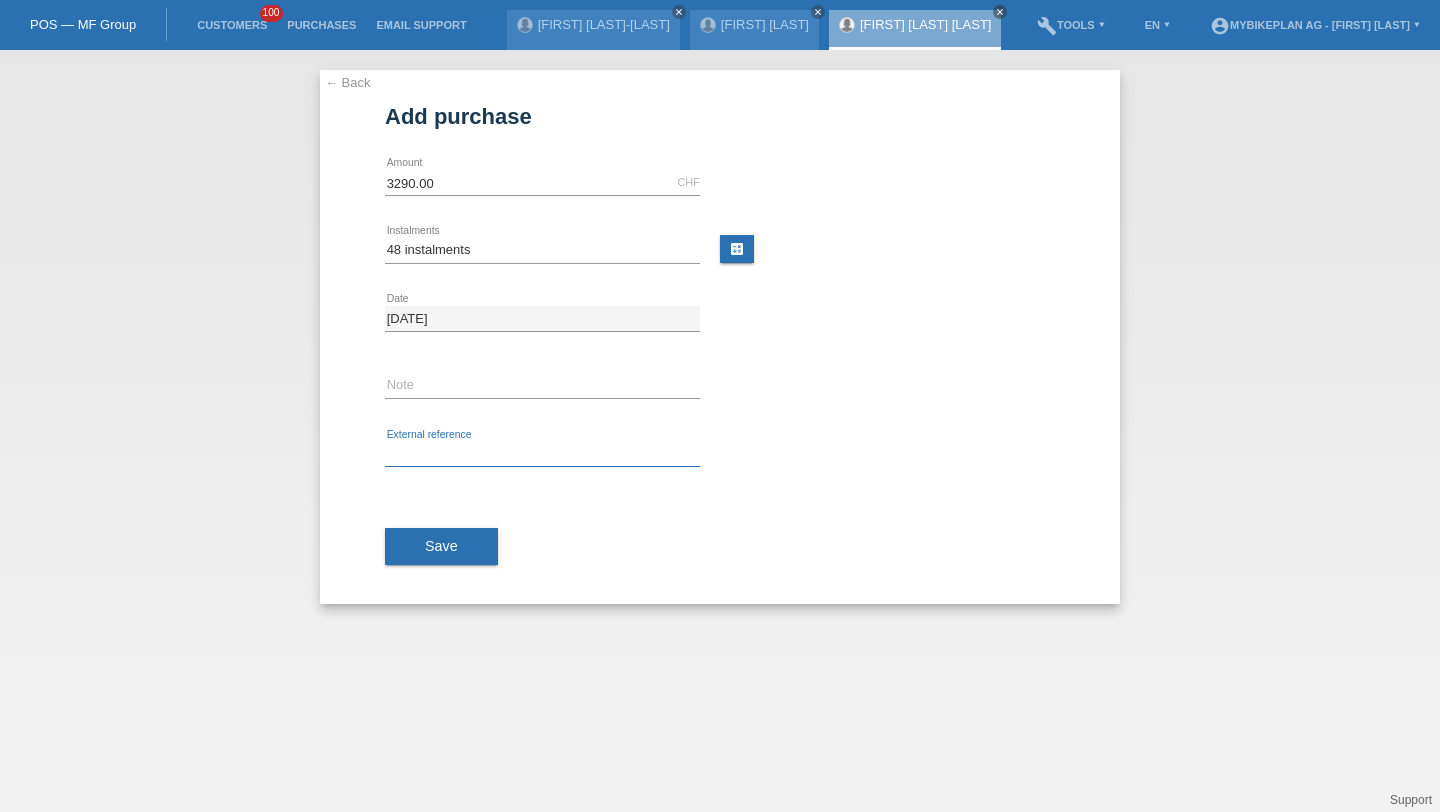 click at bounding box center [542, 454] 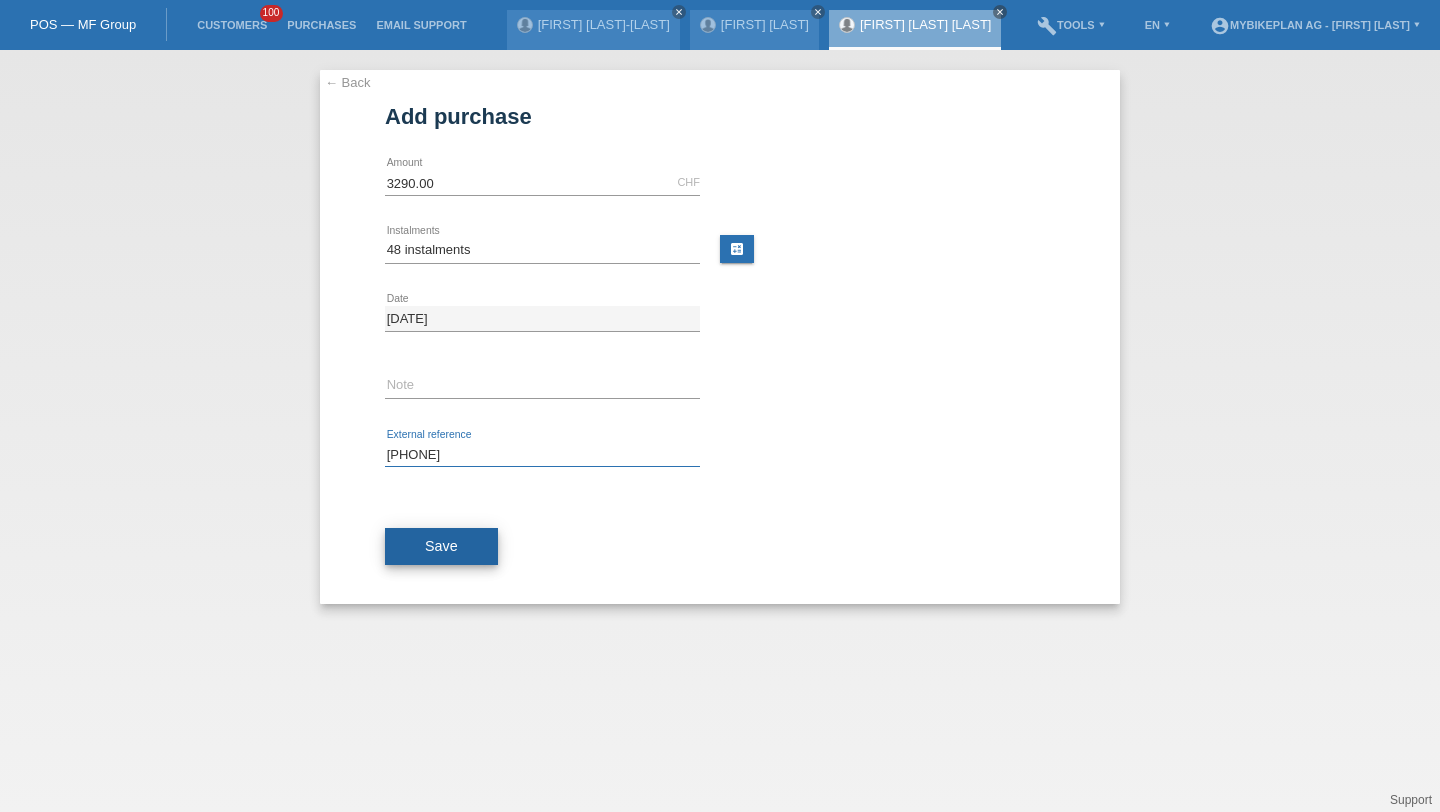 type on "[PHONE]" 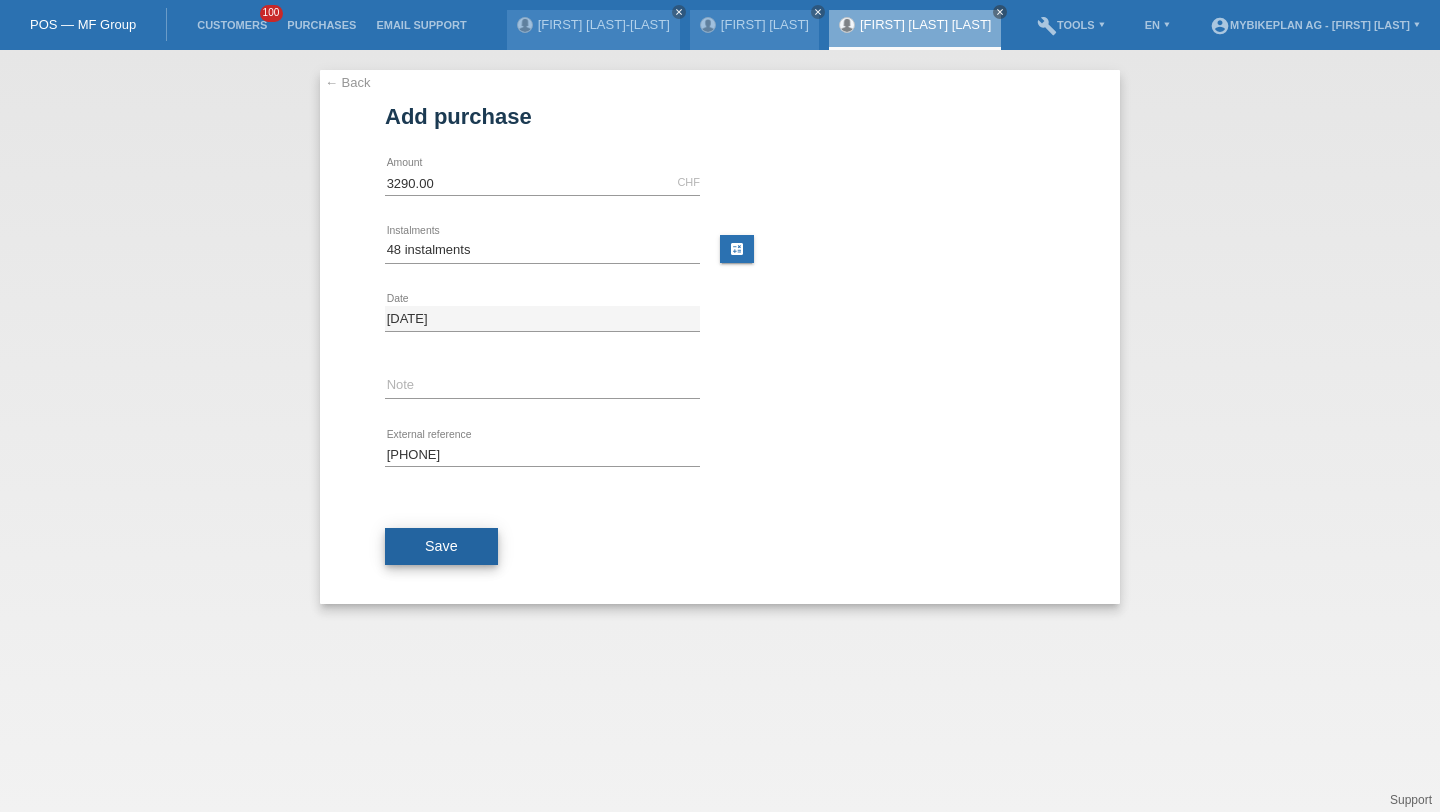 click on "Save" at bounding box center [441, 547] 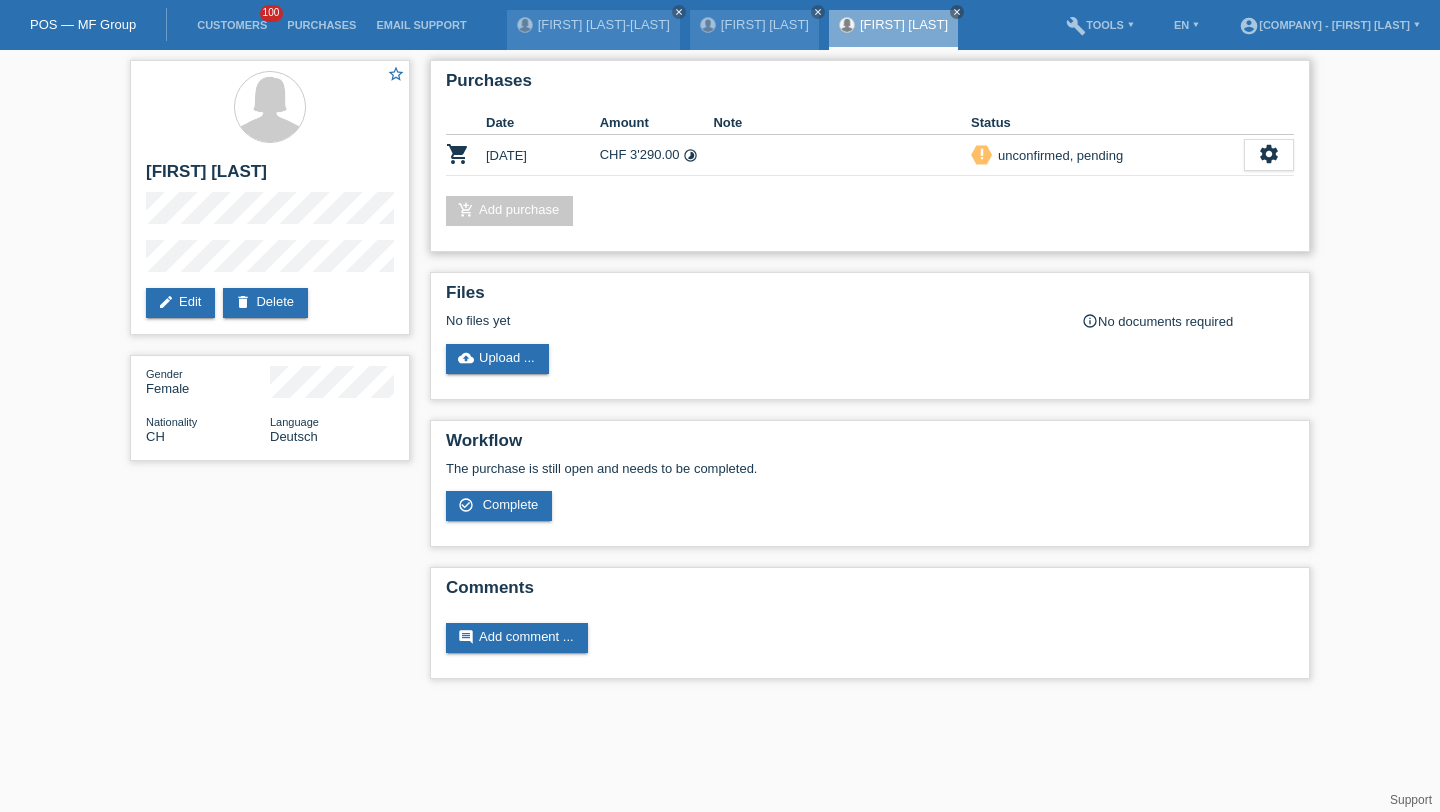 scroll, scrollTop: 0, scrollLeft: 0, axis: both 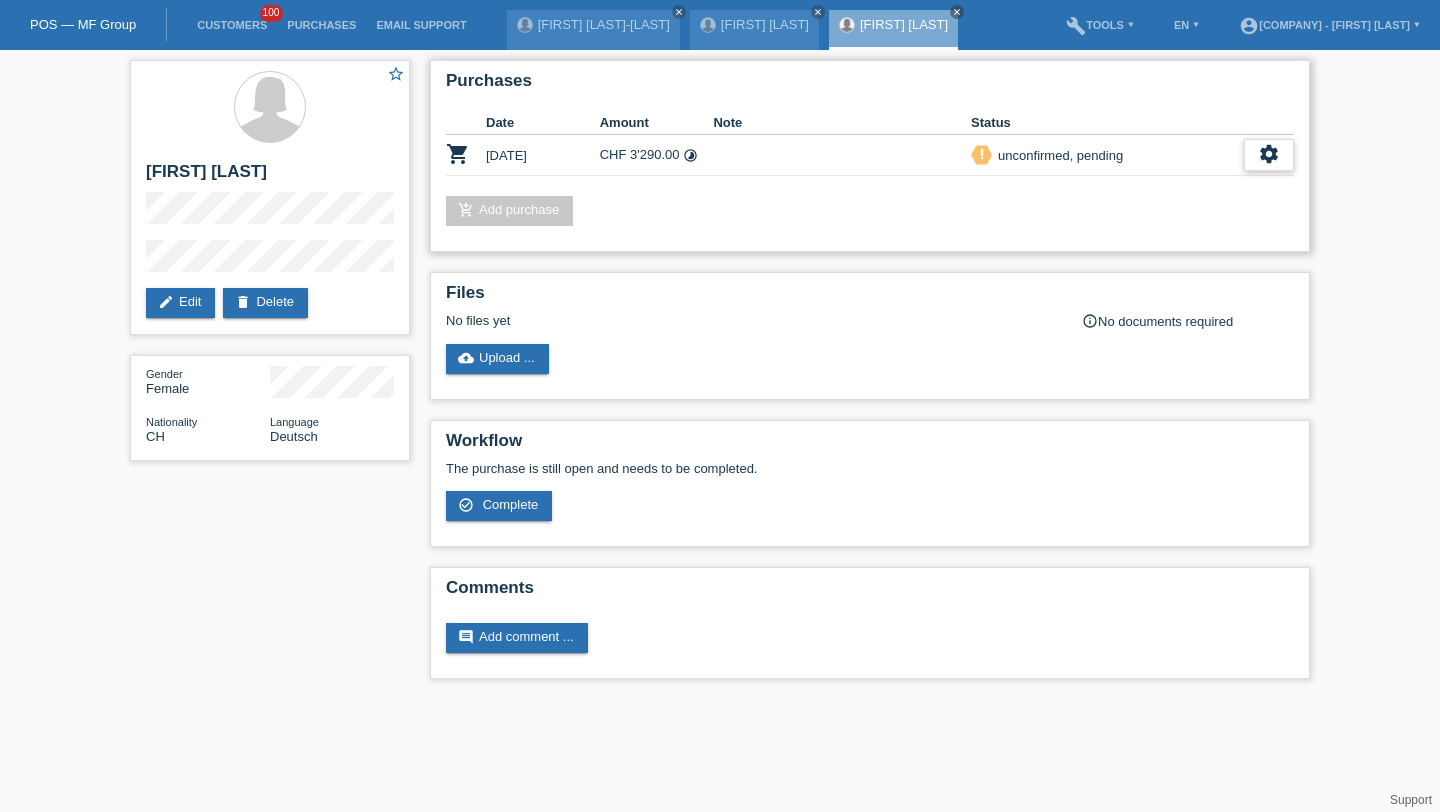 click on "settings" at bounding box center [1269, 154] 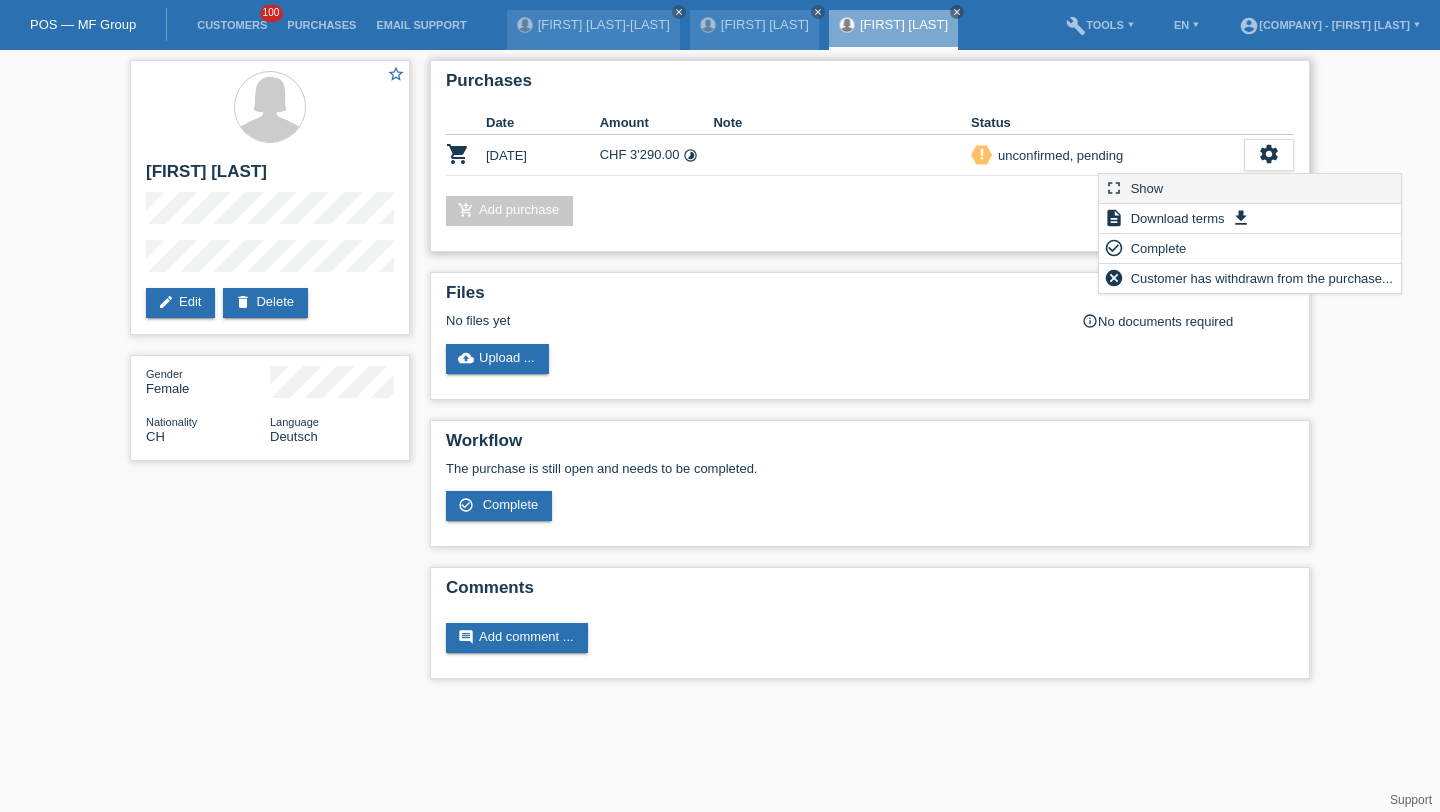 click on "Show" at bounding box center (1147, 188) 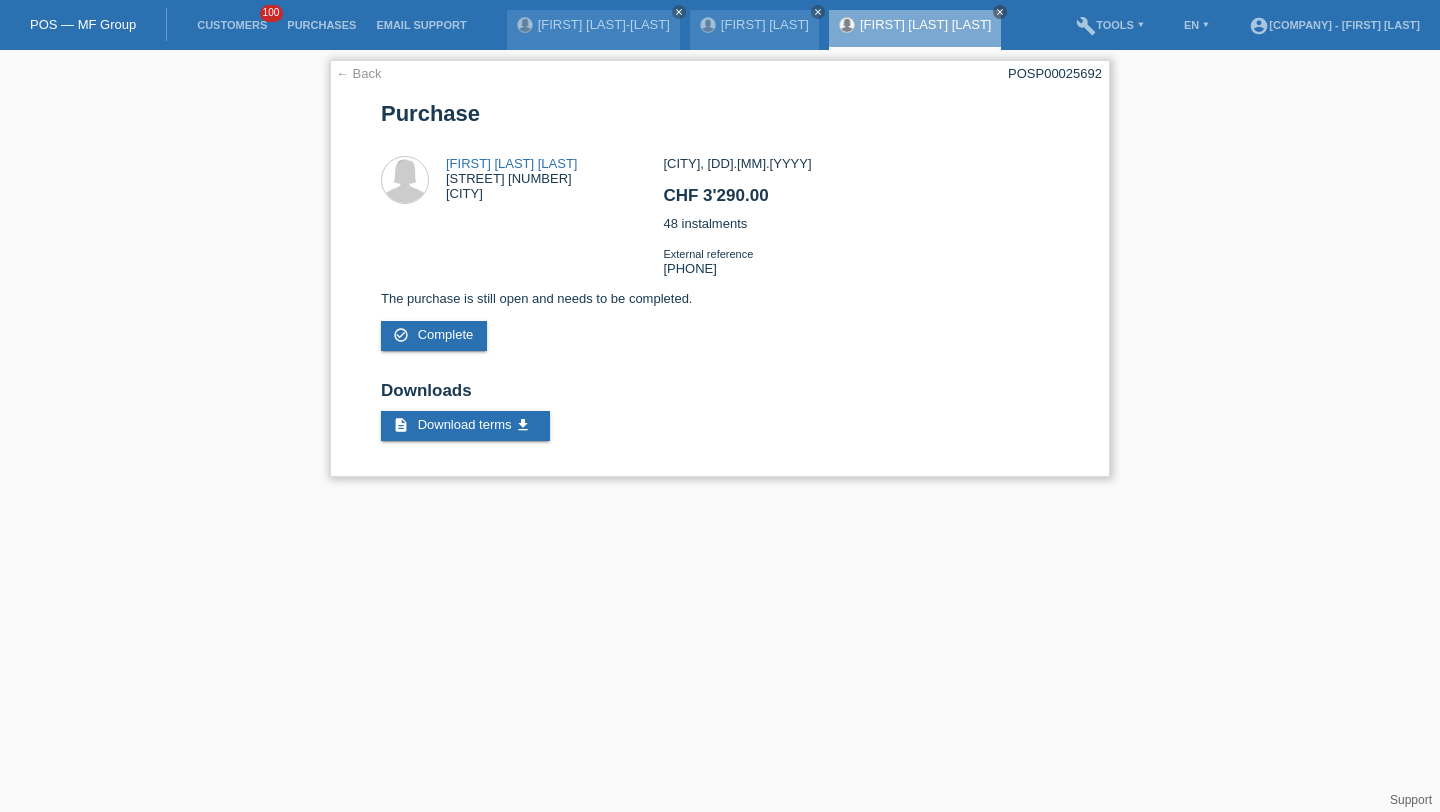scroll, scrollTop: 0, scrollLeft: 0, axis: both 